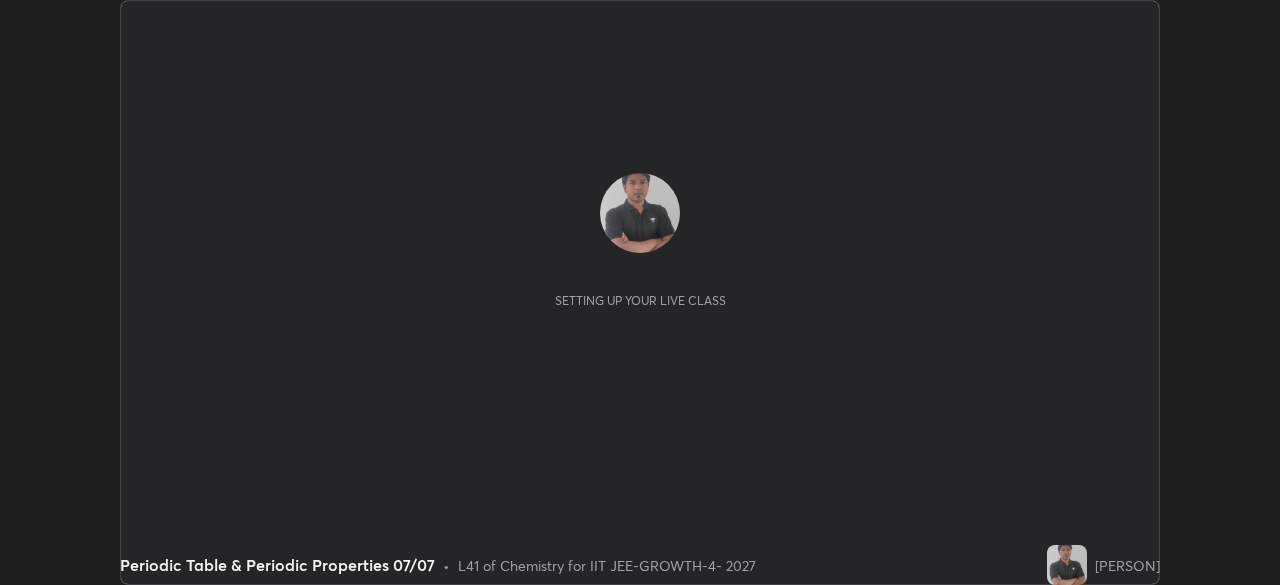 scroll, scrollTop: 0, scrollLeft: 0, axis: both 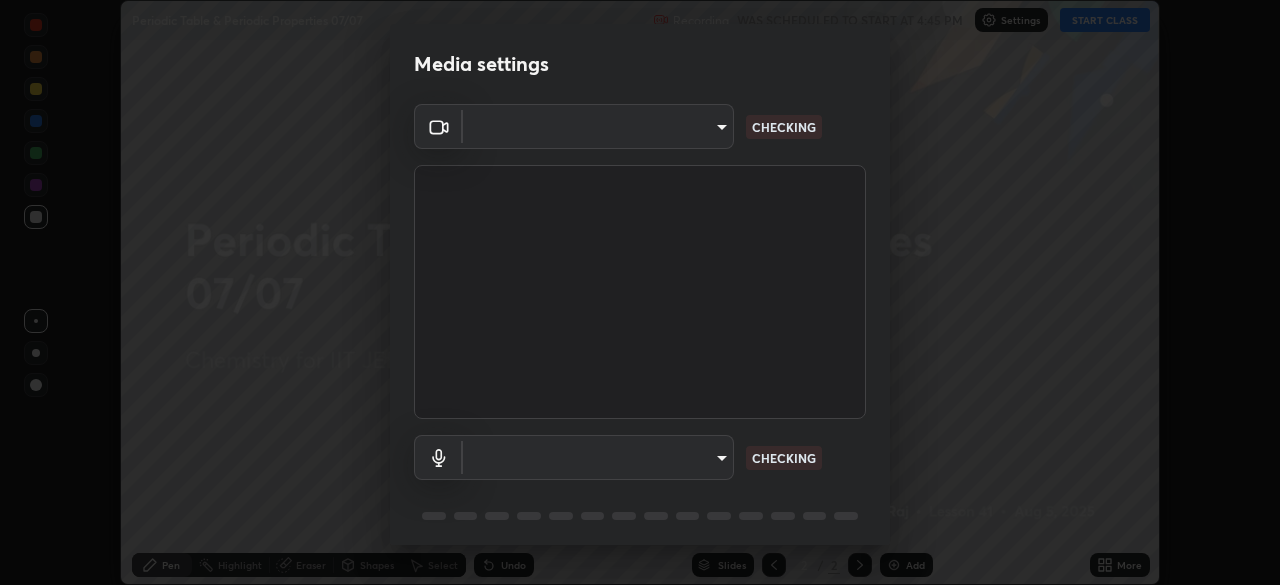 type on "548a44a52523d2997e35a3c13491b16d14ec2e678e88aab68fdaa9d4bfa060c5" 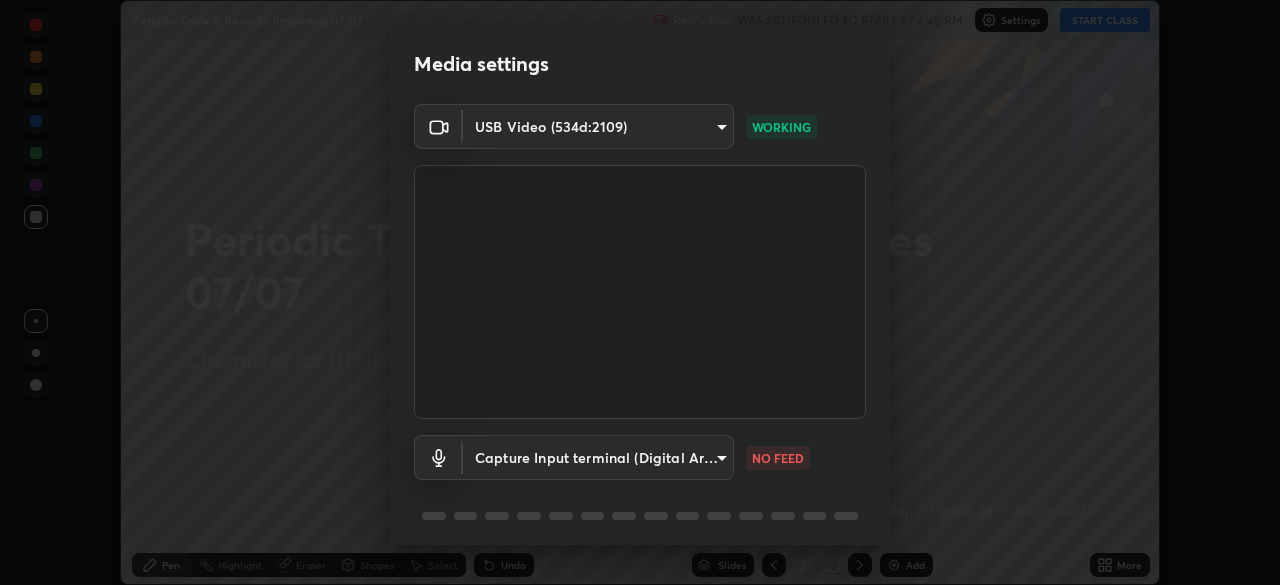 click on "Erase all Periodic Table & Periodic Properties 07/07 Recording WAS SCHEDULED TO START AT  4:45 PM Settings START CLASS Setting up your live class Periodic Table & Periodic Properties 07/07 • L41 of Chemistry for IIT JEE-GROWTH-4- 2027 [PERSON] Pen Highlight Eraser Shapes Select Undo Slides 2 / 2 Add More No doubts shared Encourage your learners to ask a doubt for better clarity Report an issue Reason for reporting Buffering Chat not working Audio - Video sync issue Educator video quality low ​ Attach an image Report Media settings USB Video (534d:2109) [HASH] WORKING Capture Input terminal (Digital Array MIC) [HASH] NO FEED 1 / 5 Next" at bounding box center (640, 292) 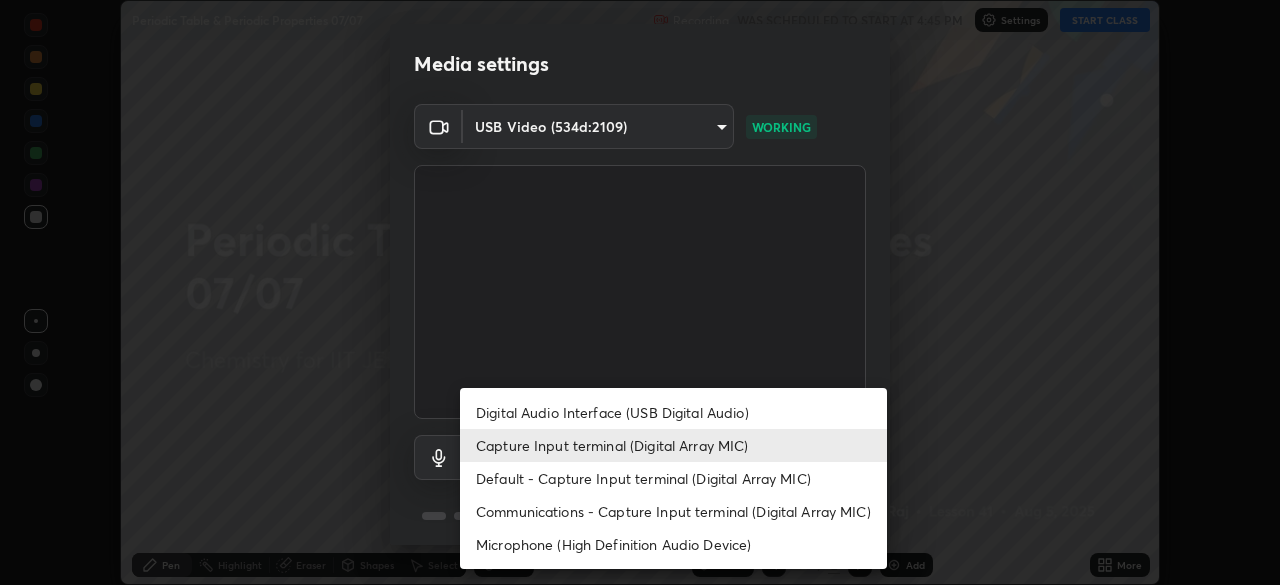click on "Digital Audio Interface (USB Digital Audio)" at bounding box center (673, 412) 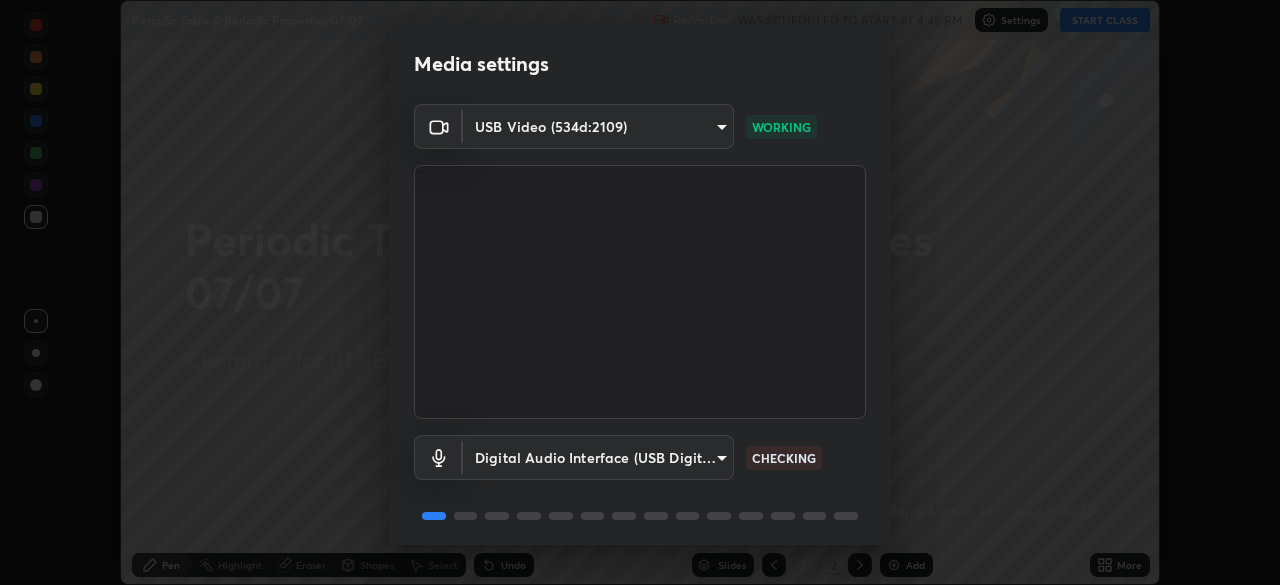 click on "Erase all Periodic Table & Periodic Properties 07/07 Recording WAS SCHEDULED TO START AT  4:45 PM Settings START CLASS Setting up your live class Periodic Table & Periodic Properties 07/07 • L41 of Chemistry for IIT JEE-GROWTH-4- 2027 [PERSON] Pen Highlight Eraser Shapes Select Undo Slides 2 / 2 Add More No doubts shared Encourage your learners to ask a doubt for better clarity Report an issue Reason for reporting Buffering Chat not working Audio - Video sync issue Educator video quality low ​ Attach an image Report Media settings USB Video (534d:2109) [HASH] WORKING Digital Audio Interface (USB Digital Audio) [HASH] CHECKING 1 / 5 Next" at bounding box center [640, 292] 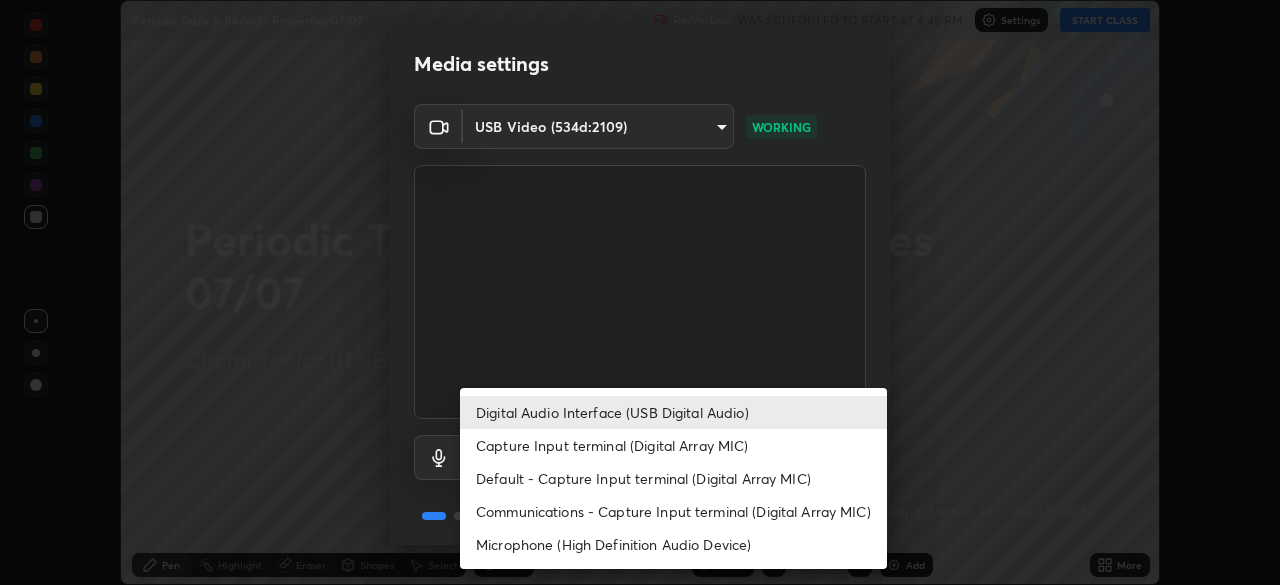 click on "Capture Input terminal (Digital Array MIC)" at bounding box center [673, 445] 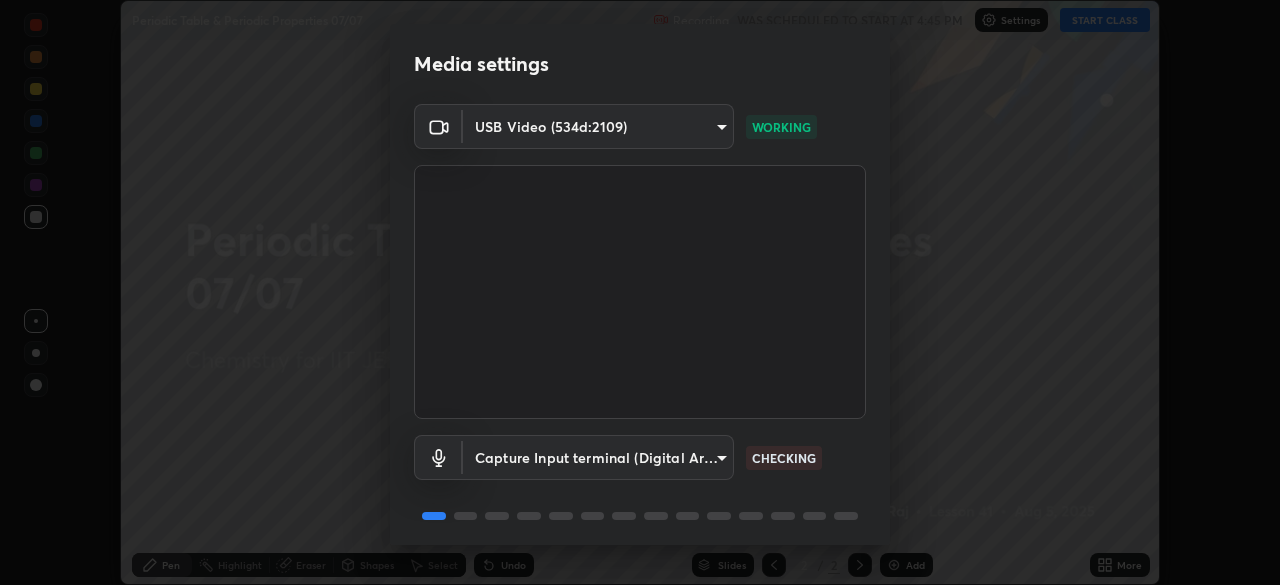 type on "be8c9cfb41c62d1c9f86b3ba9602d423b75820853e1263d99d01df2296c54c4f" 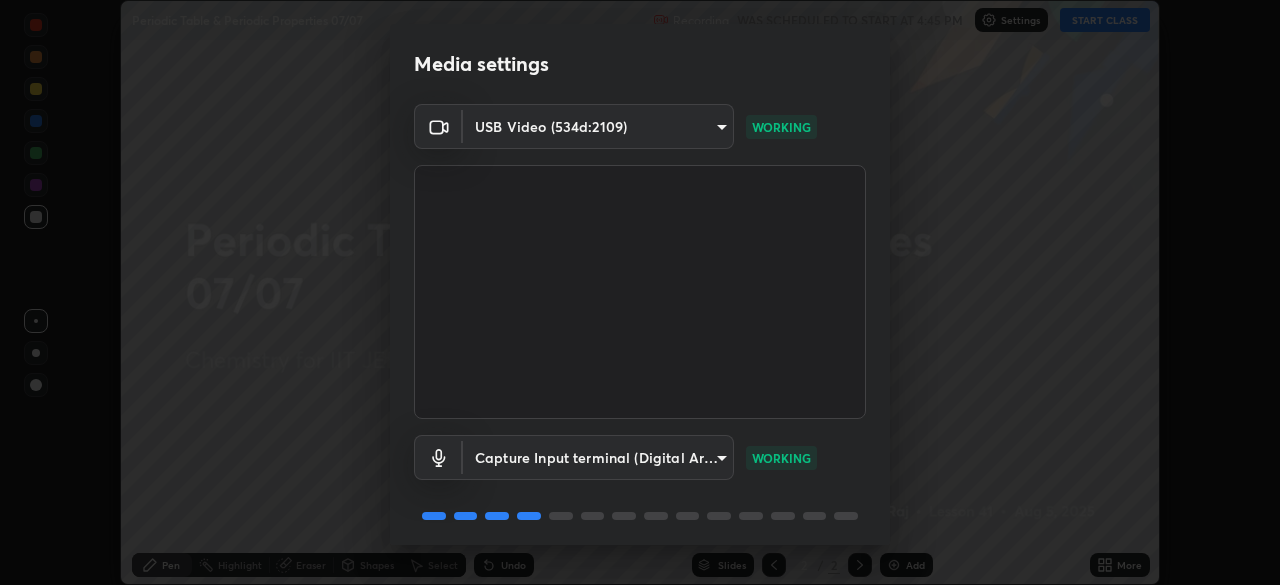 scroll, scrollTop: 71, scrollLeft: 0, axis: vertical 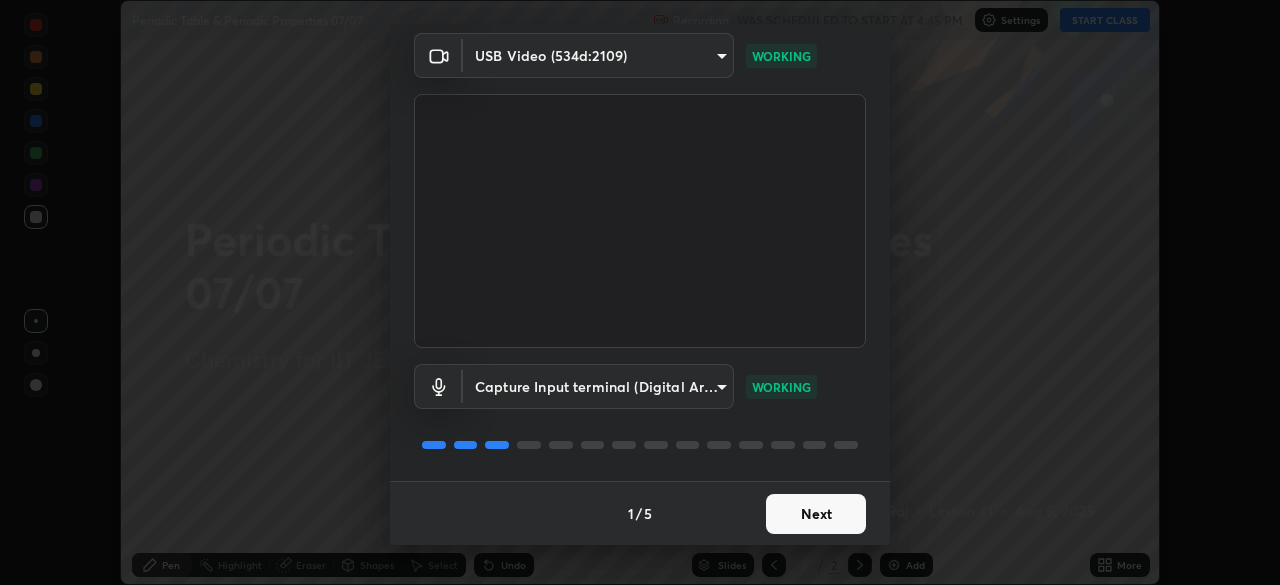 click on "Next" at bounding box center [816, 514] 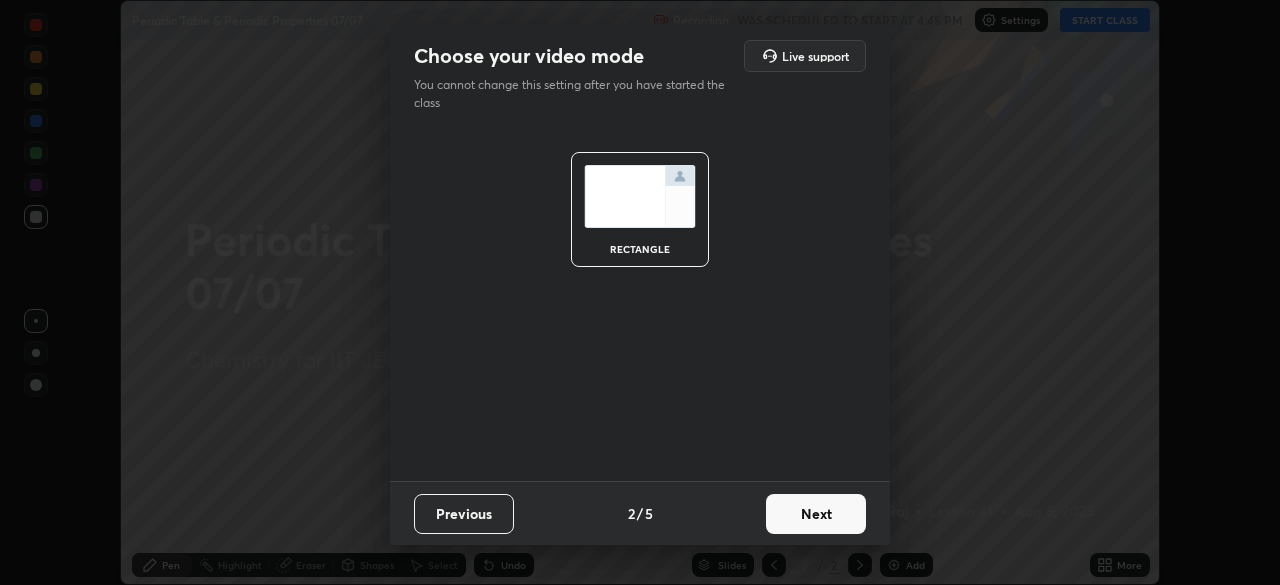 scroll, scrollTop: 0, scrollLeft: 0, axis: both 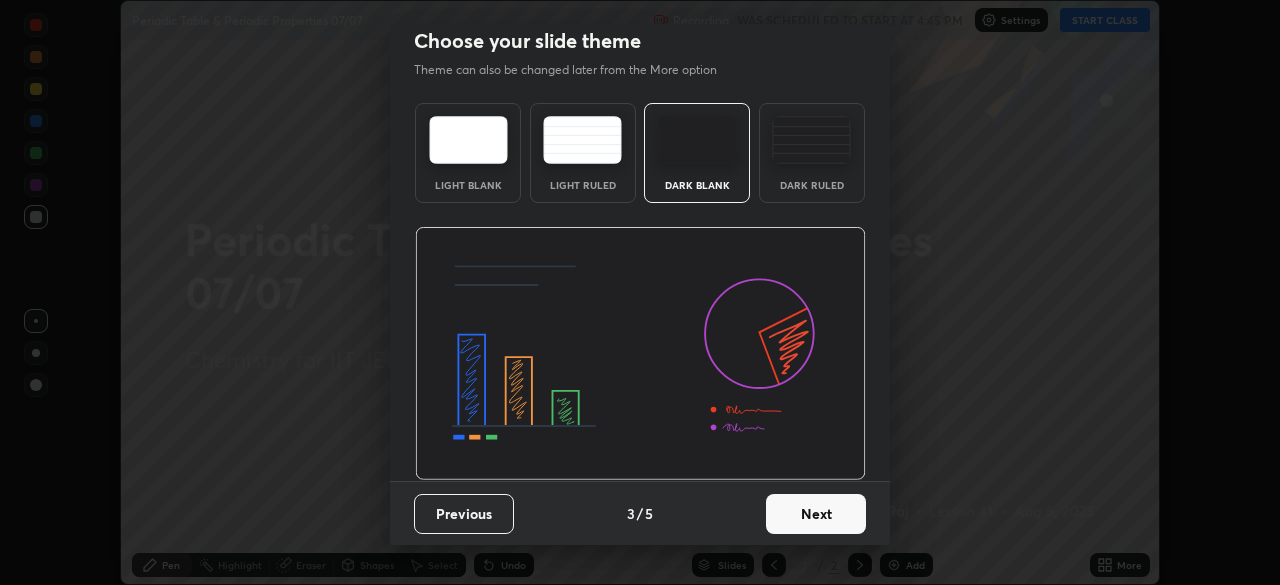 click on "Next" at bounding box center (816, 514) 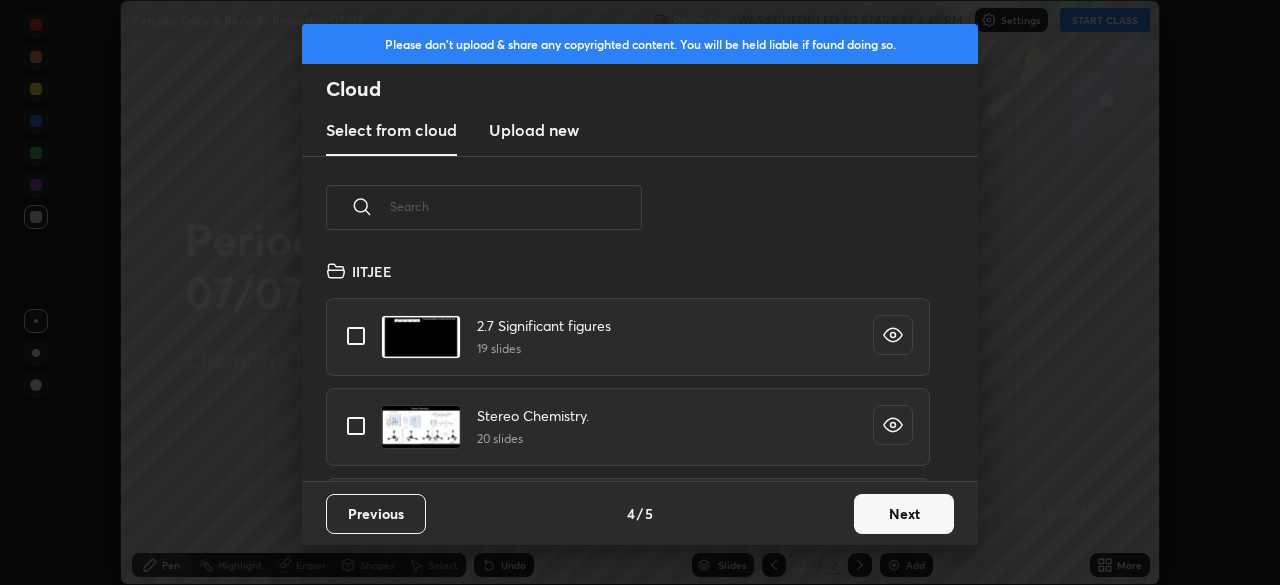scroll, scrollTop: 7, scrollLeft: 11, axis: both 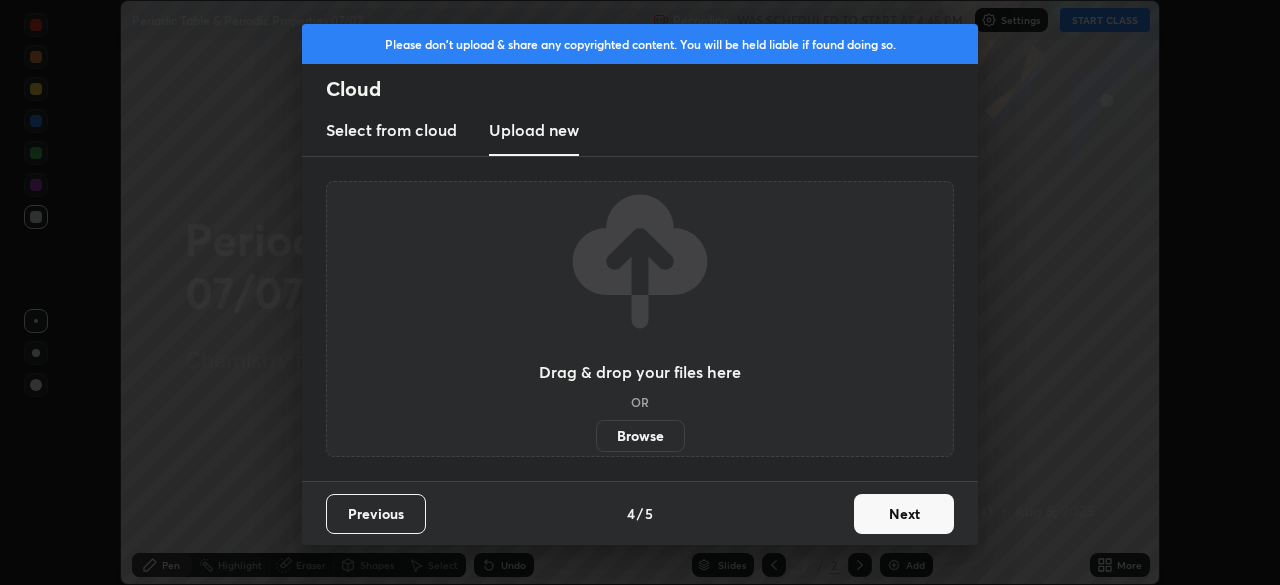 click on "Browse" at bounding box center [640, 436] 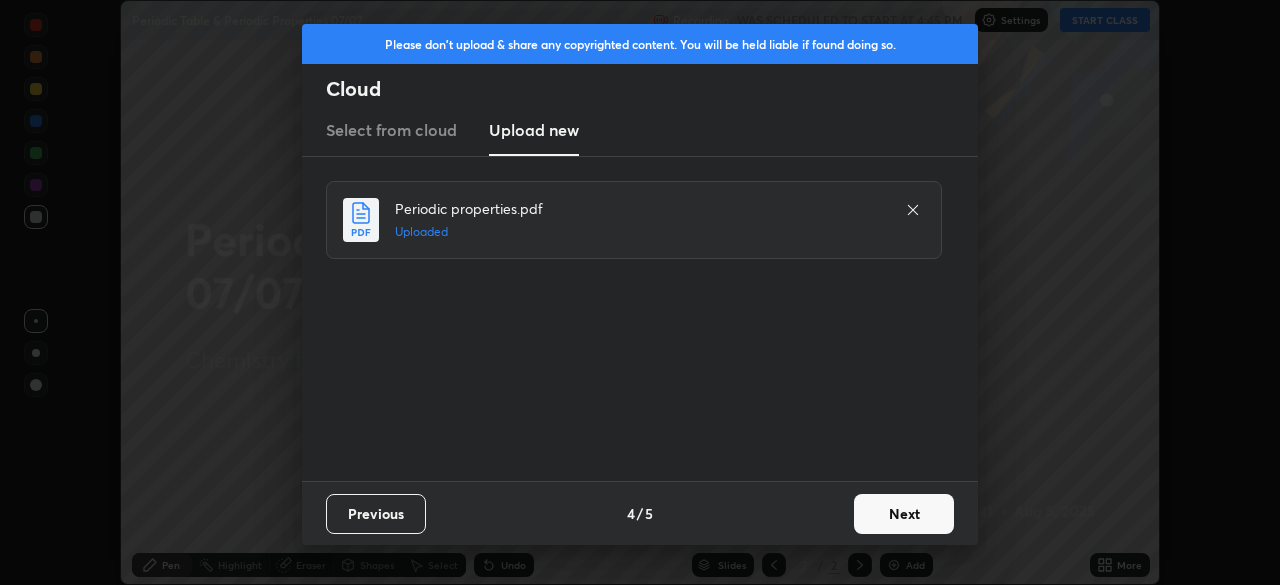 click on "Next" at bounding box center [904, 514] 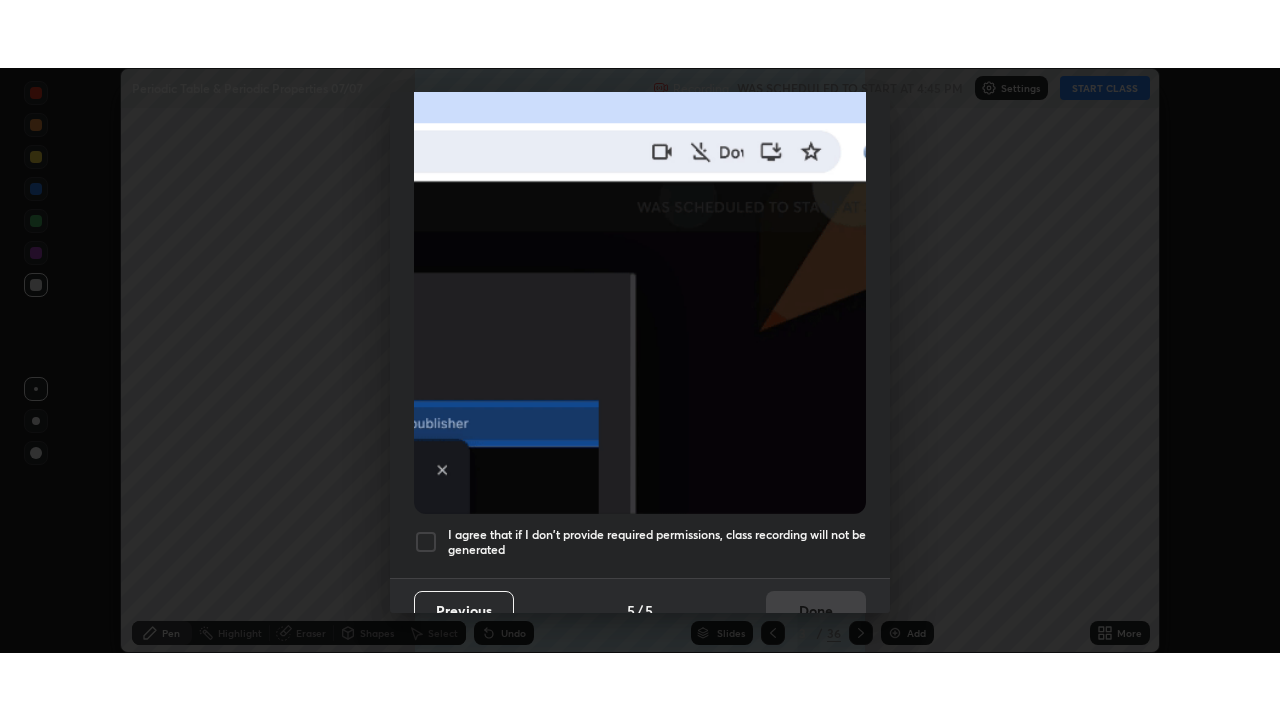scroll, scrollTop: 479, scrollLeft: 0, axis: vertical 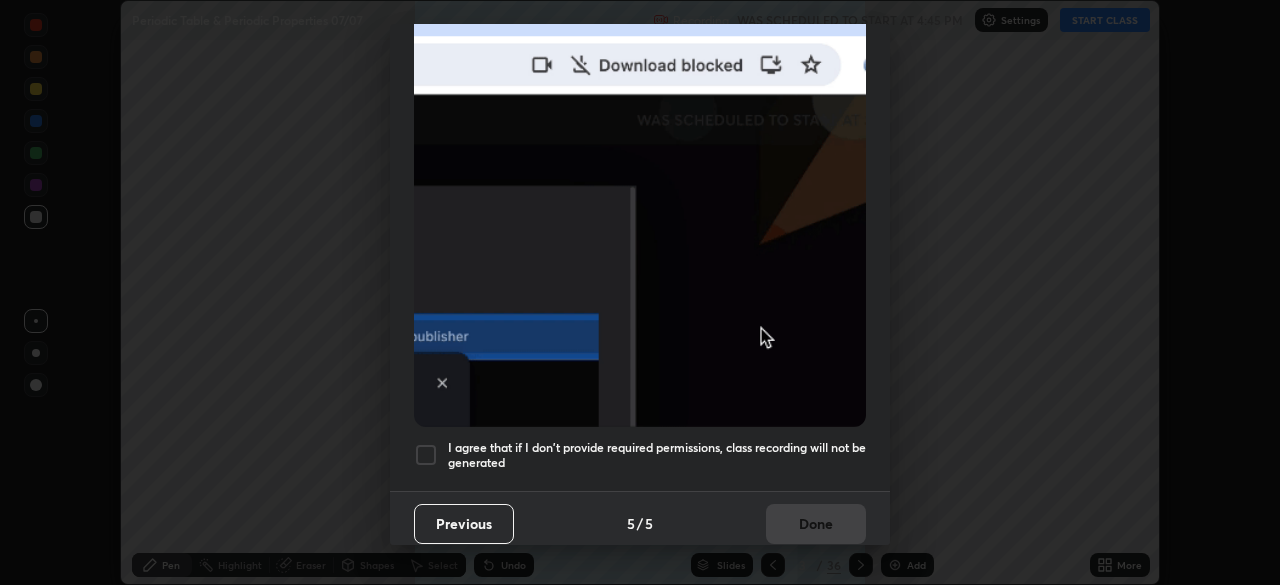 click on "I agree that if I don't provide required permissions, class recording will not be generated" at bounding box center (657, 455) 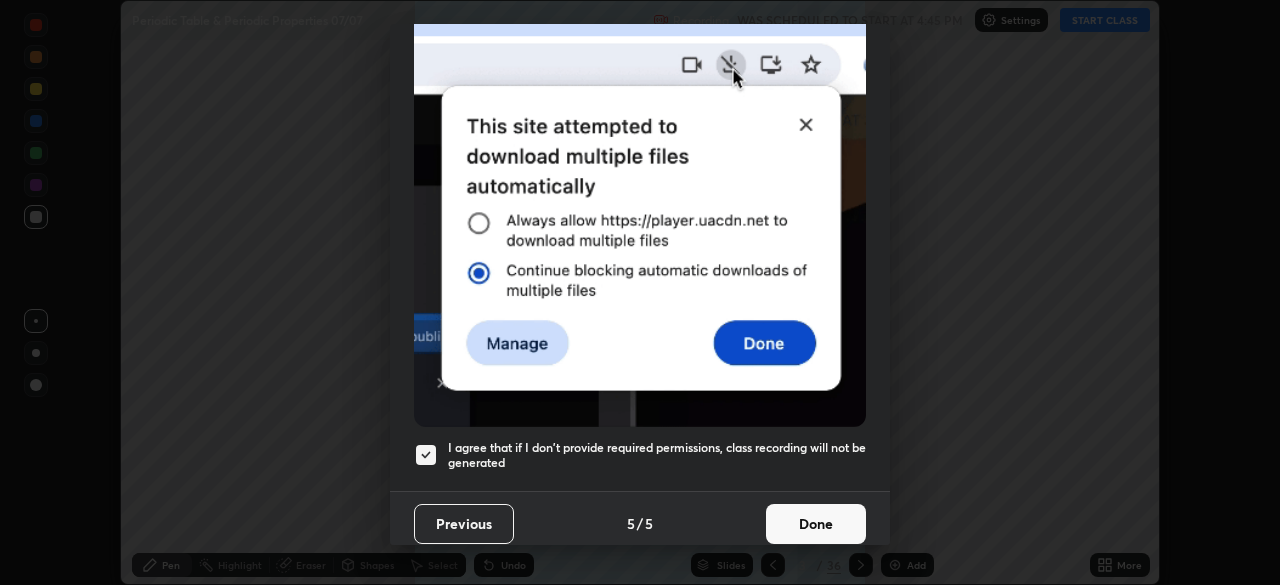 click on "Done" at bounding box center (816, 524) 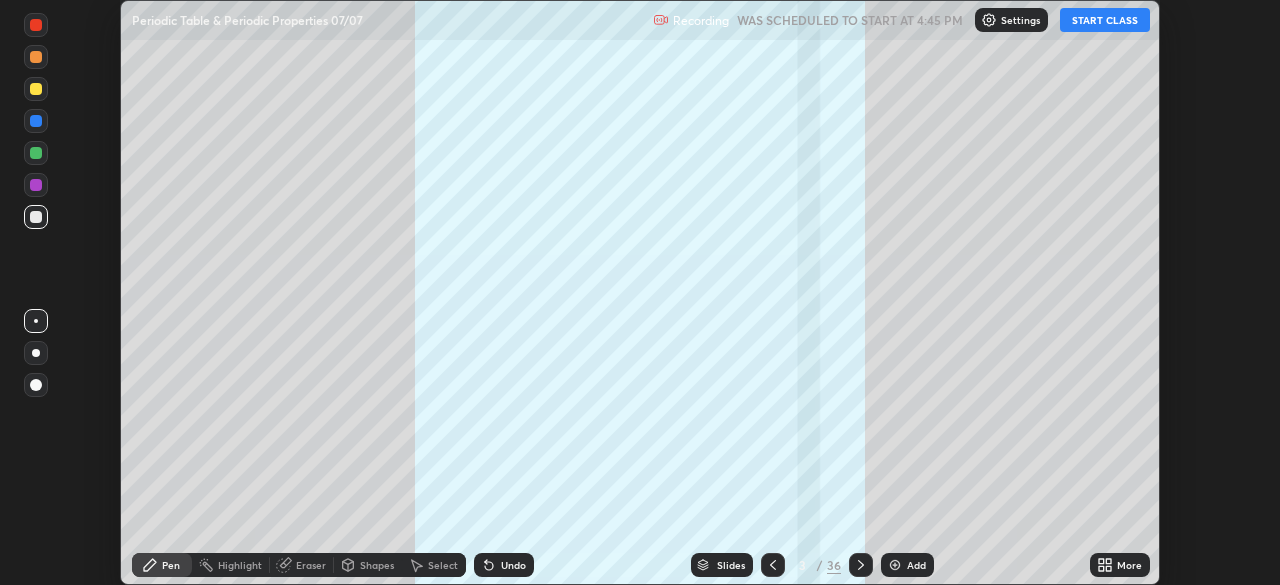 click on "START CLASS" at bounding box center (1105, 20) 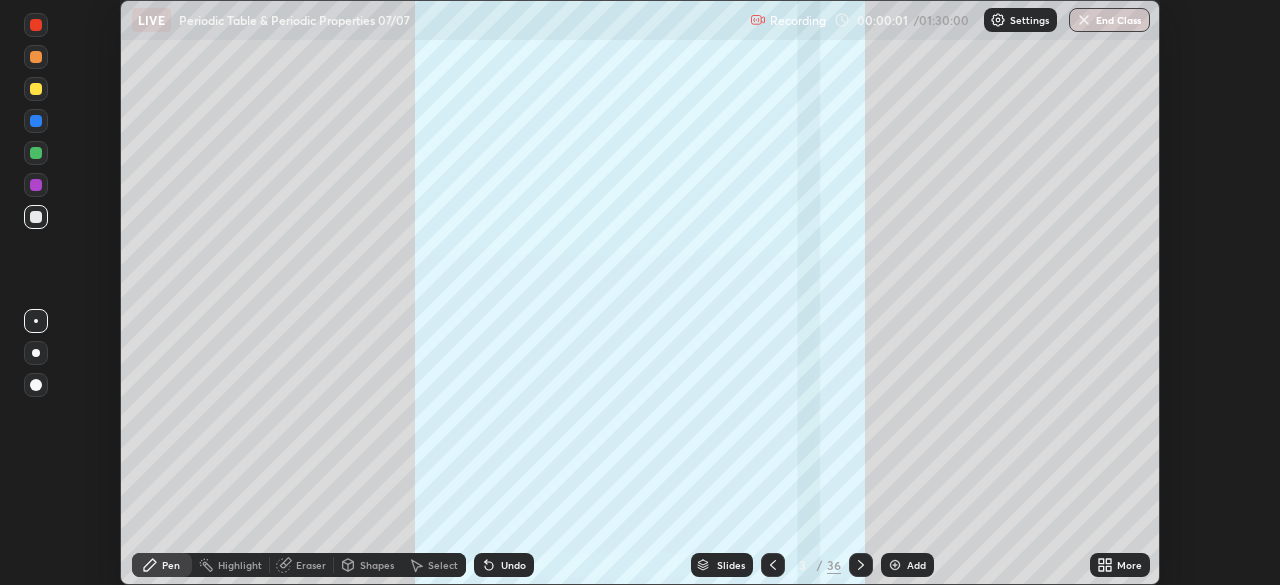 click 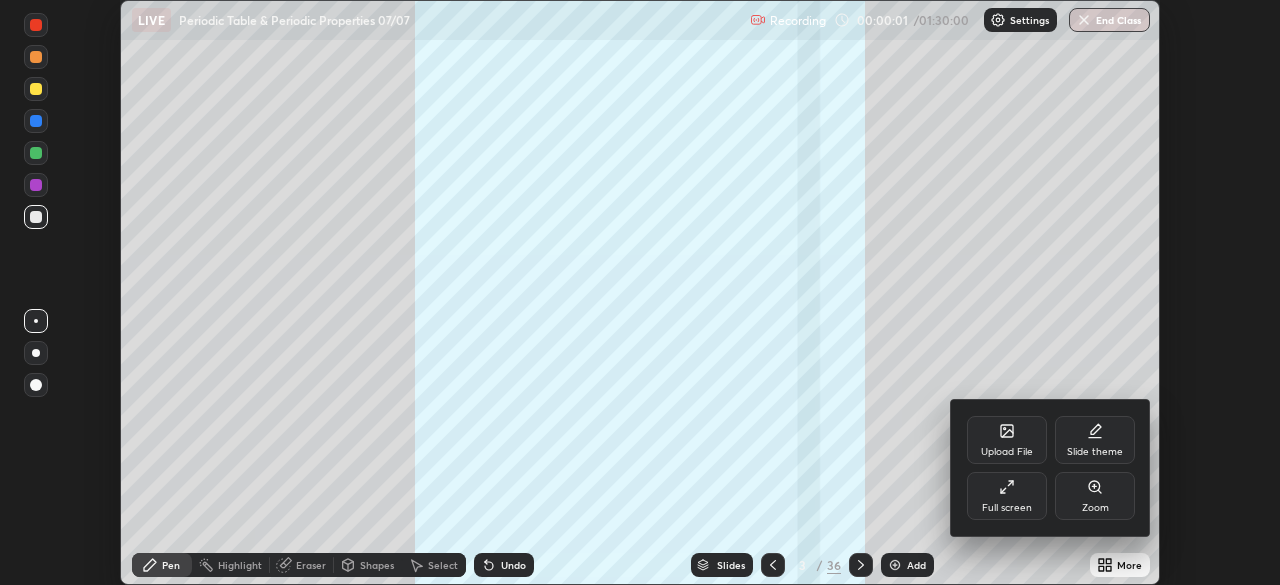 click on "Full screen" at bounding box center [1007, 496] 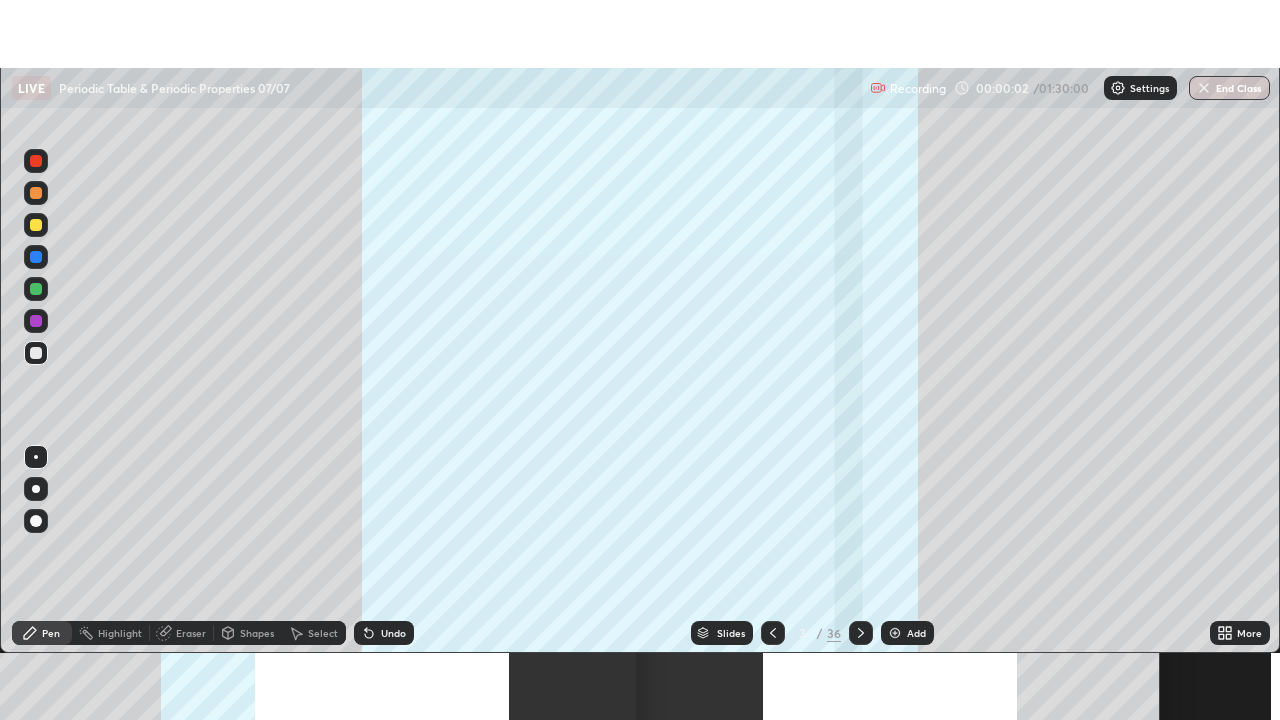 scroll, scrollTop: 99280, scrollLeft: 98720, axis: both 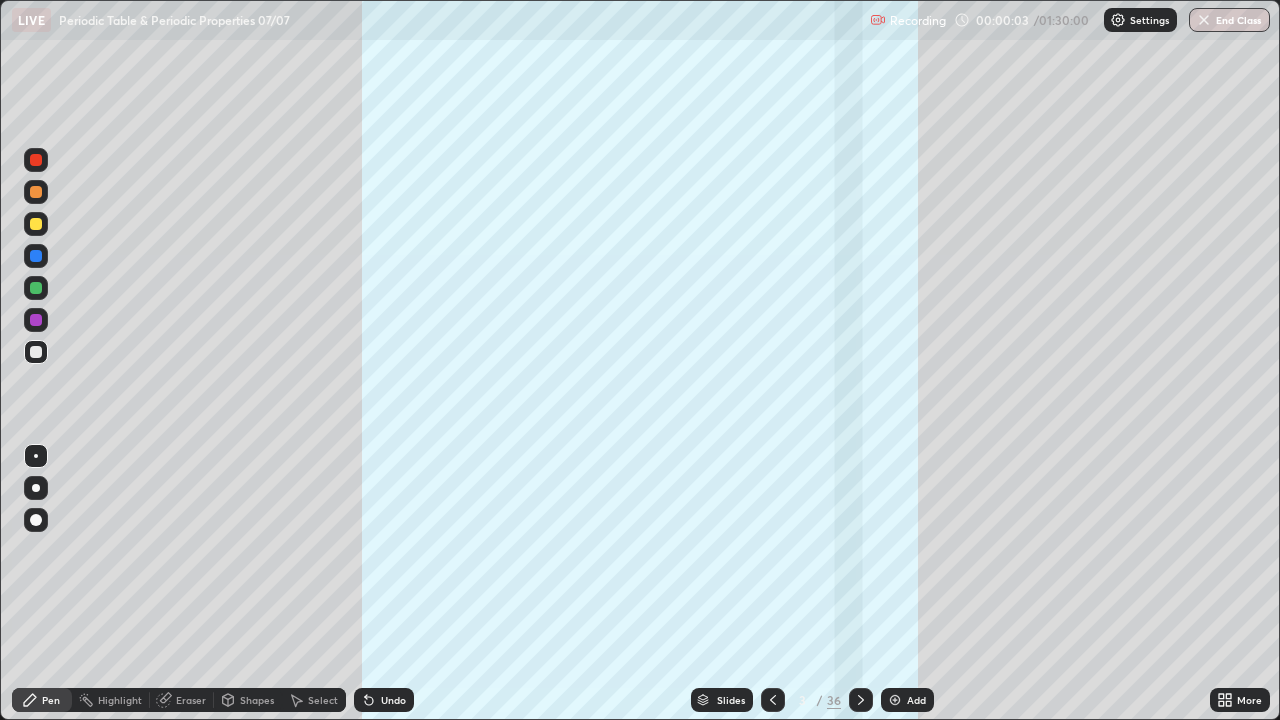 click on "36" at bounding box center [834, 700] 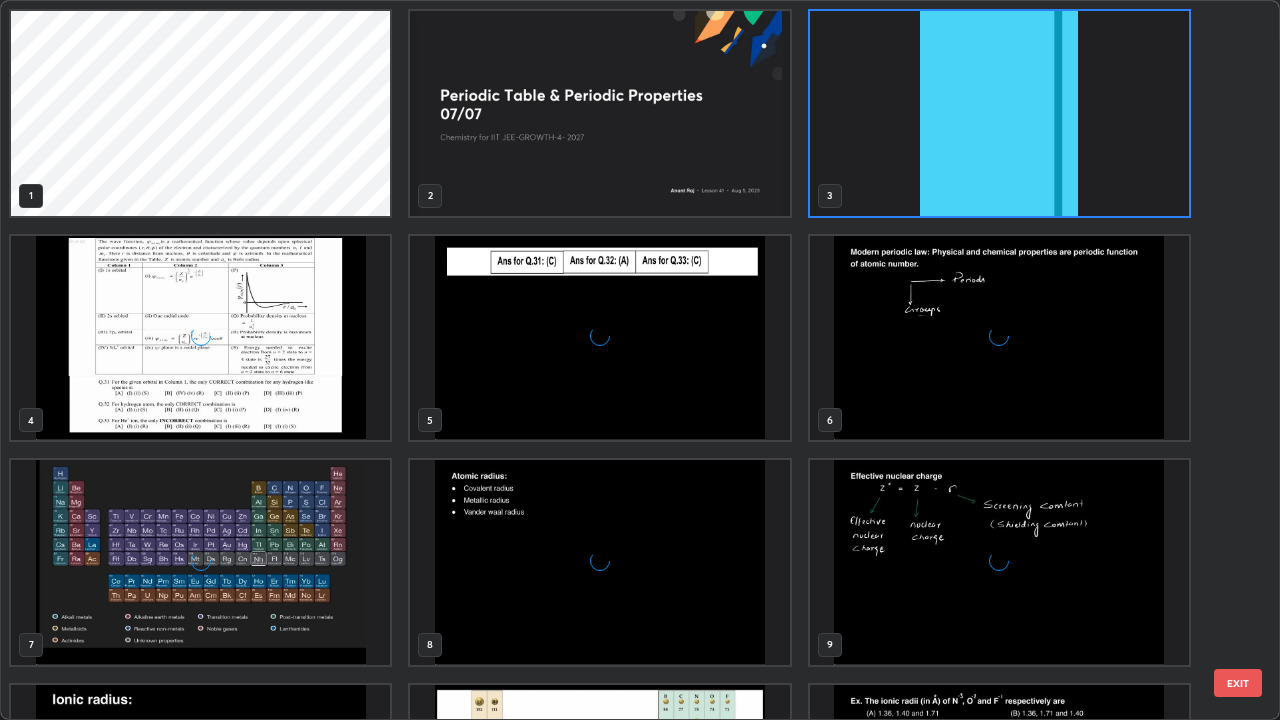 scroll, scrollTop: 7, scrollLeft: 11, axis: both 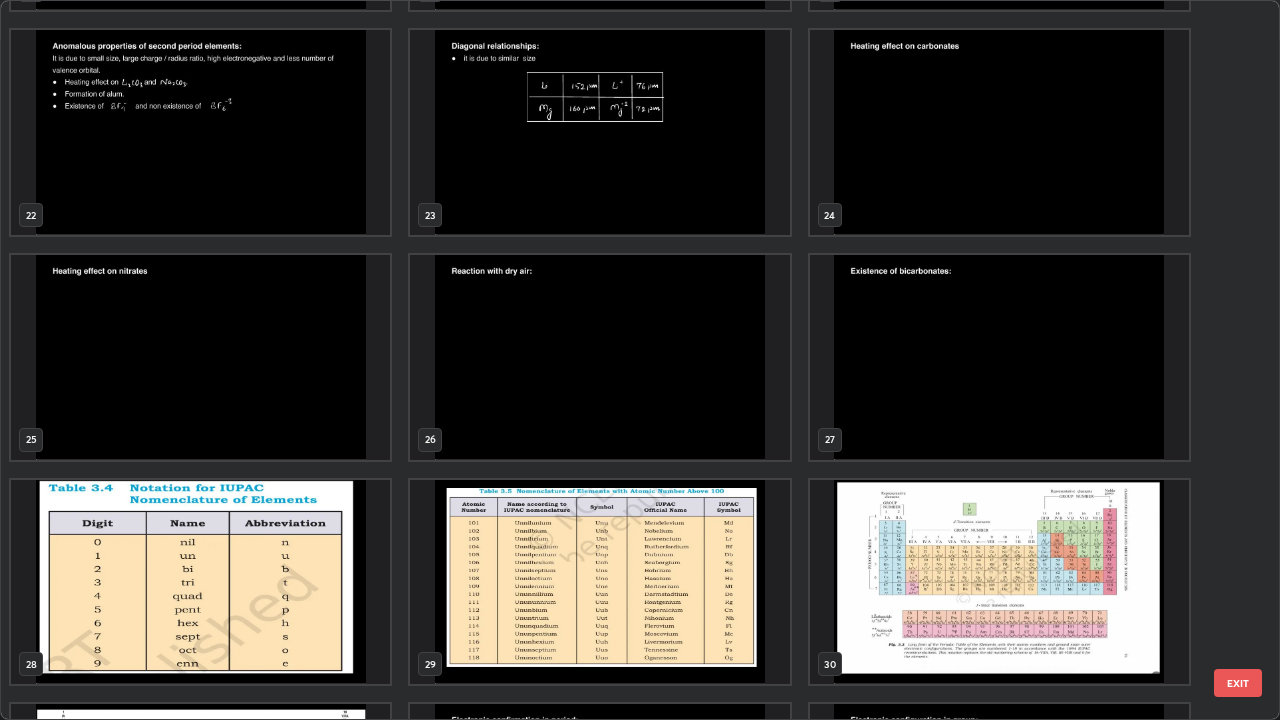 click at bounding box center (999, 357) 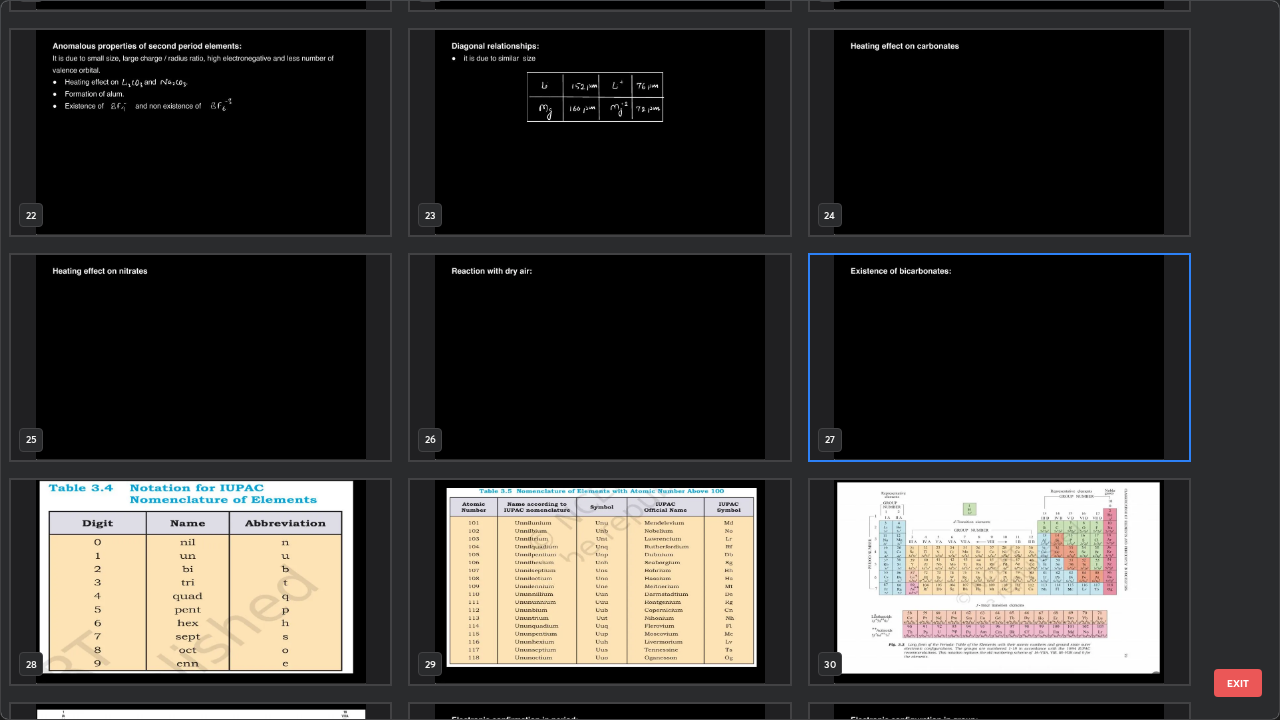 click at bounding box center (999, 357) 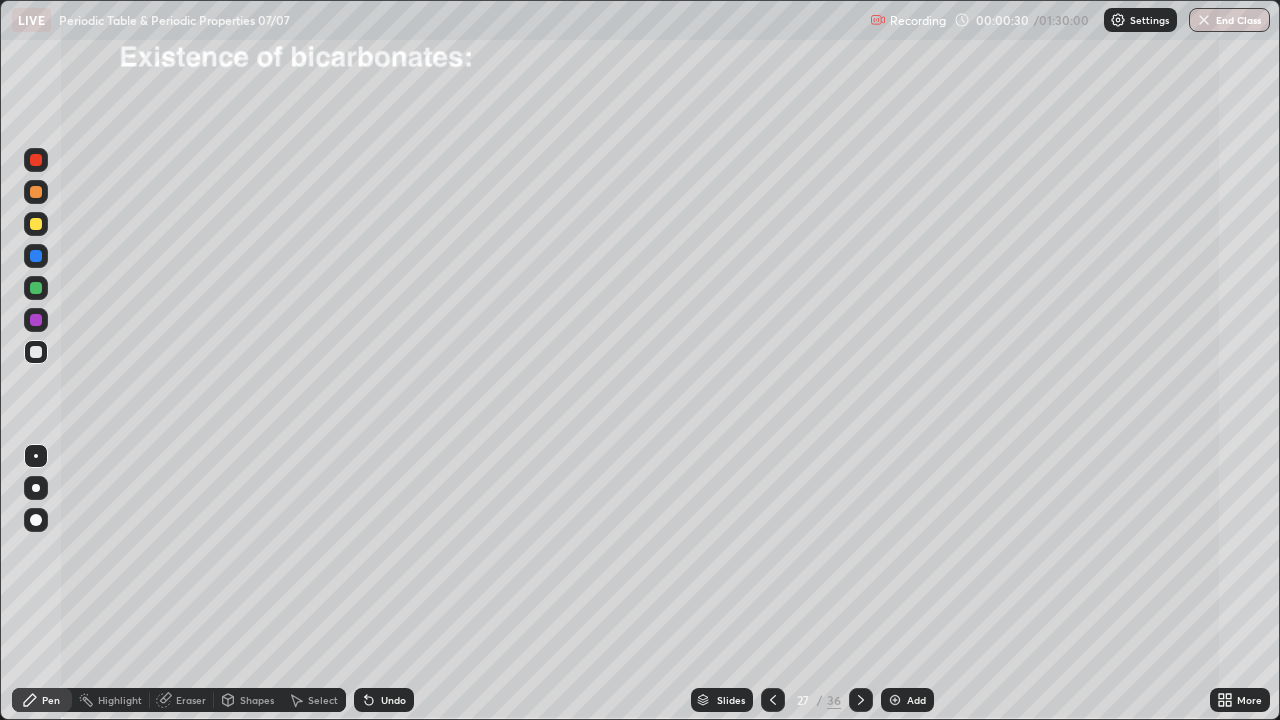 click on "36" at bounding box center [834, 700] 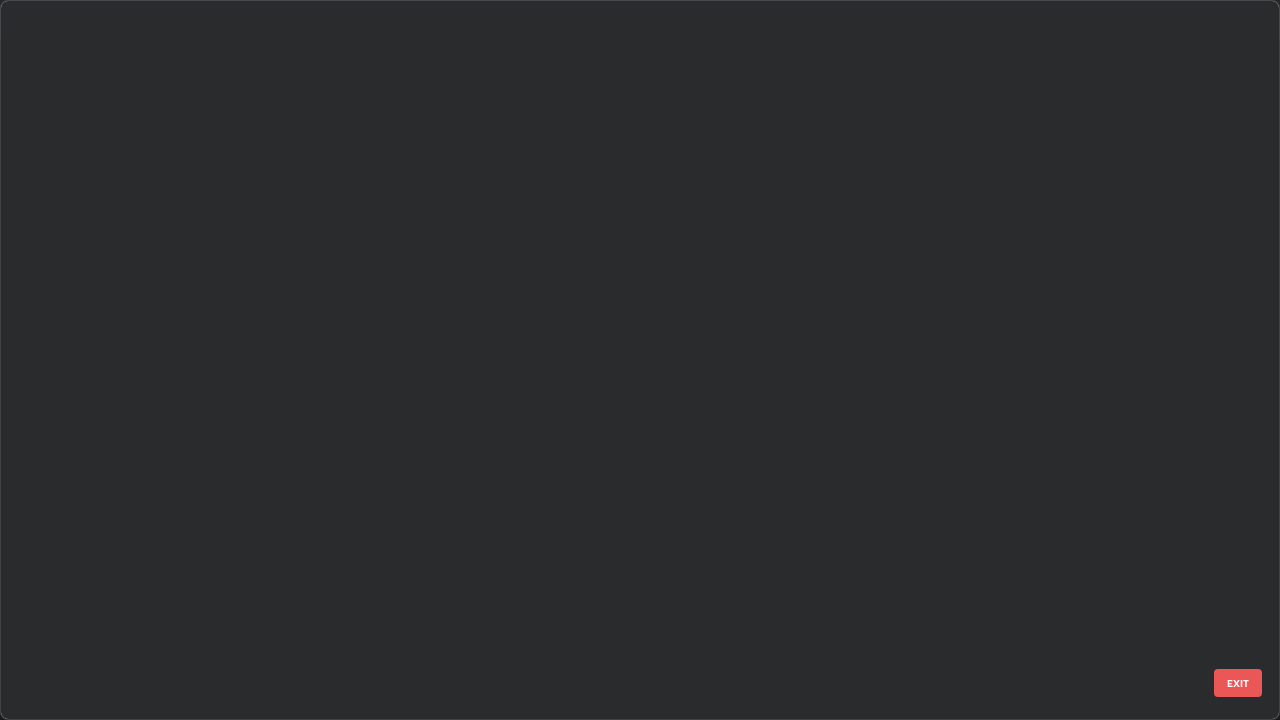 scroll, scrollTop: 1303, scrollLeft: 0, axis: vertical 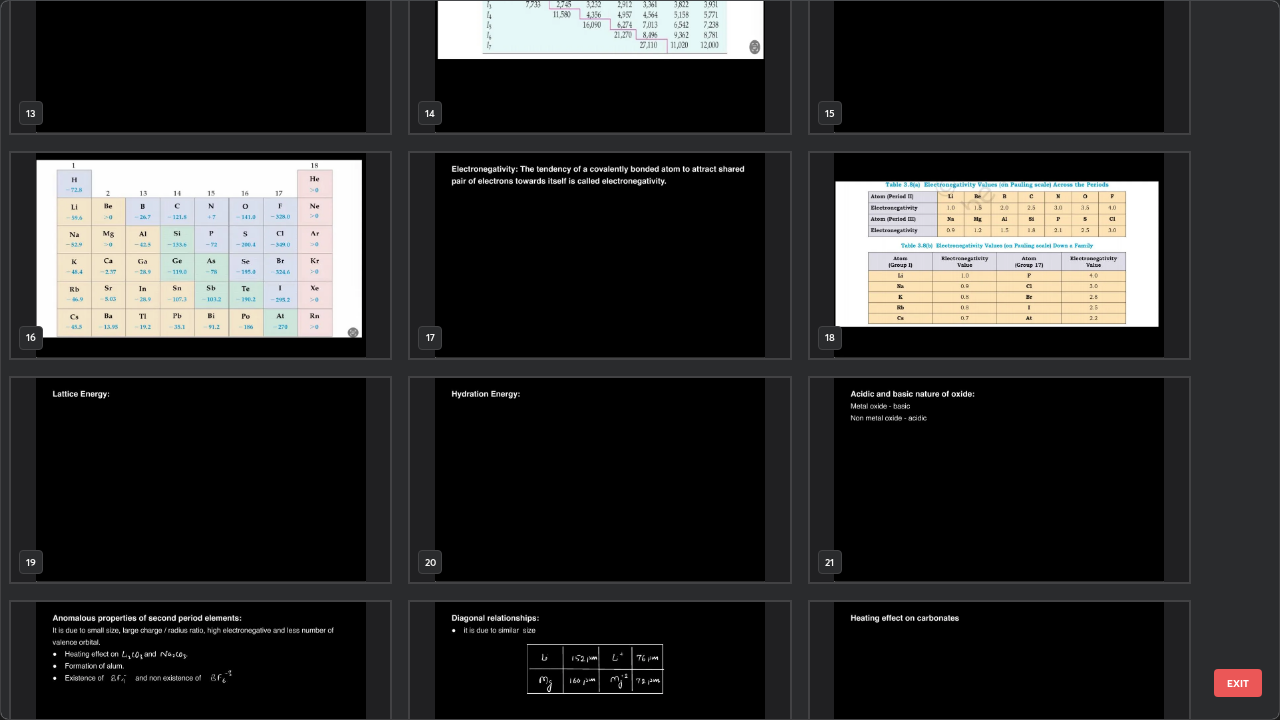 click at bounding box center [599, 480] 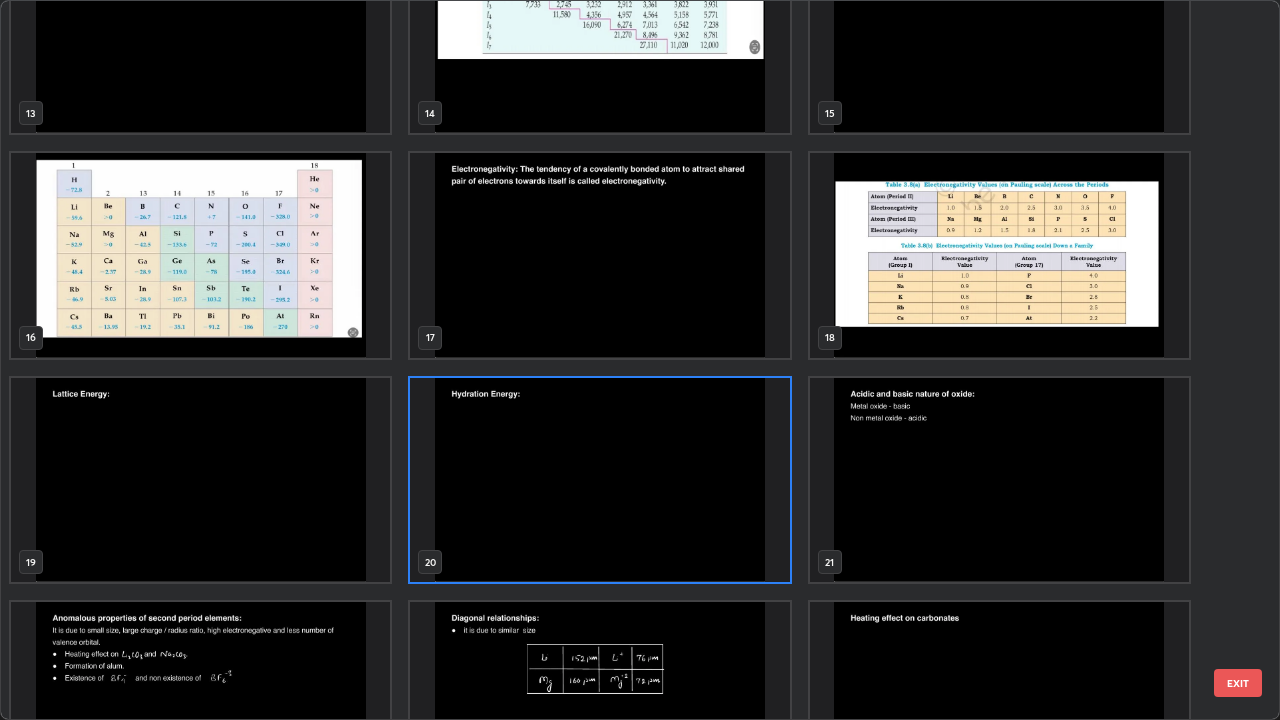 click at bounding box center [599, 480] 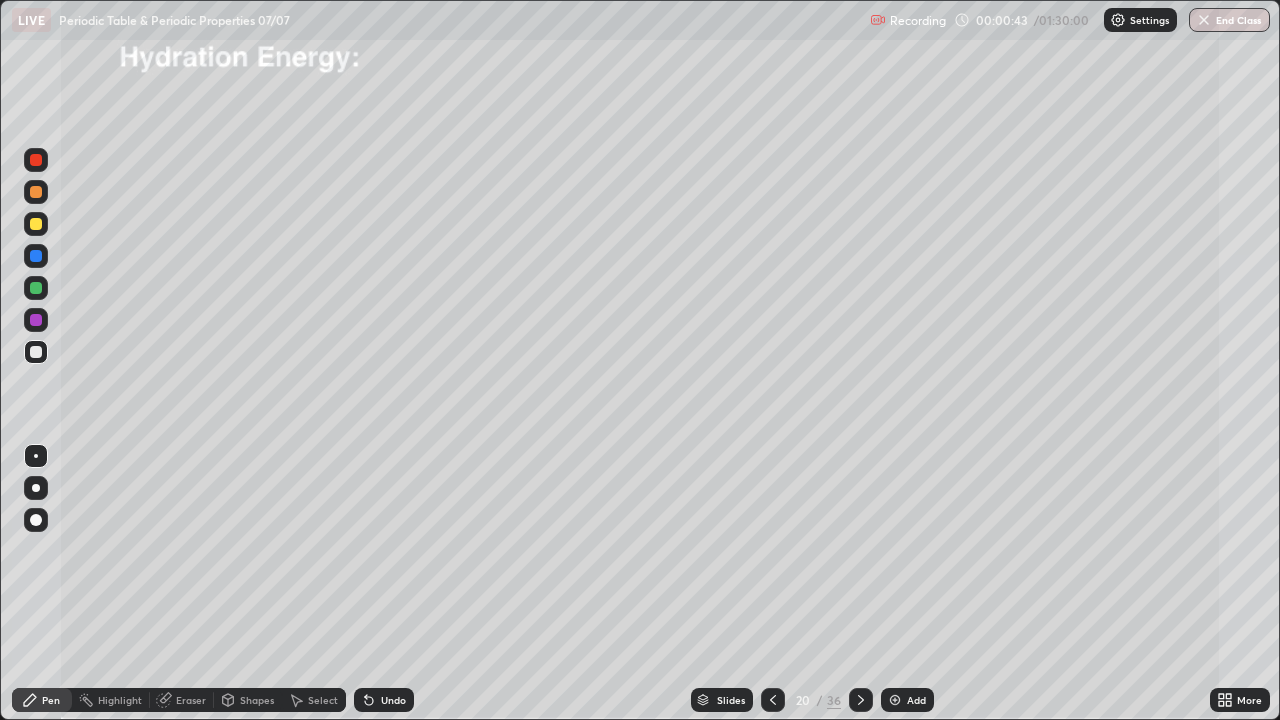 click at bounding box center (36, 352) 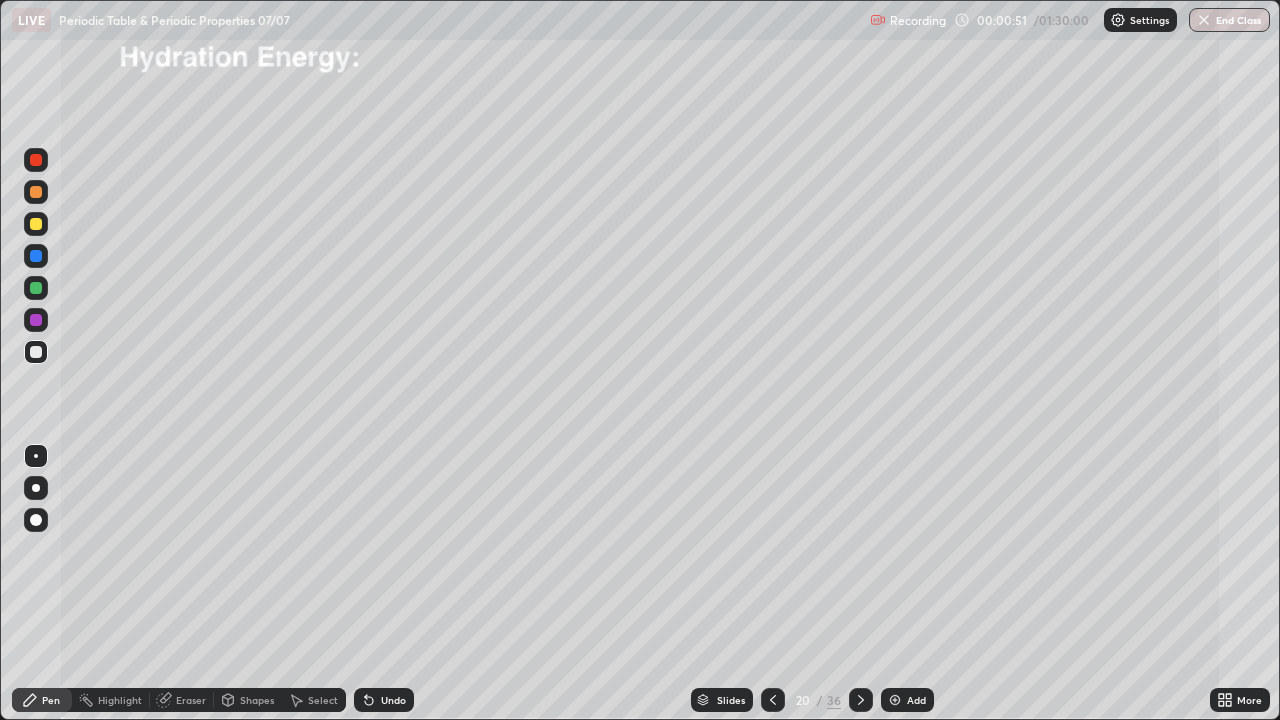 click at bounding box center (36, 456) 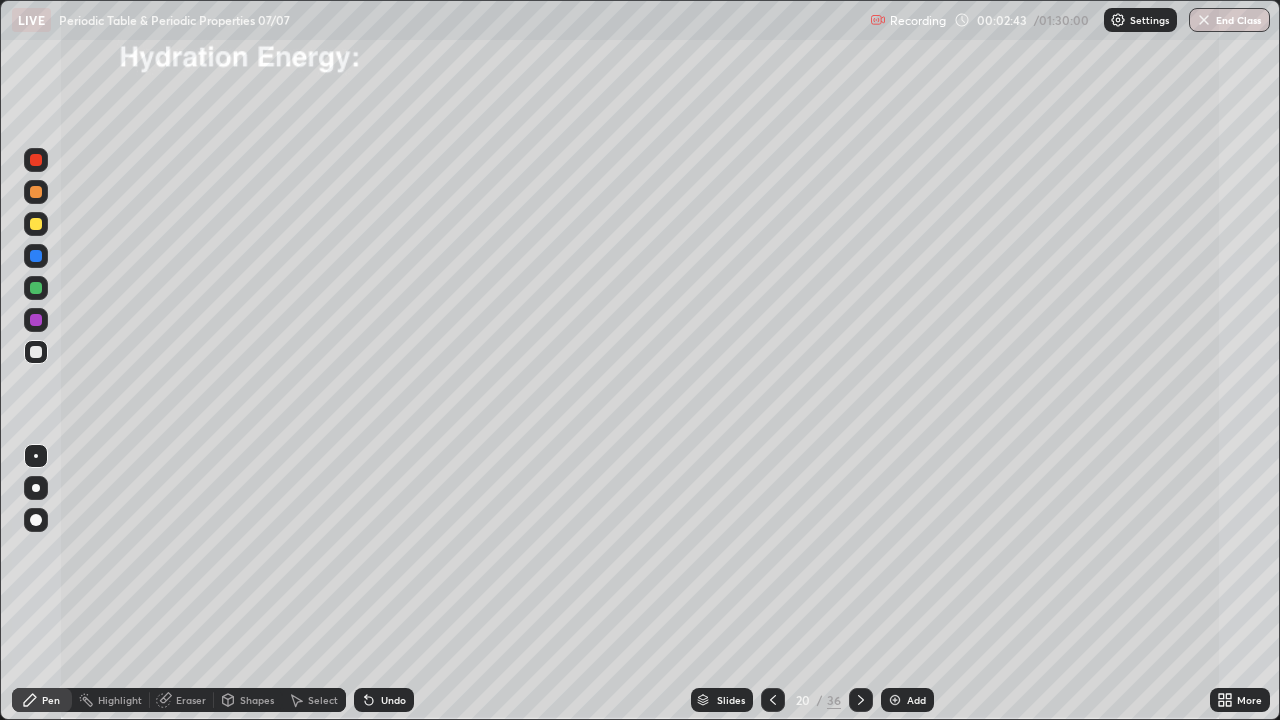 click on "Undo" at bounding box center (393, 700) 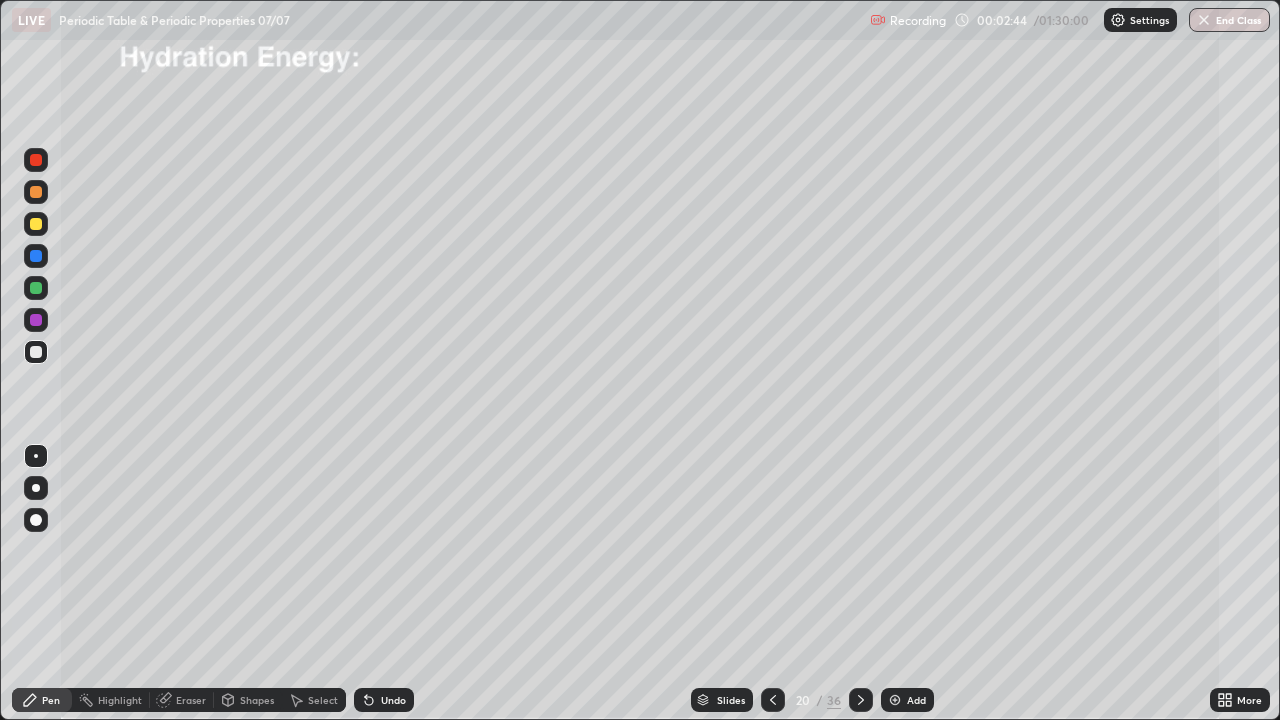 click on "Undo" at bounding box center [393, 700] 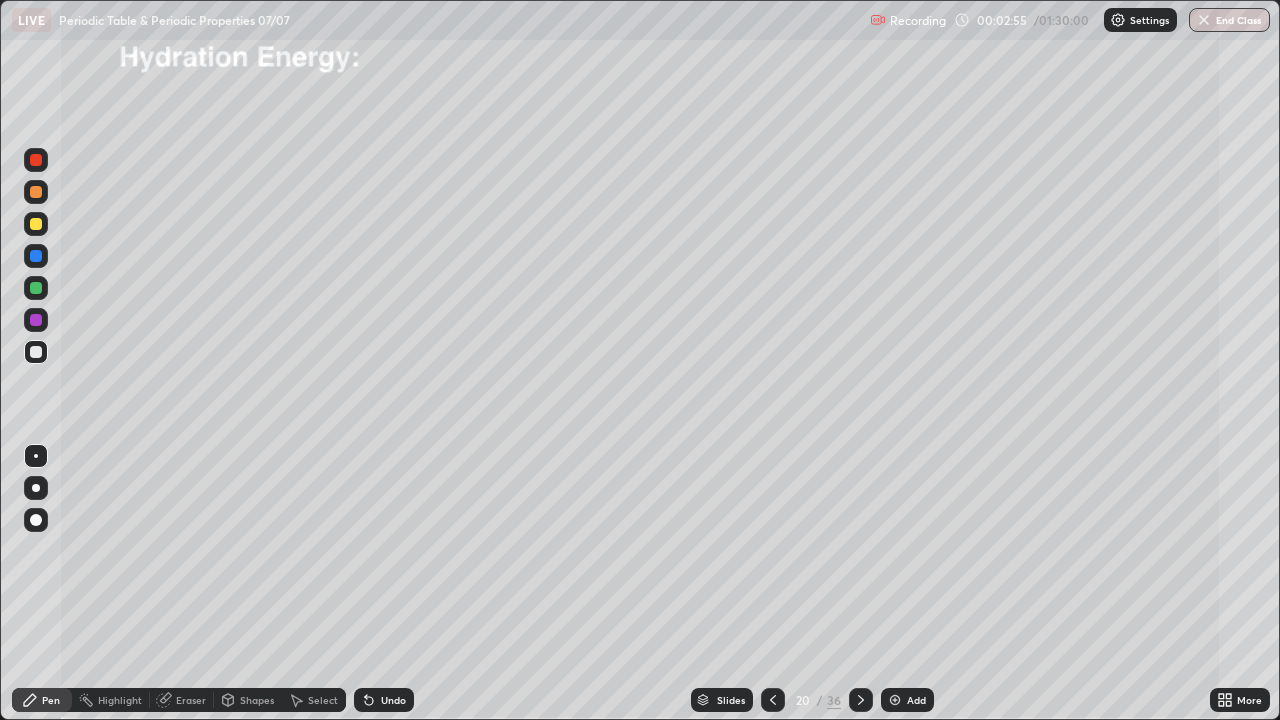 click on "Select" at bounding box center [323, 700] 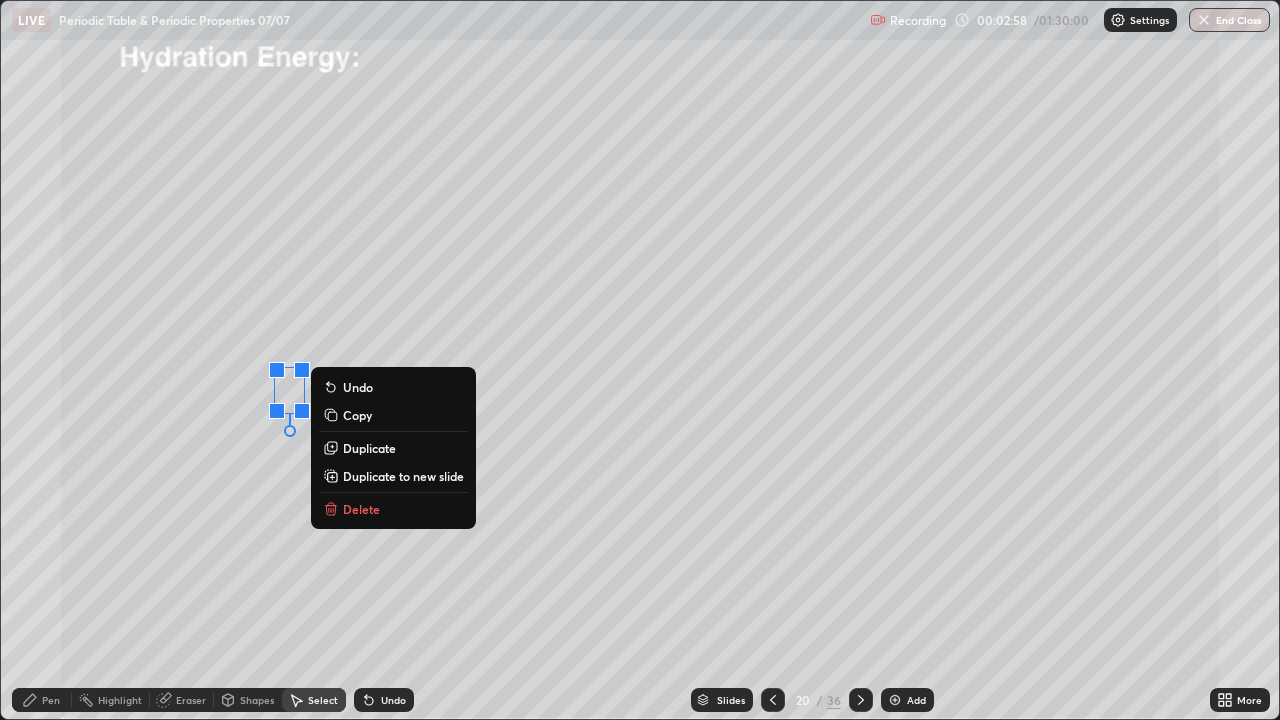 click on "Pen" at bounding box center (51, 700) 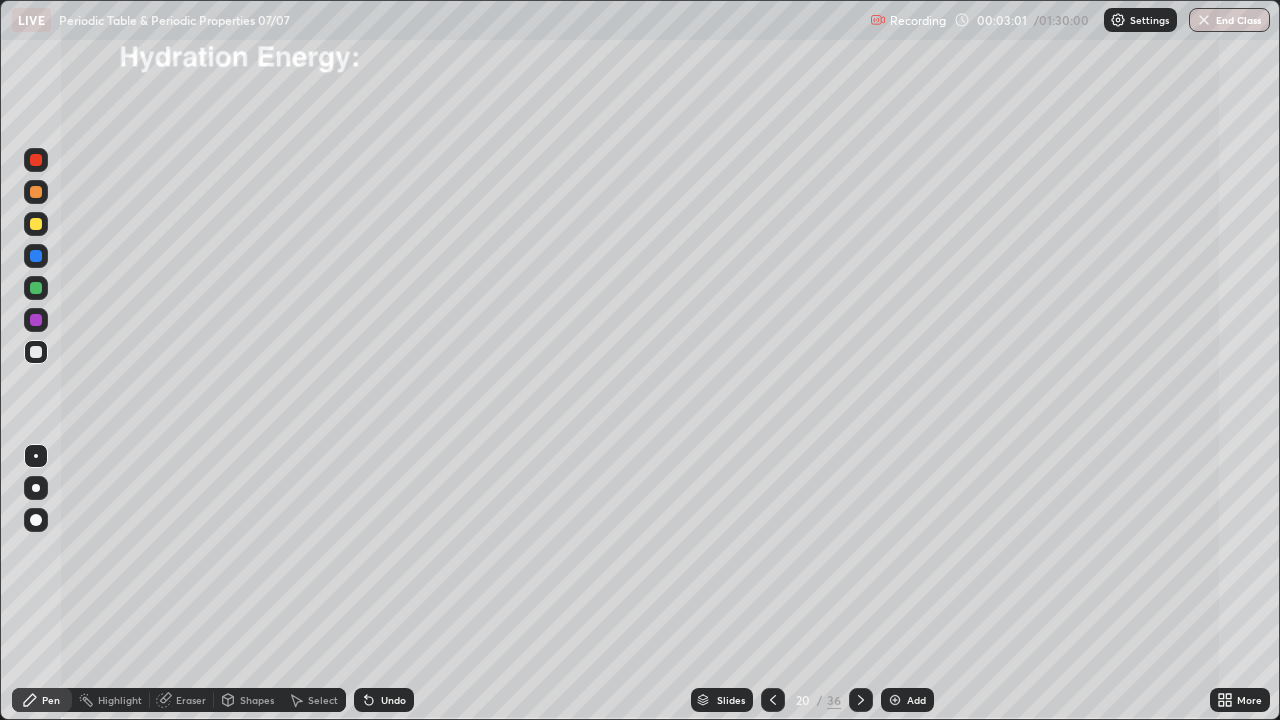 click at bounding box center (36, 224) 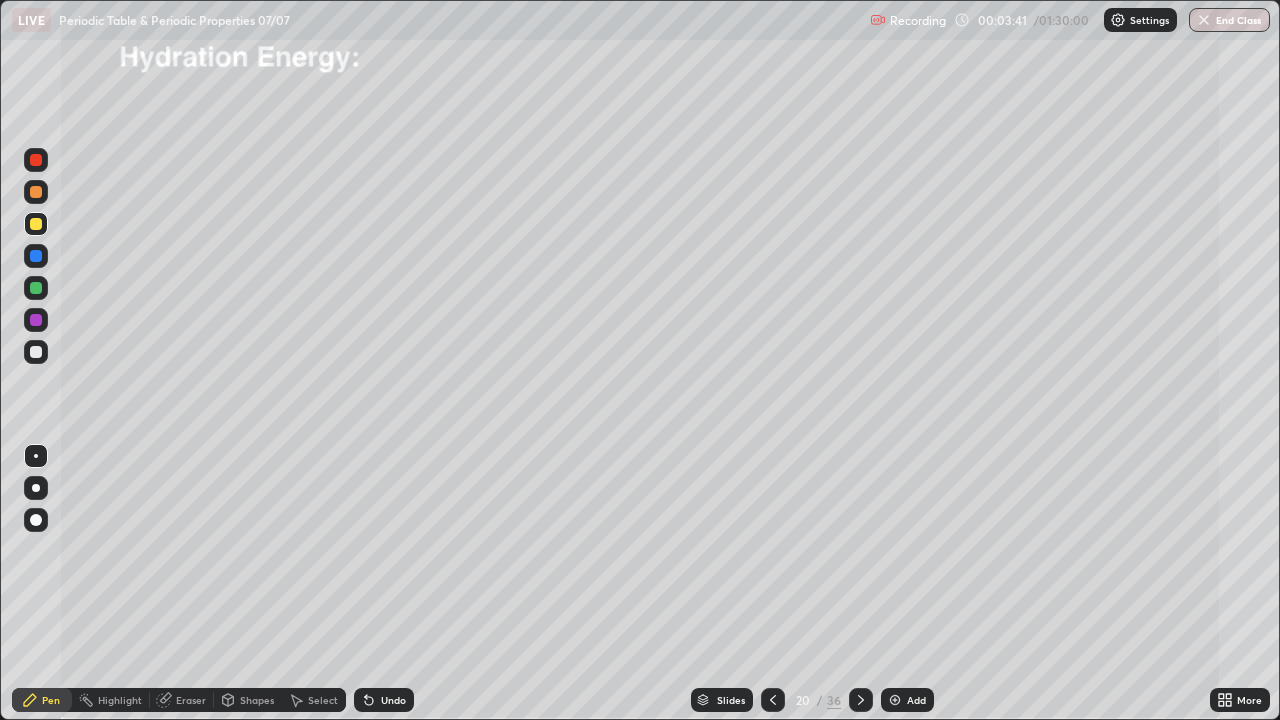 click on "Undo" at bounding box center (384, 700) 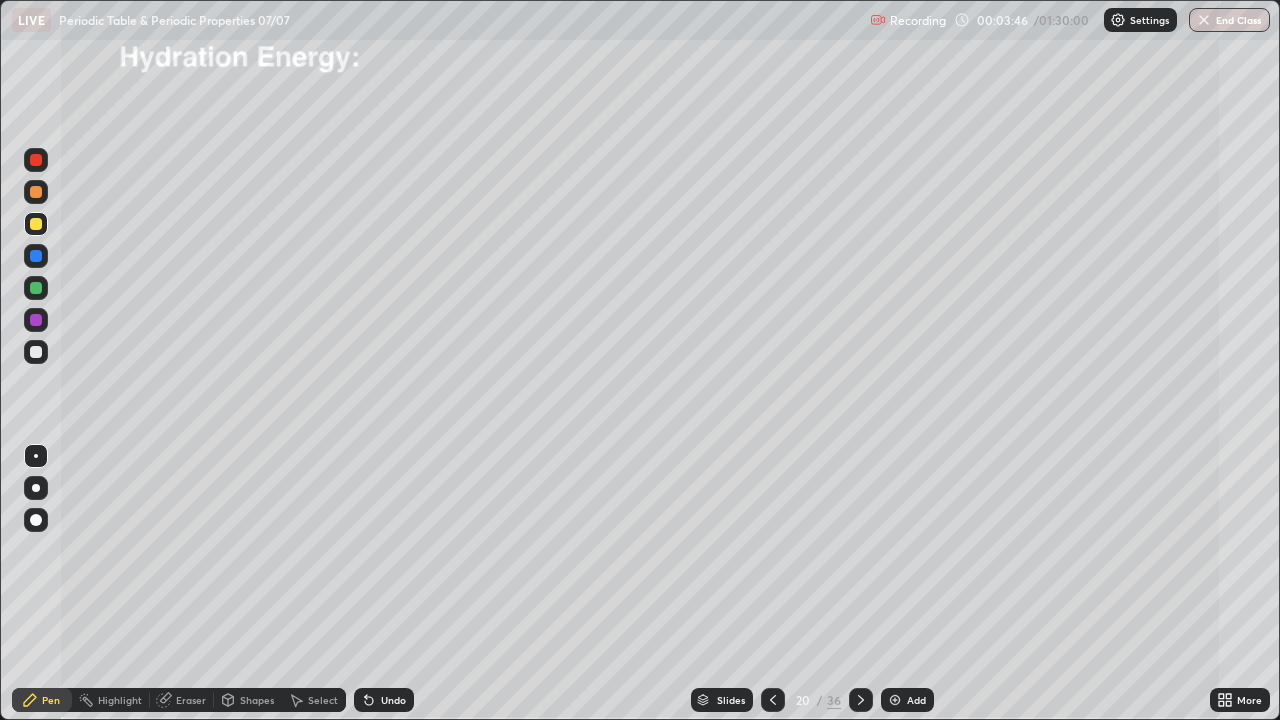 click on "Eraser" at bounding box center [191, 700] 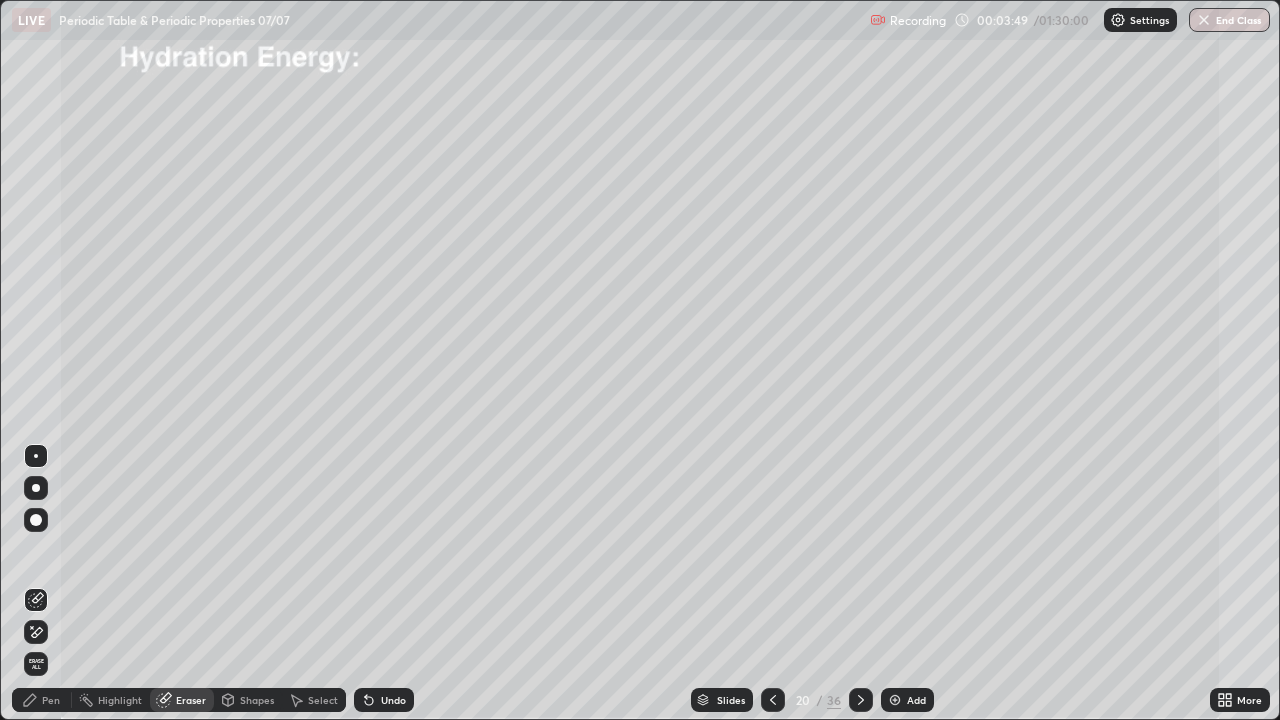 click on "Pen" at bounding box center (51, 700) 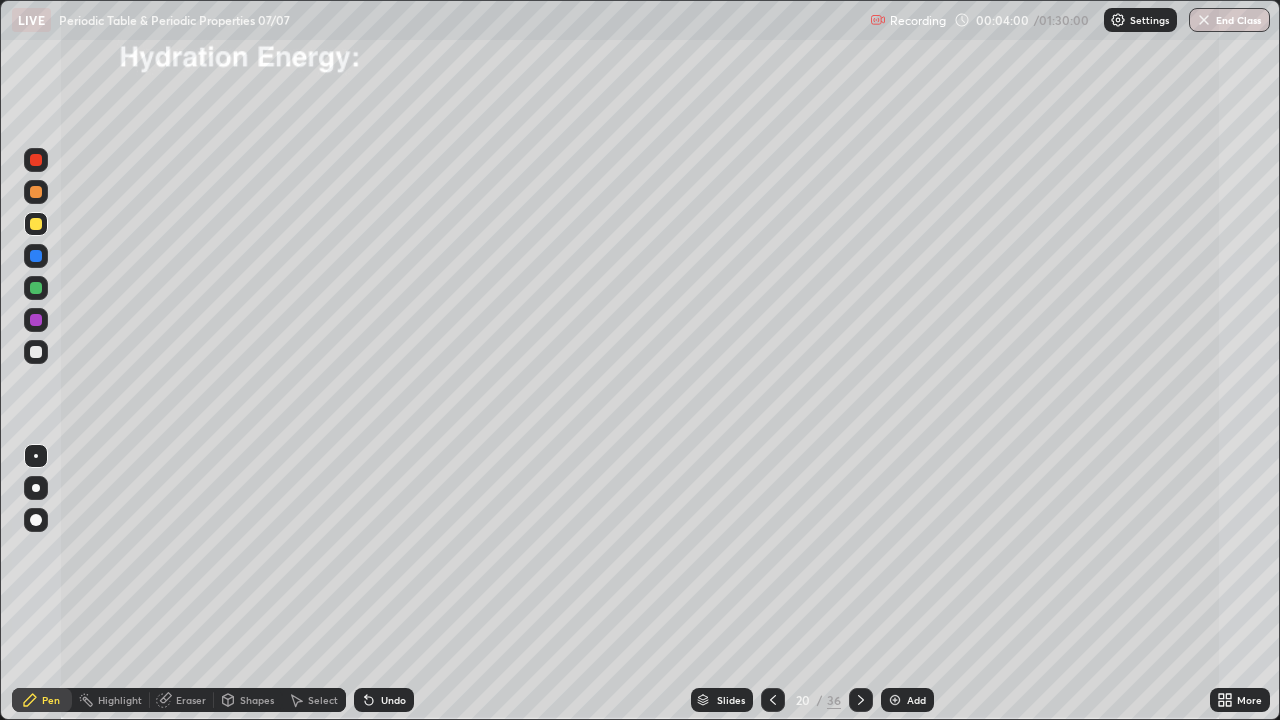 click at bounding box center (36, 160) 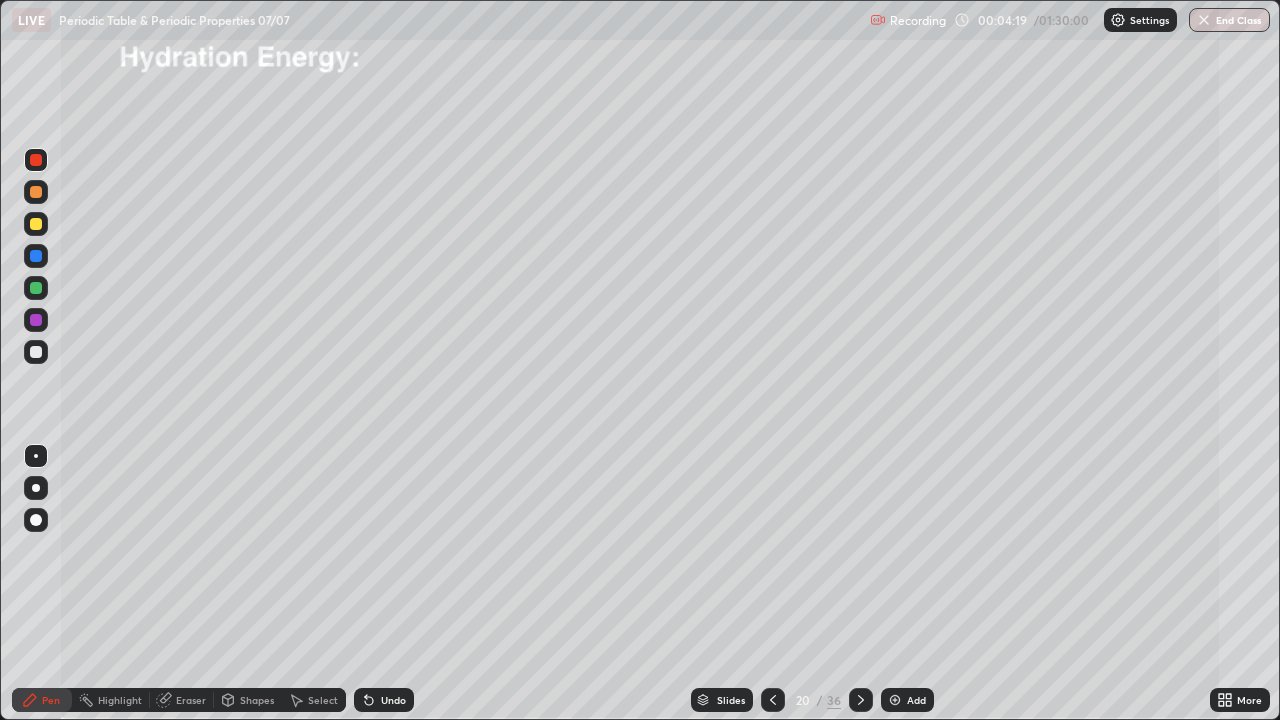 click on "Undo" at bounding box center [393, 700] 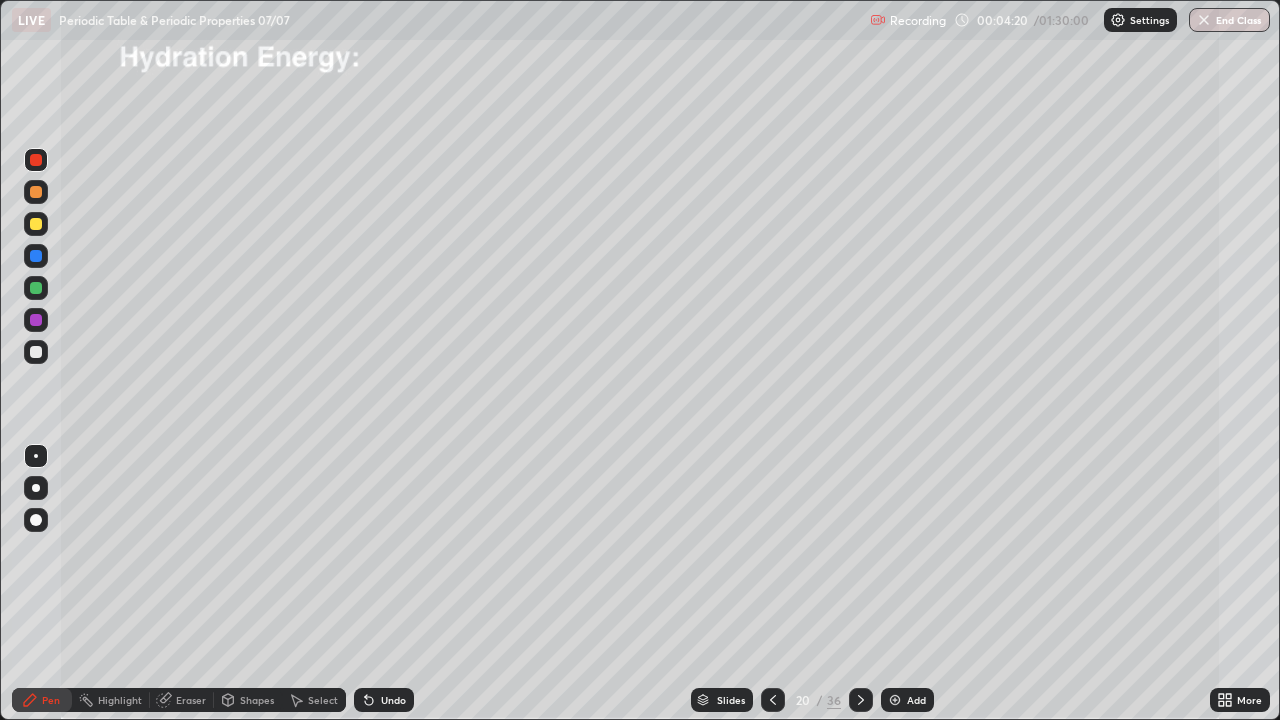 click on "Undo" at bounding box center [393, 700] 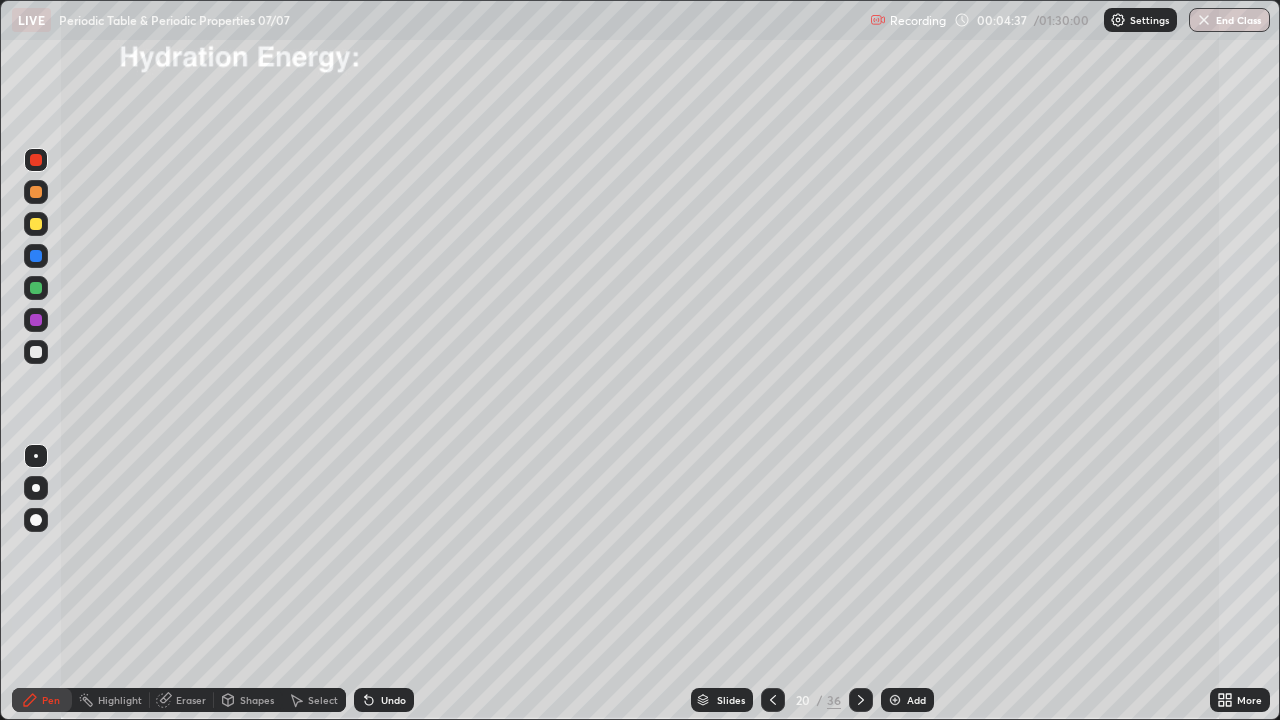 click at bounding box center [36, 224] 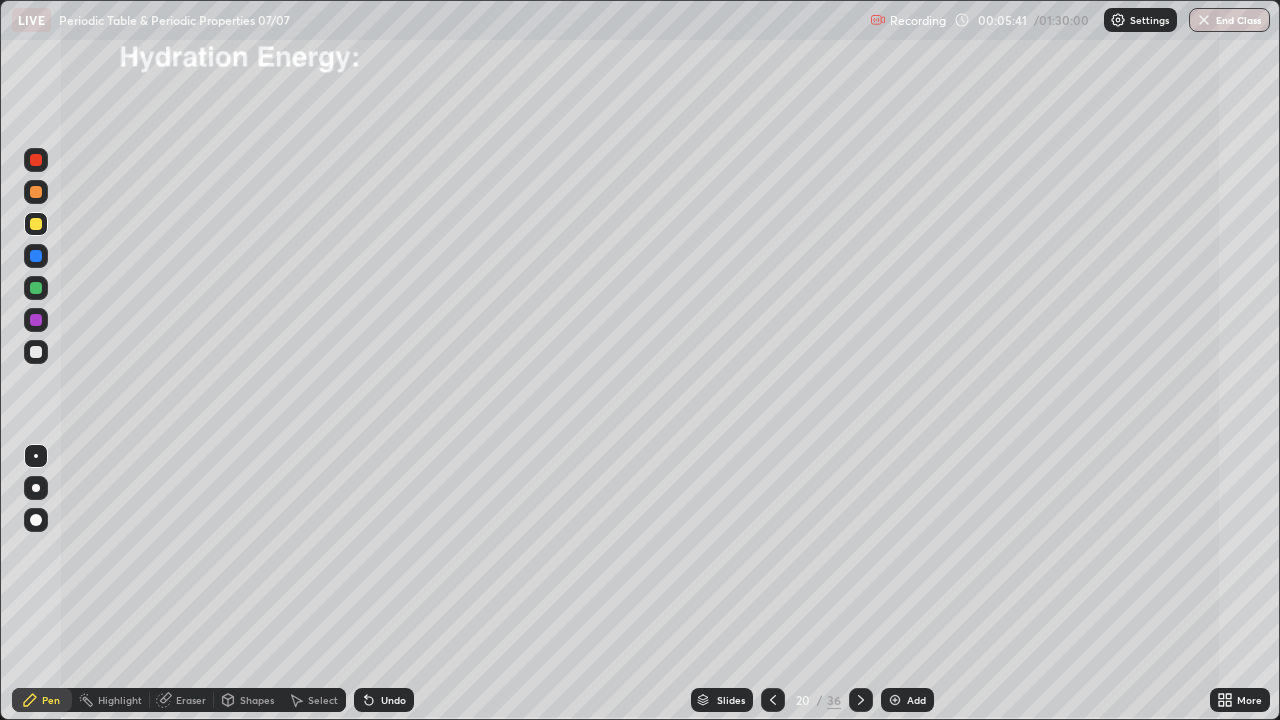 click at bounding box center (36, 352) 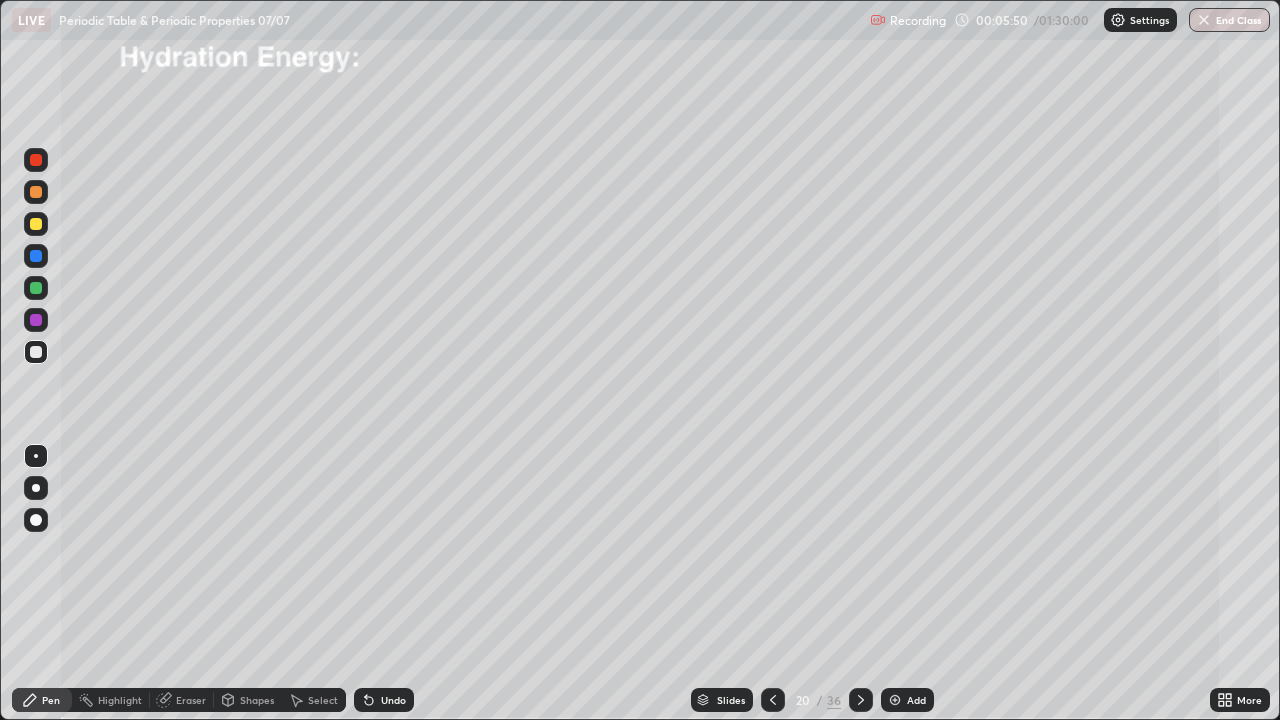click at bounding box center (36, 224) 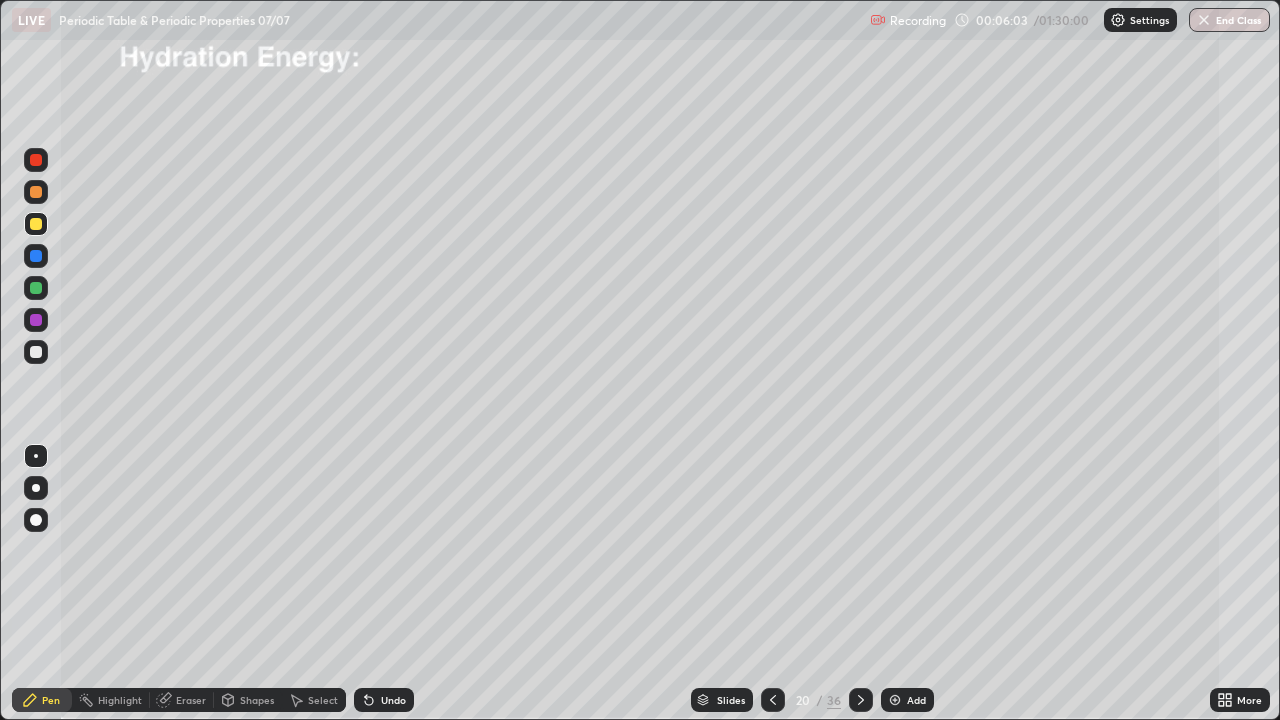 click at bounding box center [36, 160] 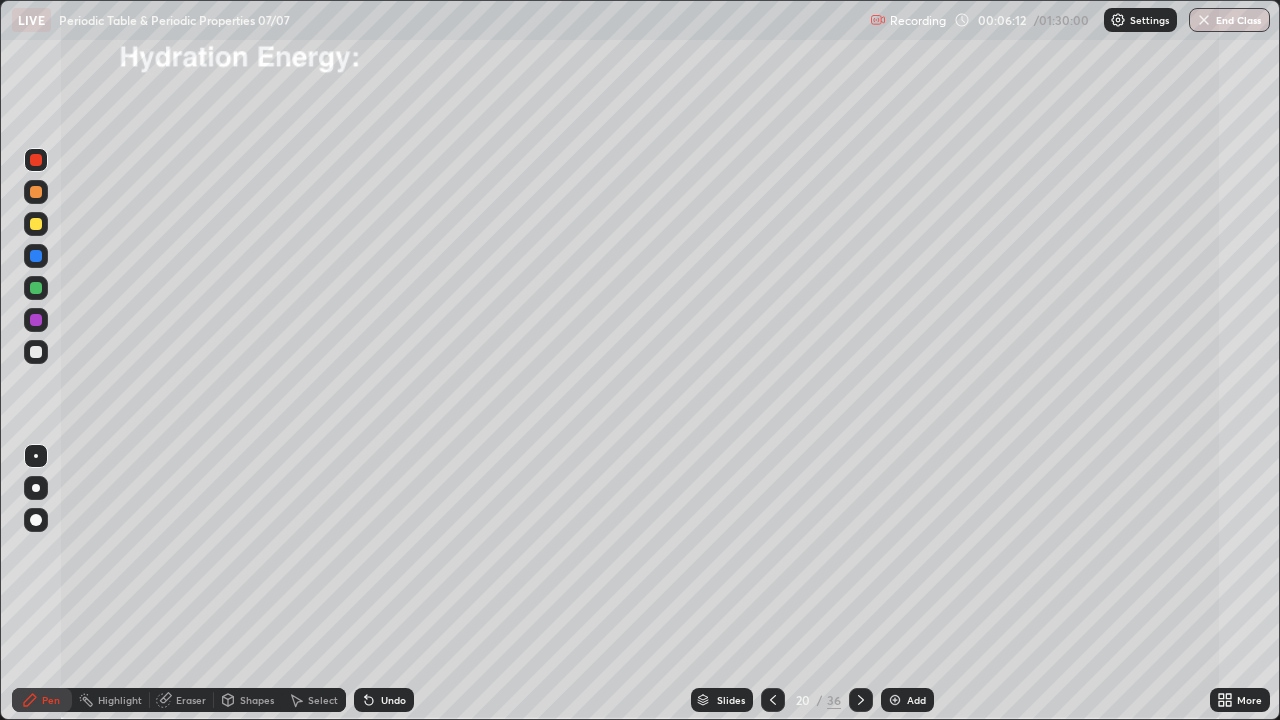 click at bounding box center [36, 224] 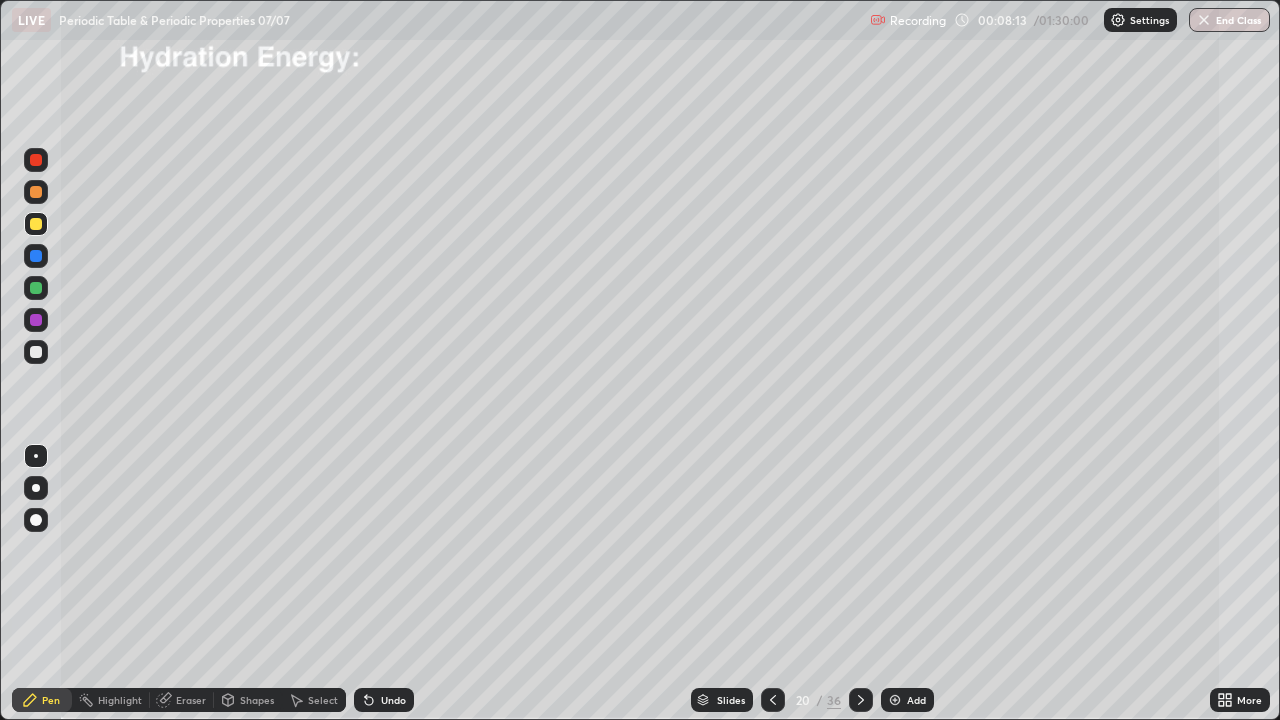 click 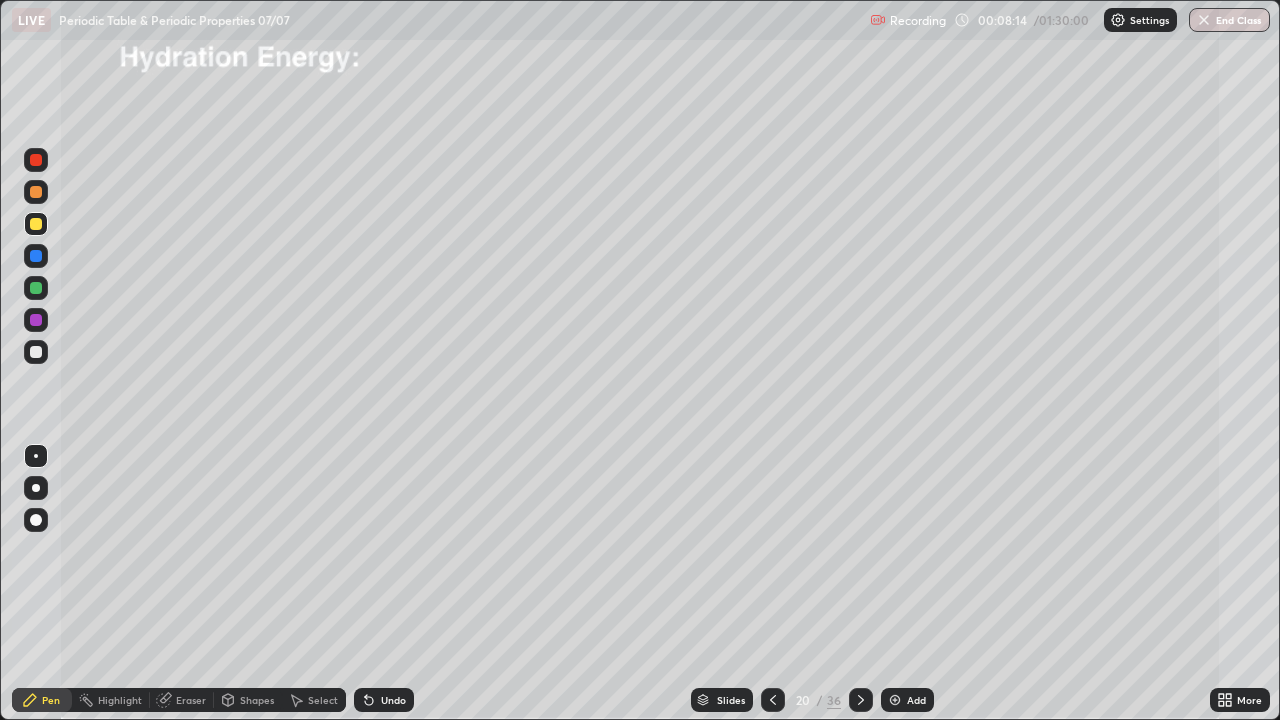 click 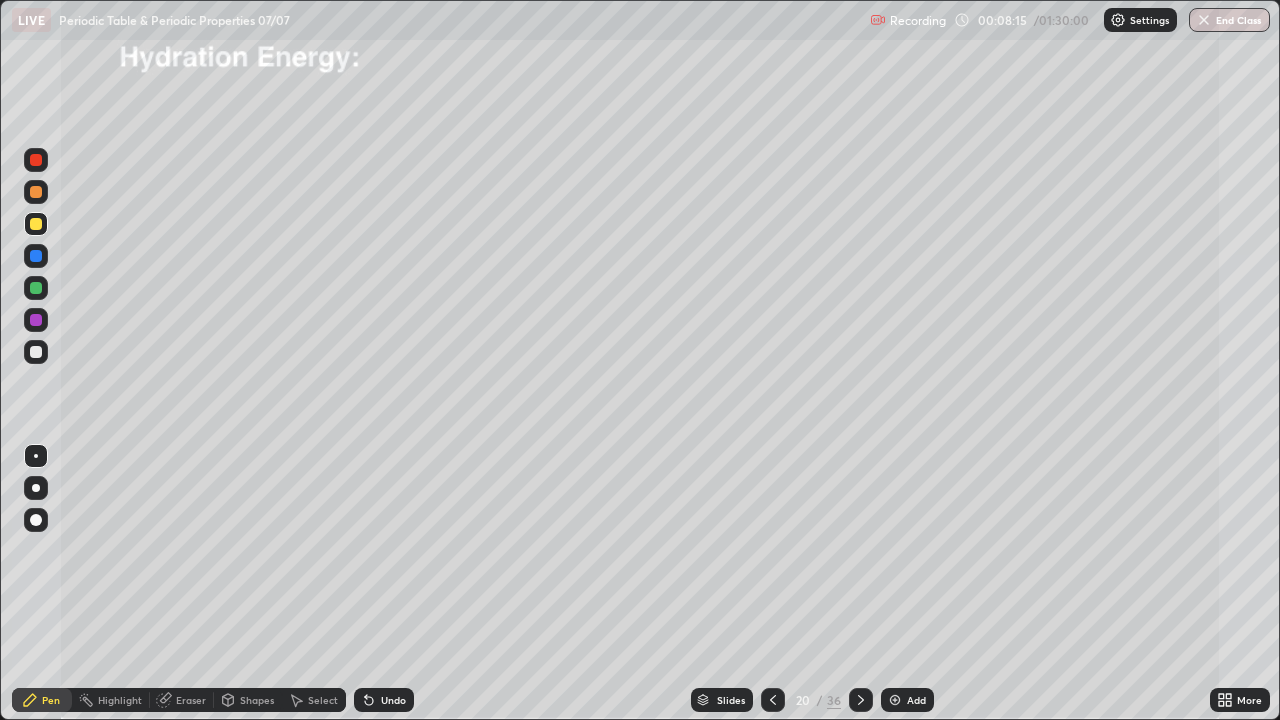 click 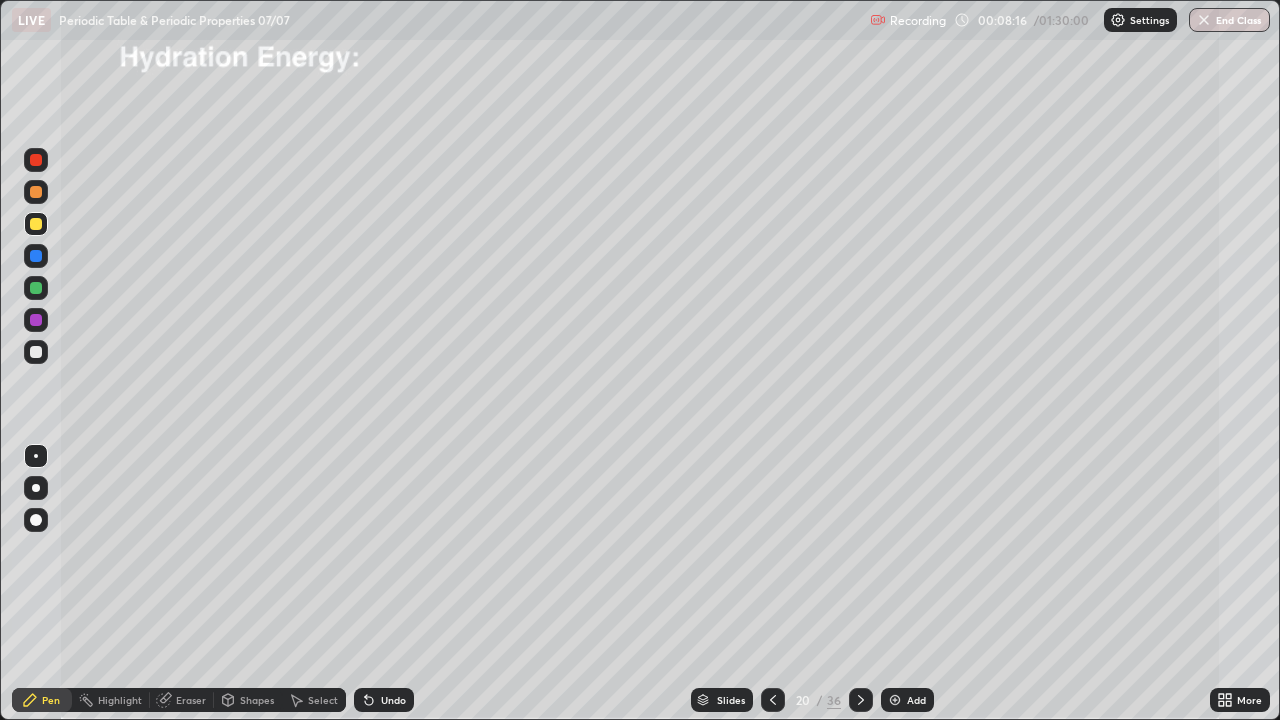 click 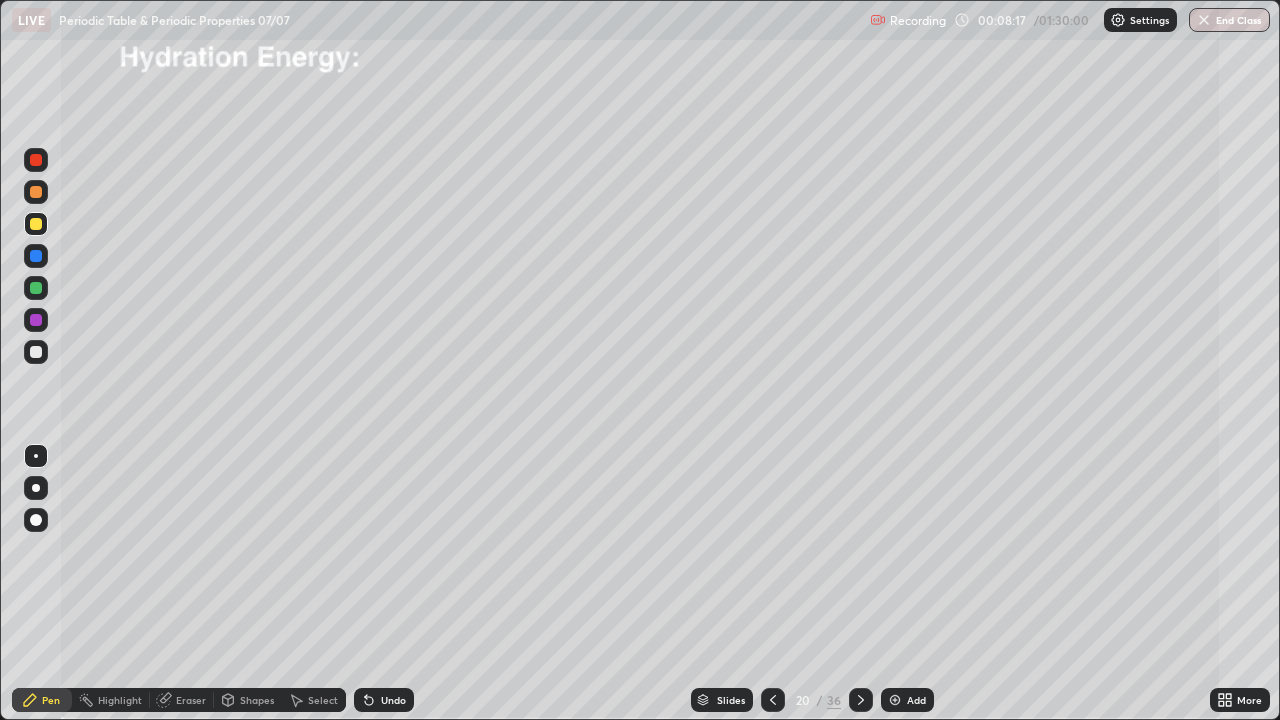 click on "Undo" at bounding box center (384, 700) 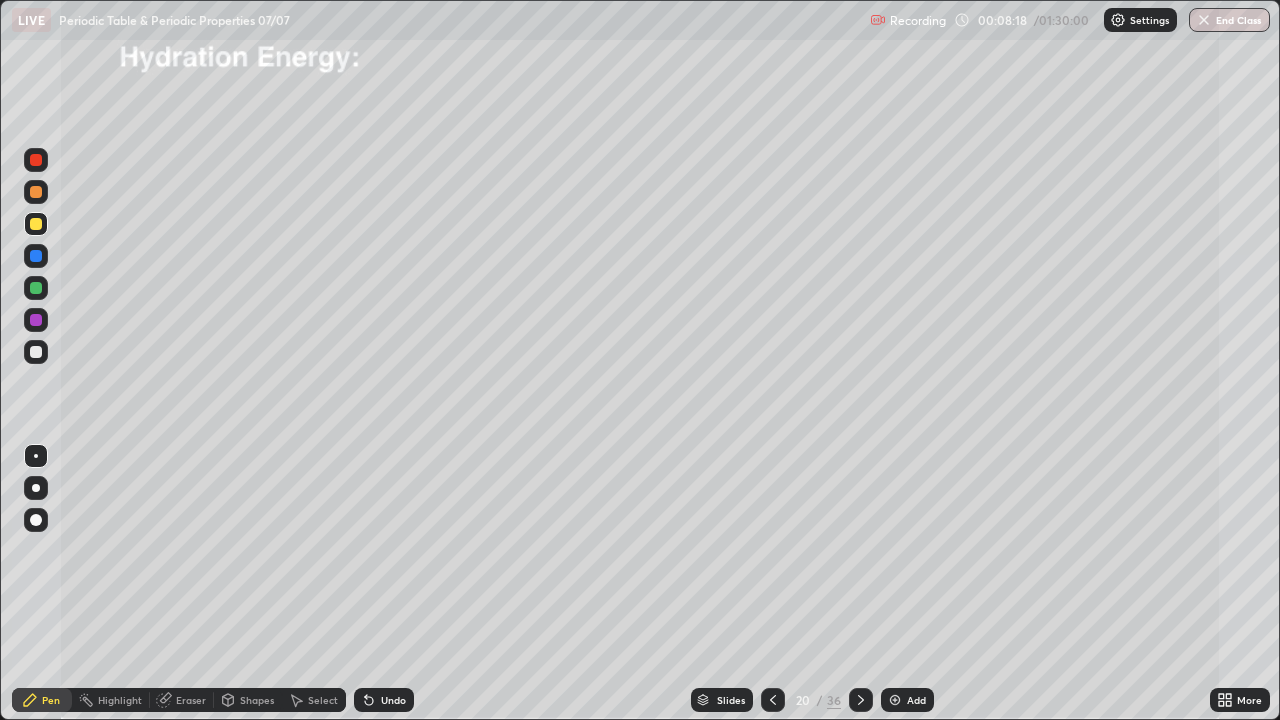 click 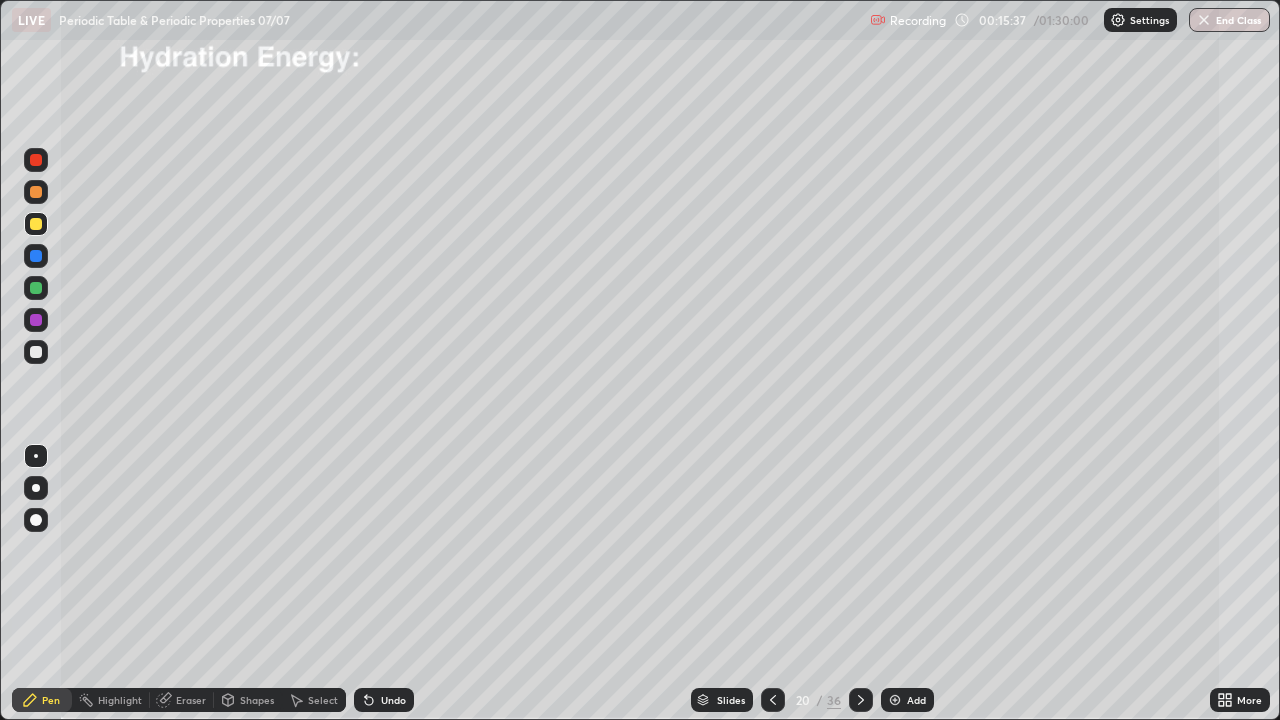 click at bounding box center (861, 700) 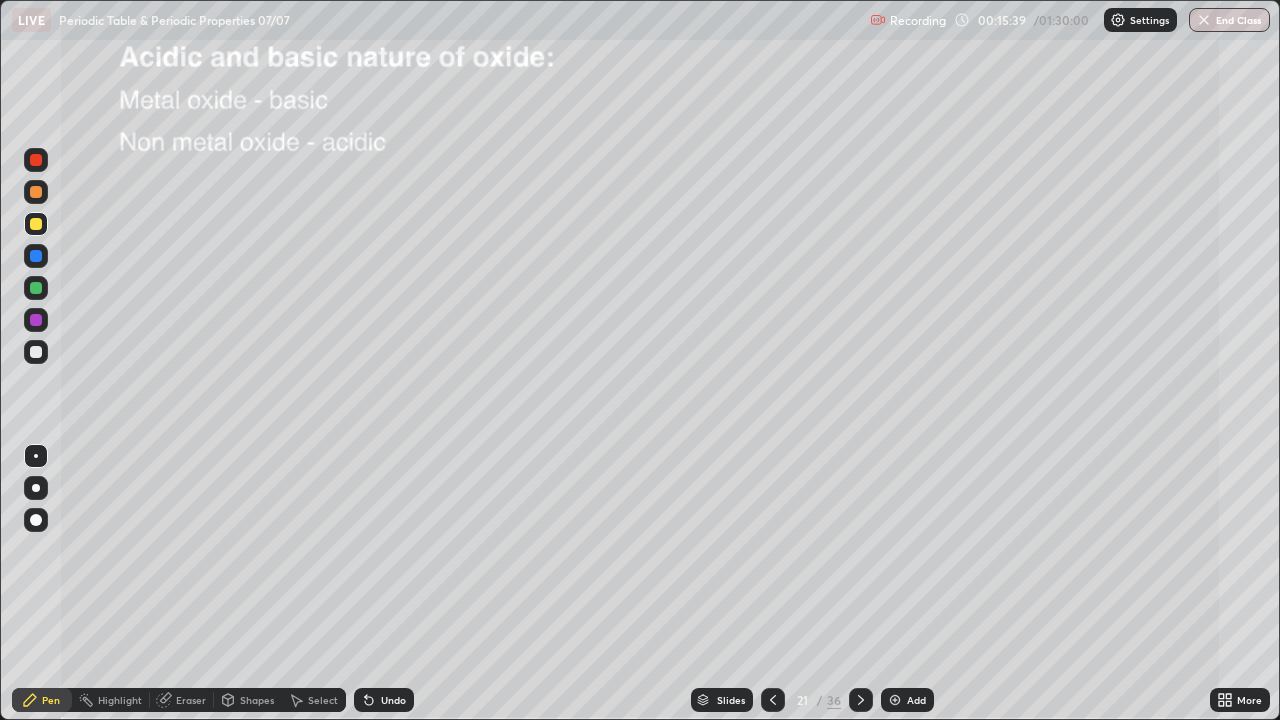 click 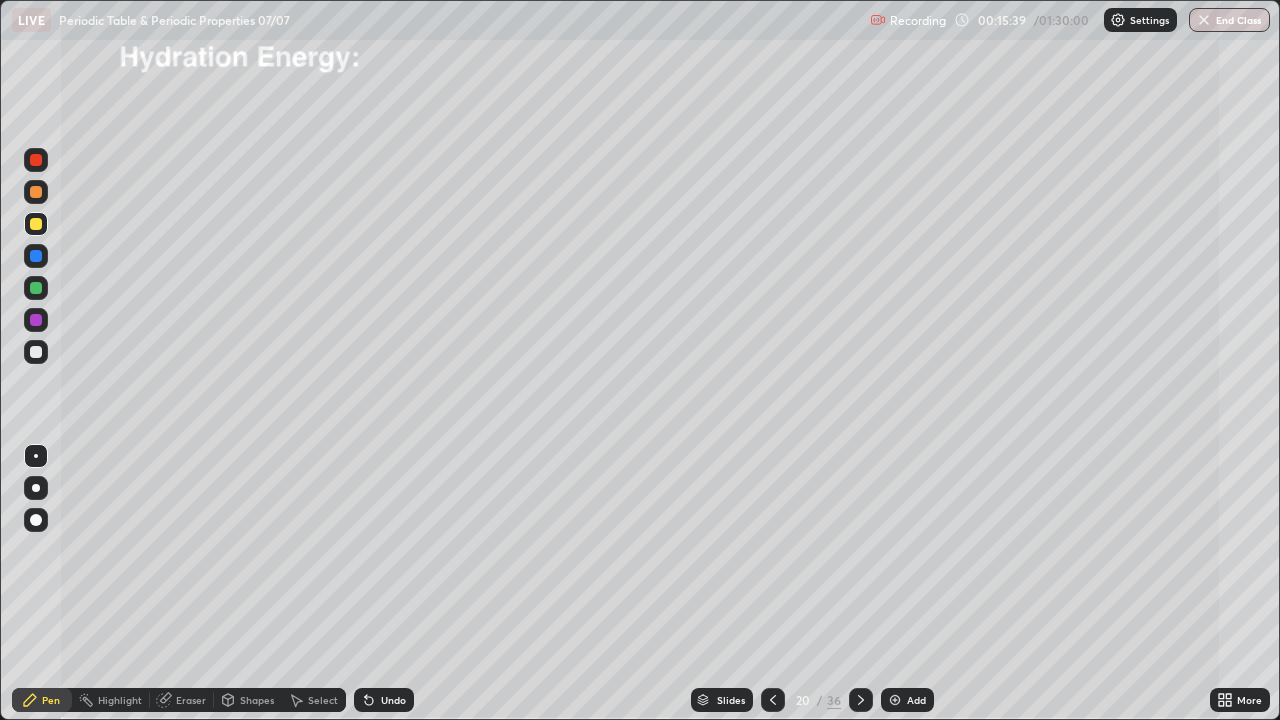 click at bounding box center [895, 700] 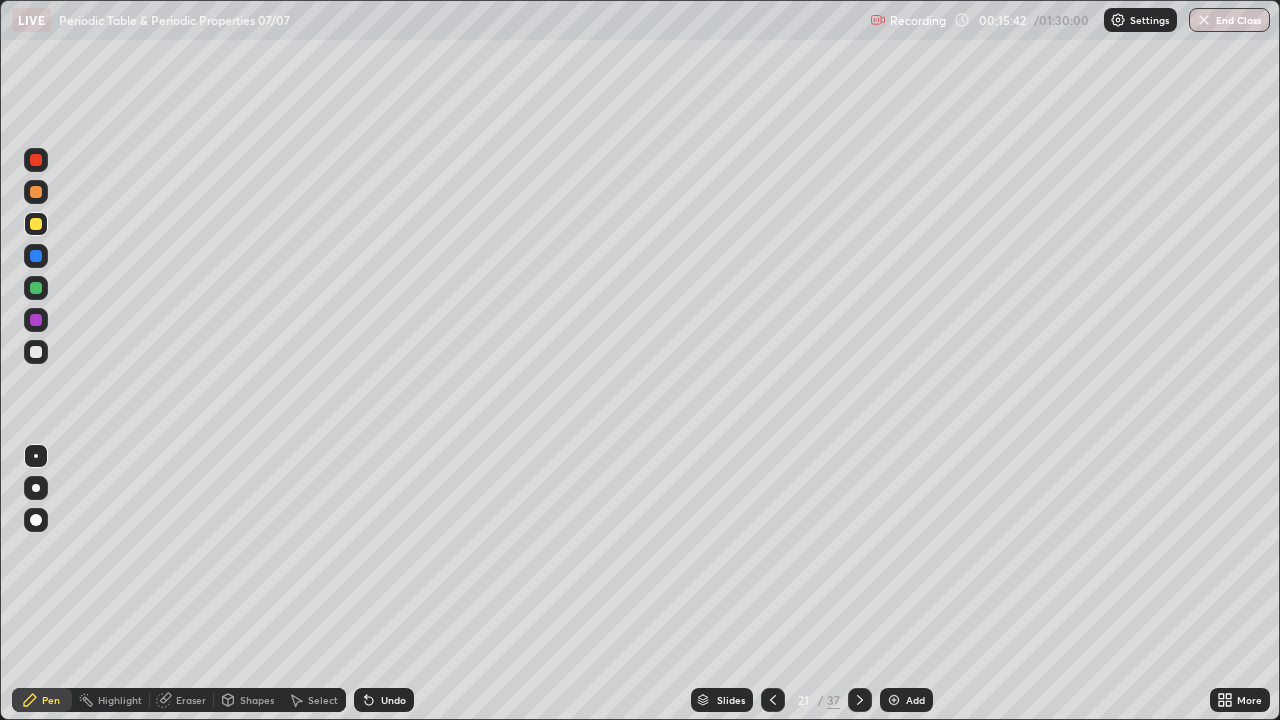 click at bounding box center (36, 352) 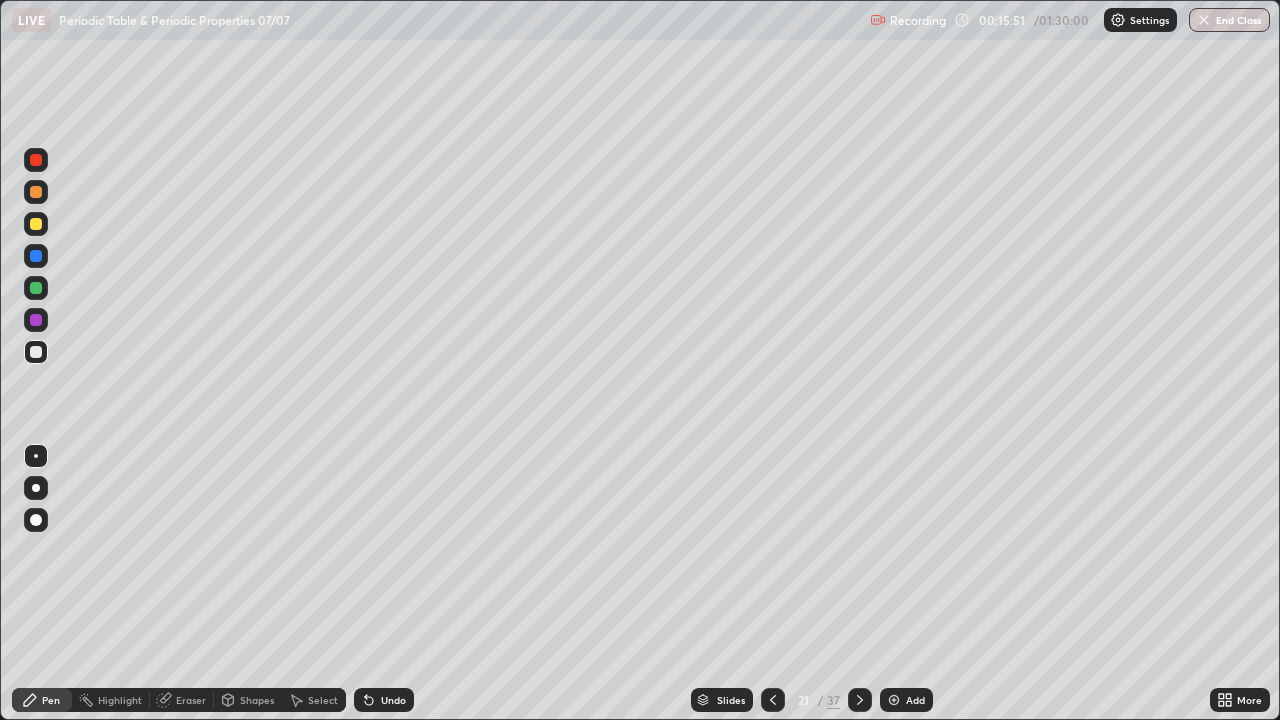 click on "Undo" at bounding box center (384, 700) 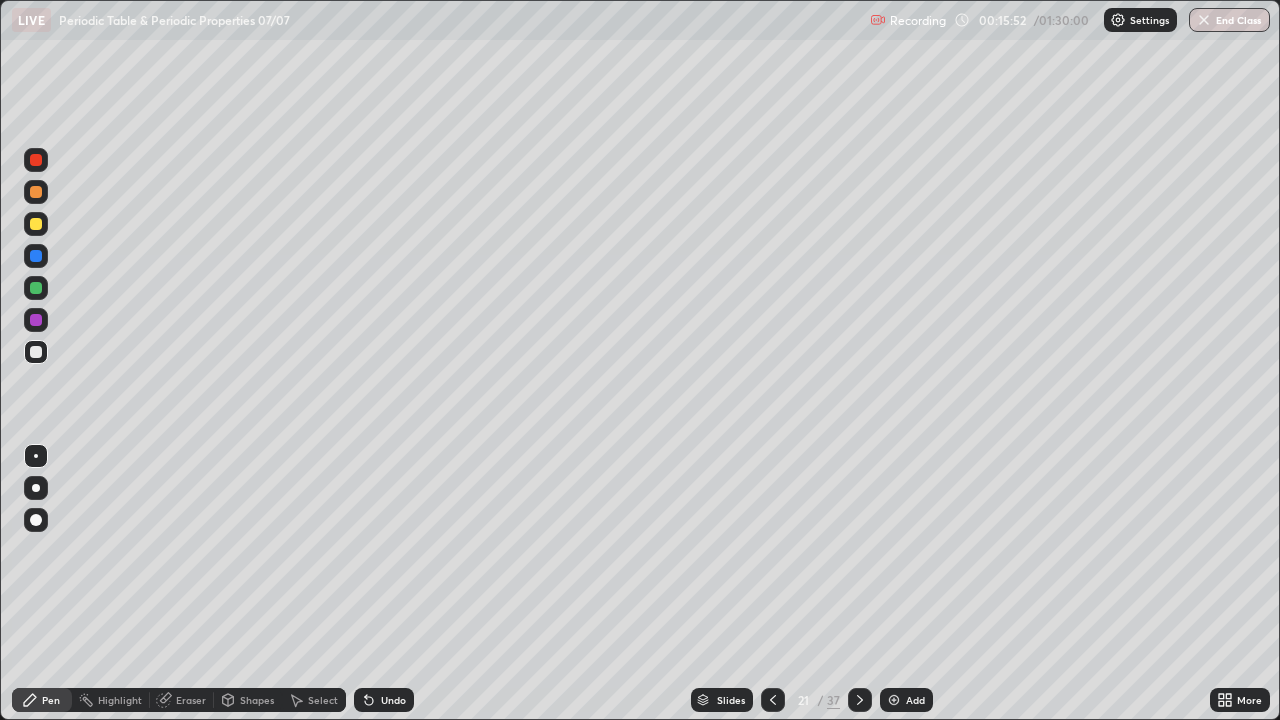 click on "Undo" at bounding box center (384, 700) 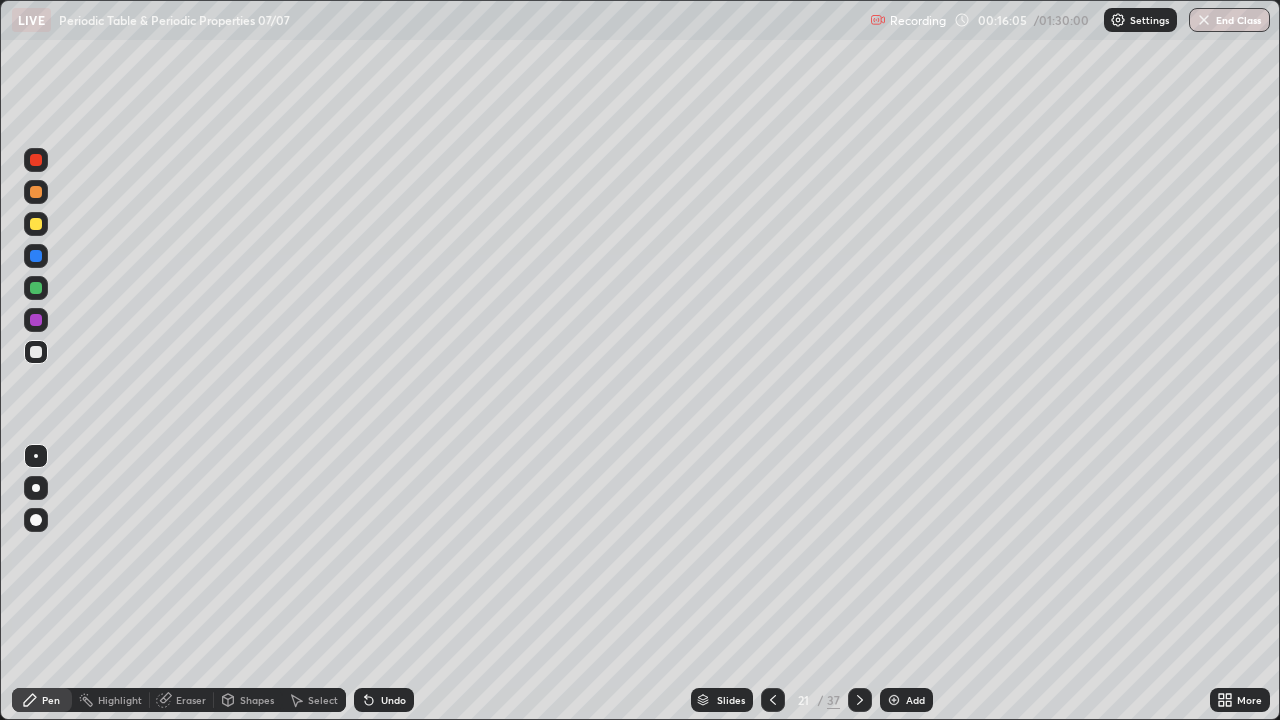 click at bounding box center (36, 352) 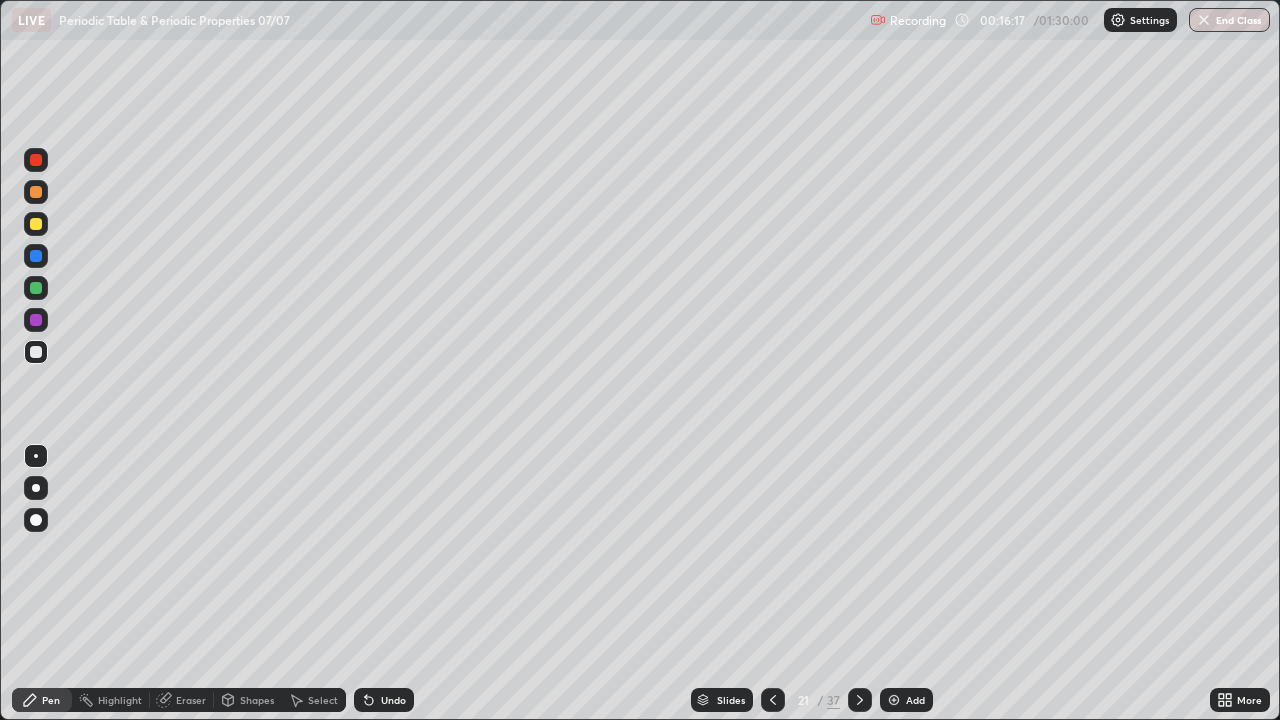 click 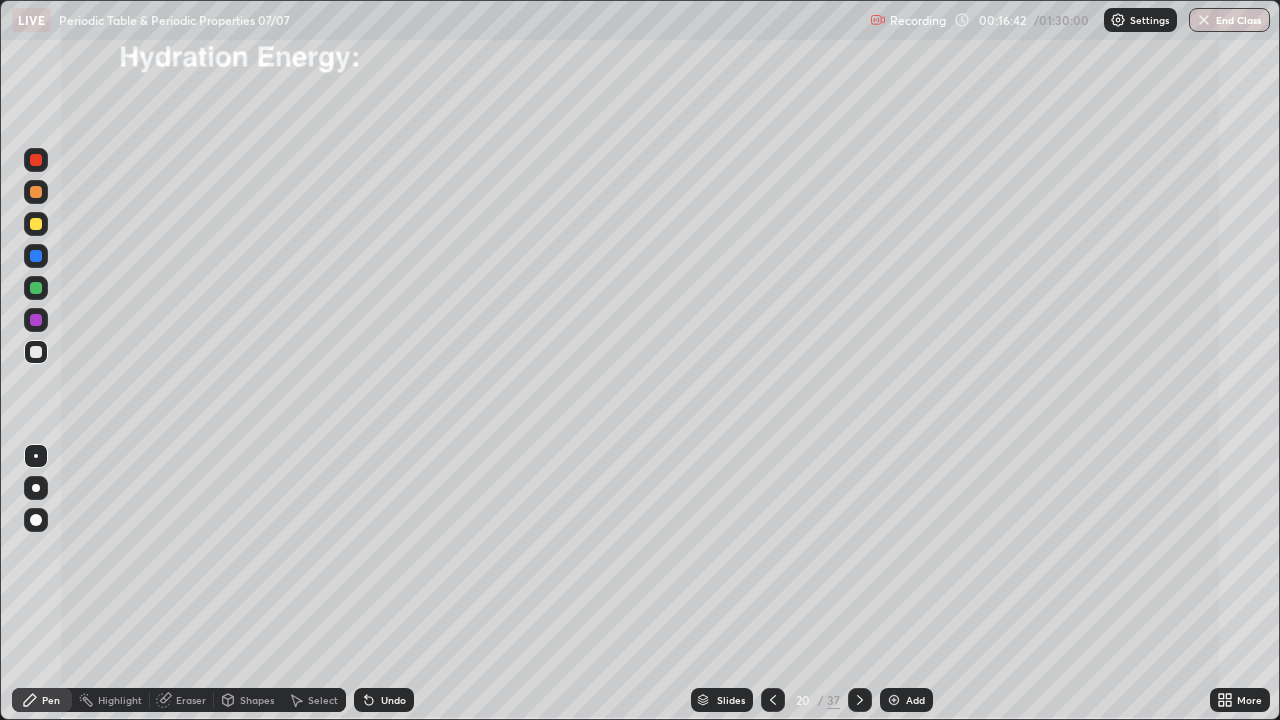 click 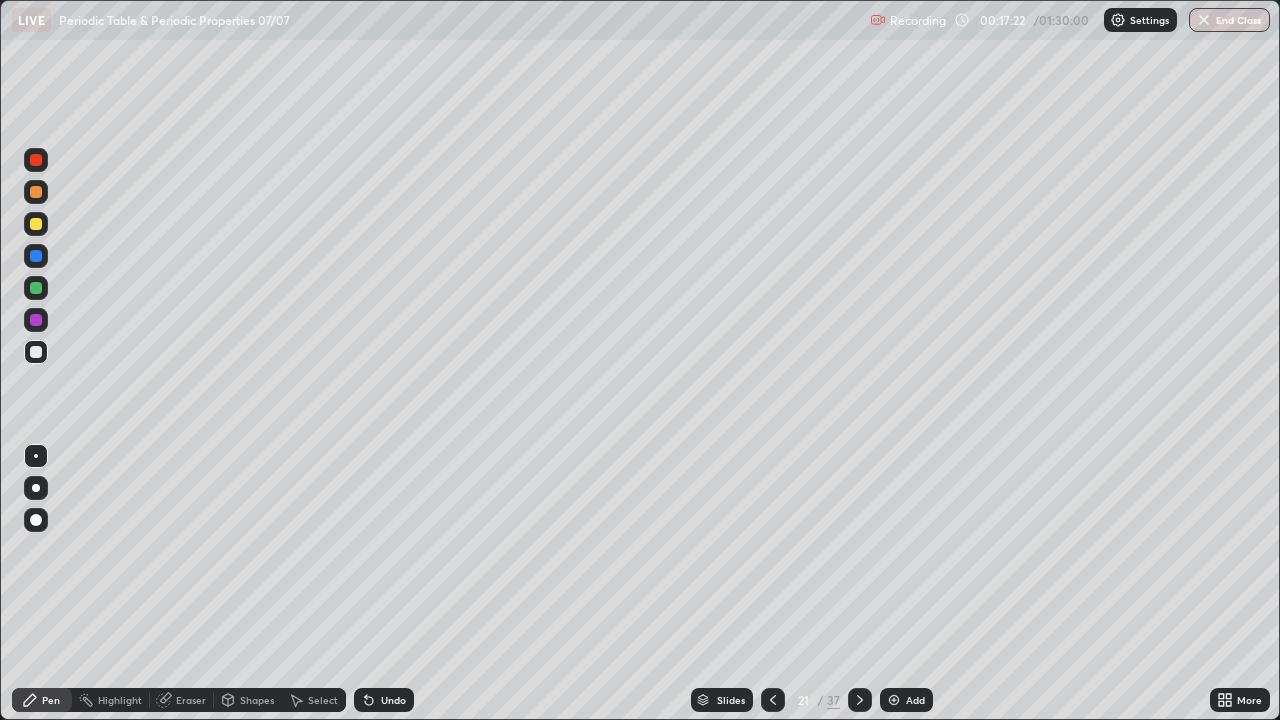 click on "Undo" at bounding box center [393, 700] 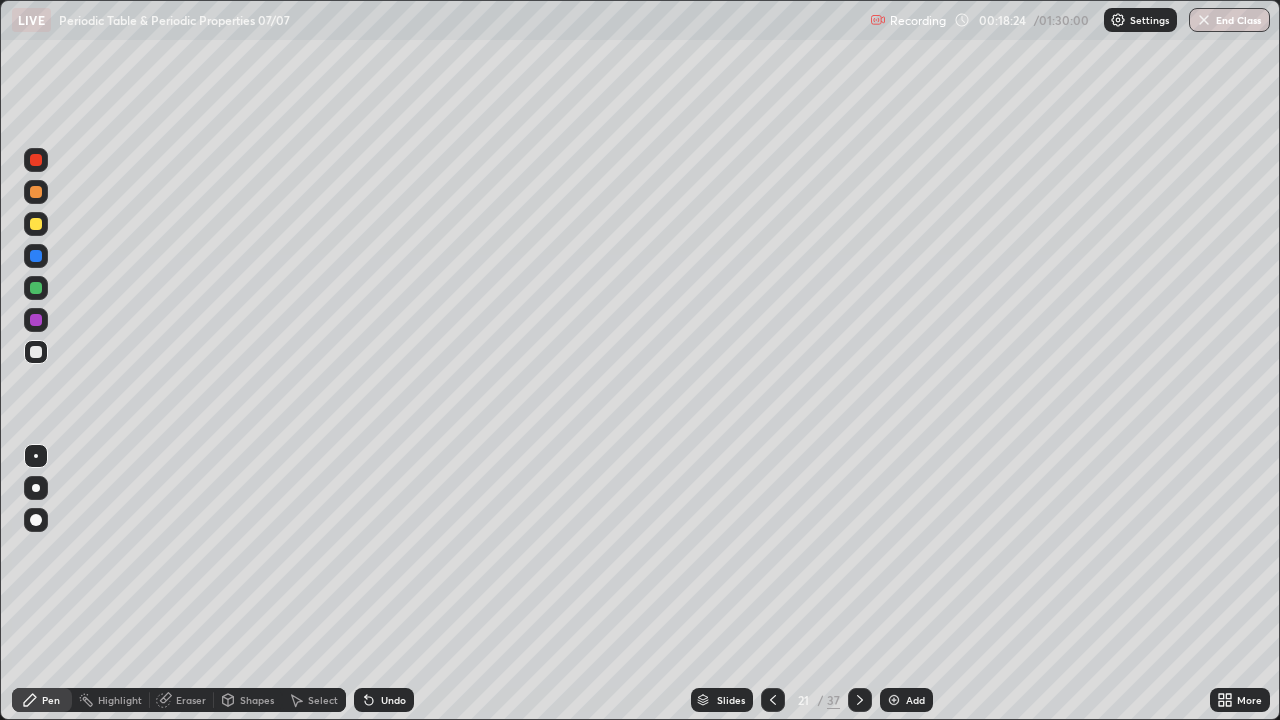 click 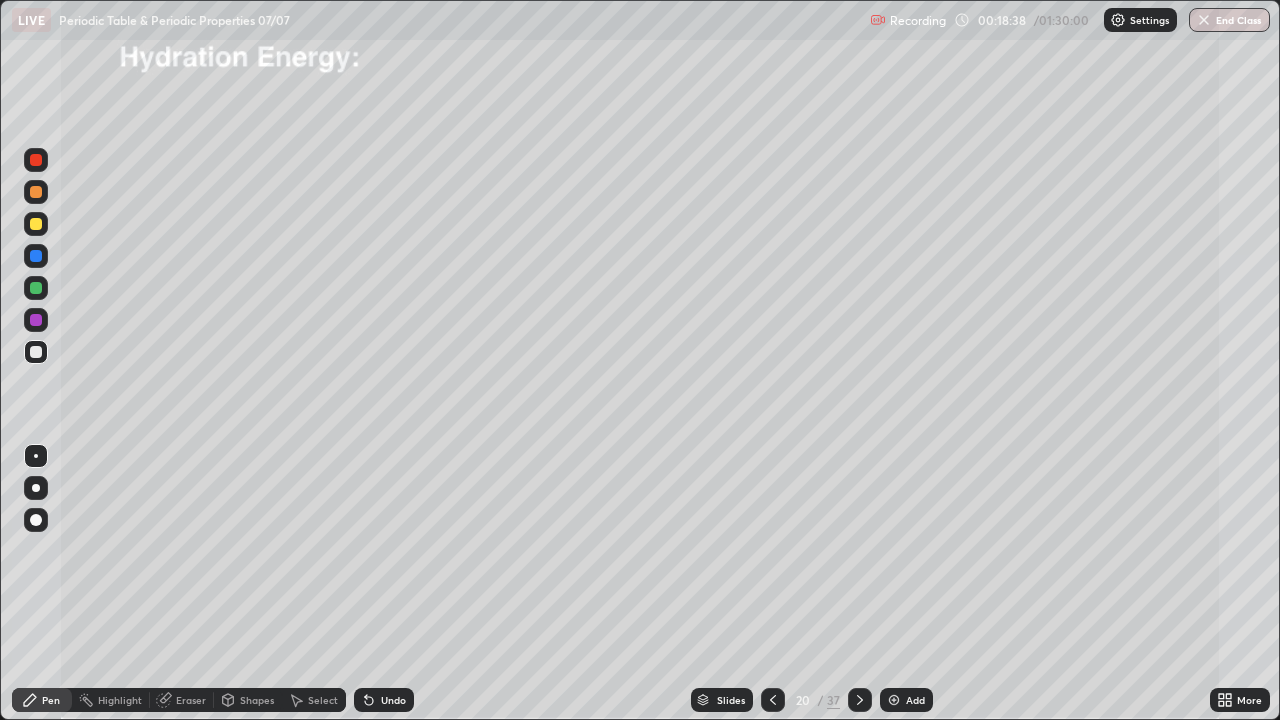 click 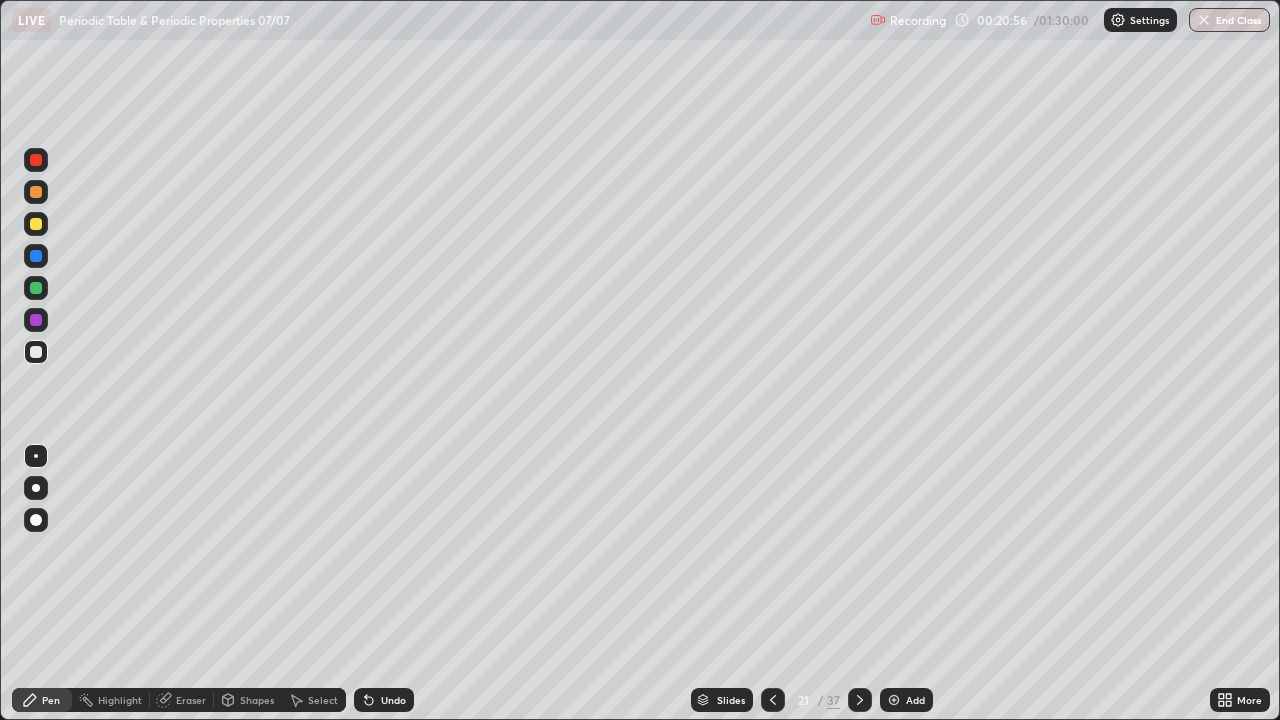 click 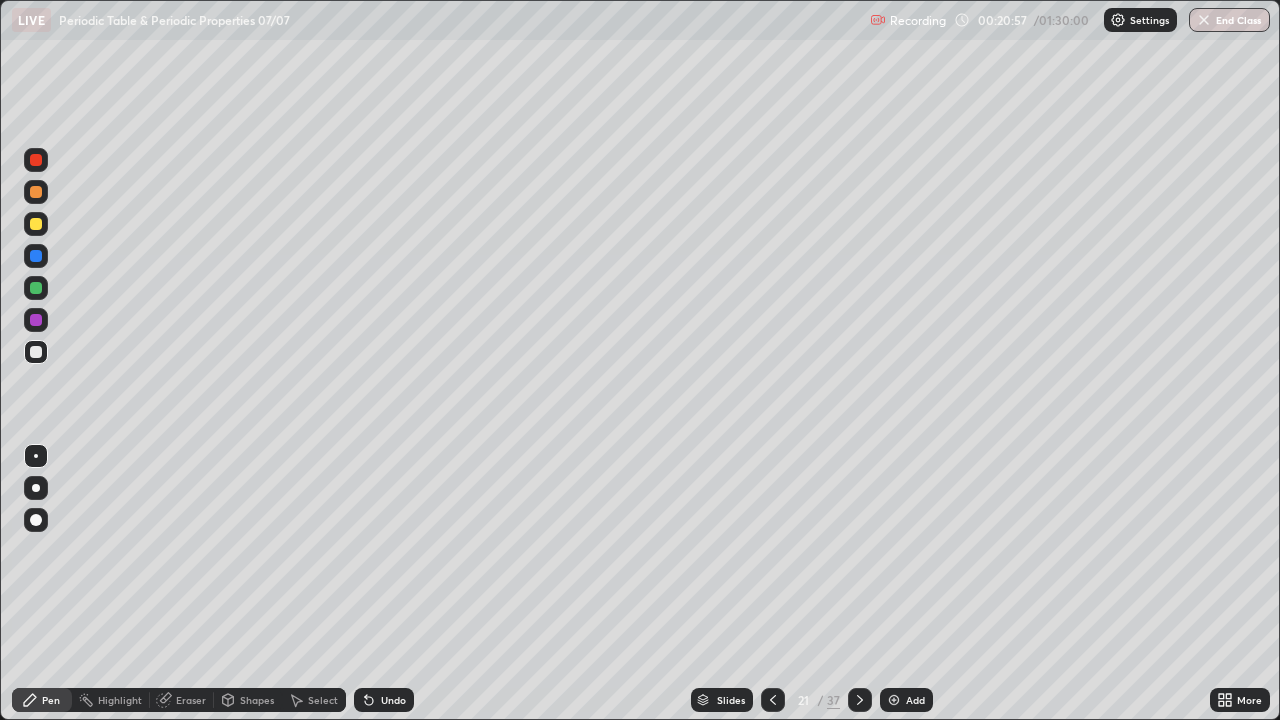 click on "Undo" at bounding box center (393, 700) 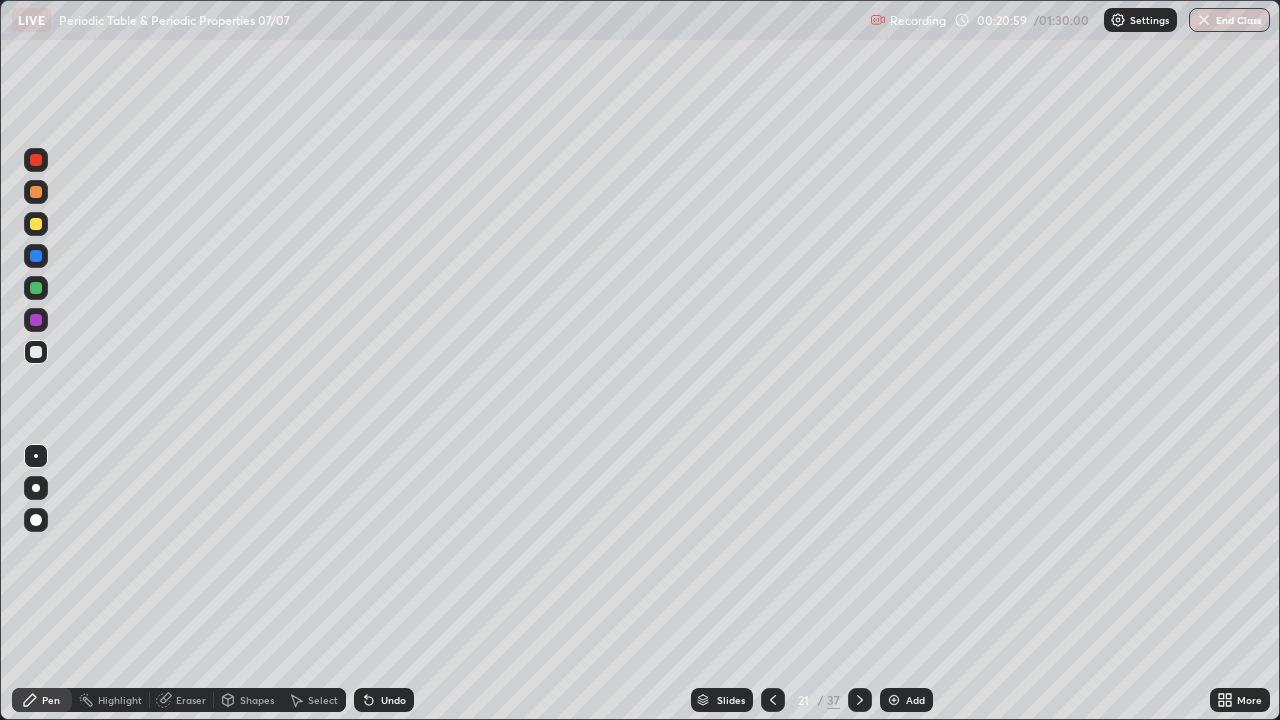 click at bounding box center (894, 700) 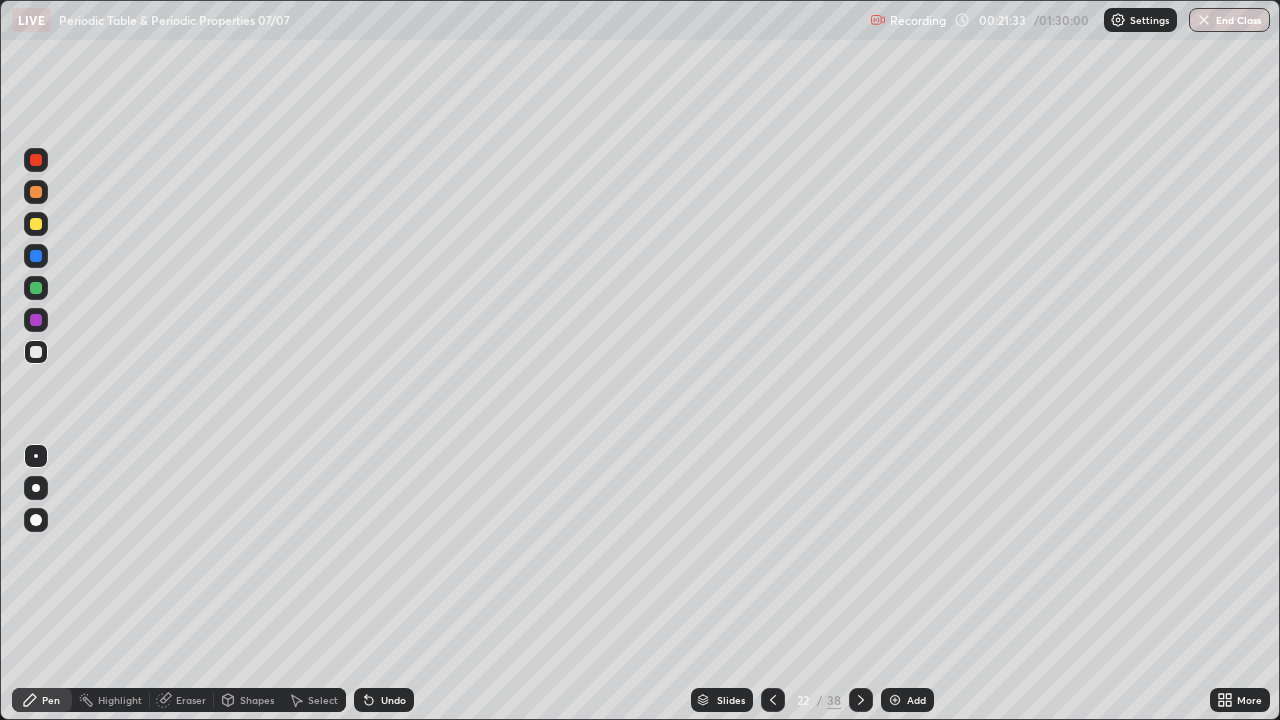 click at bounding box center (36, 352) 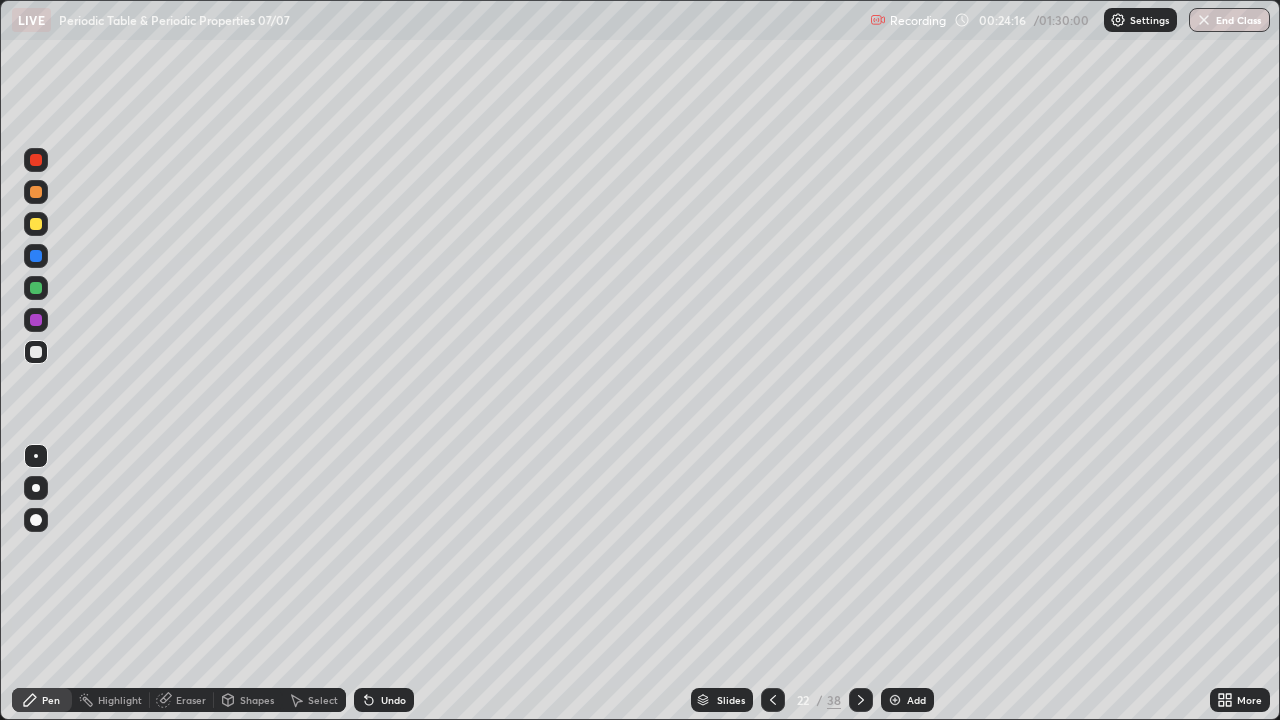 click on "Highlight" at bounding box center (111, 700) 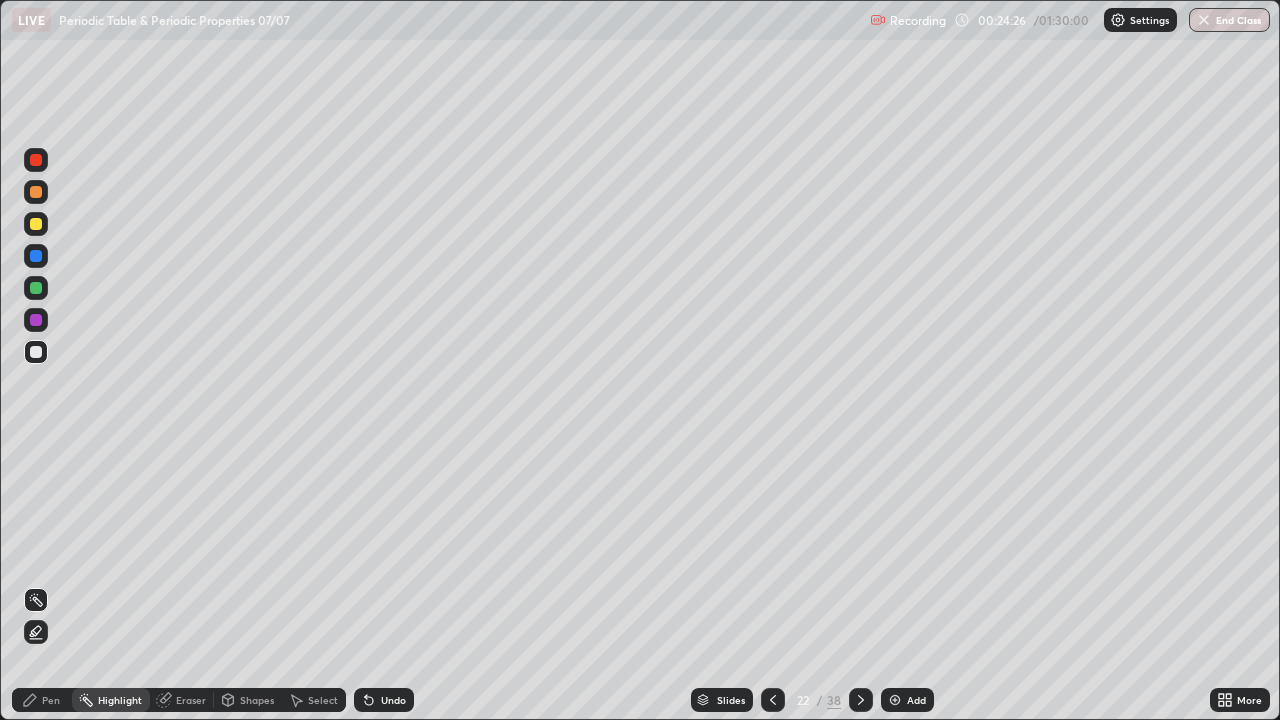 click at bounding box center [36, 224] 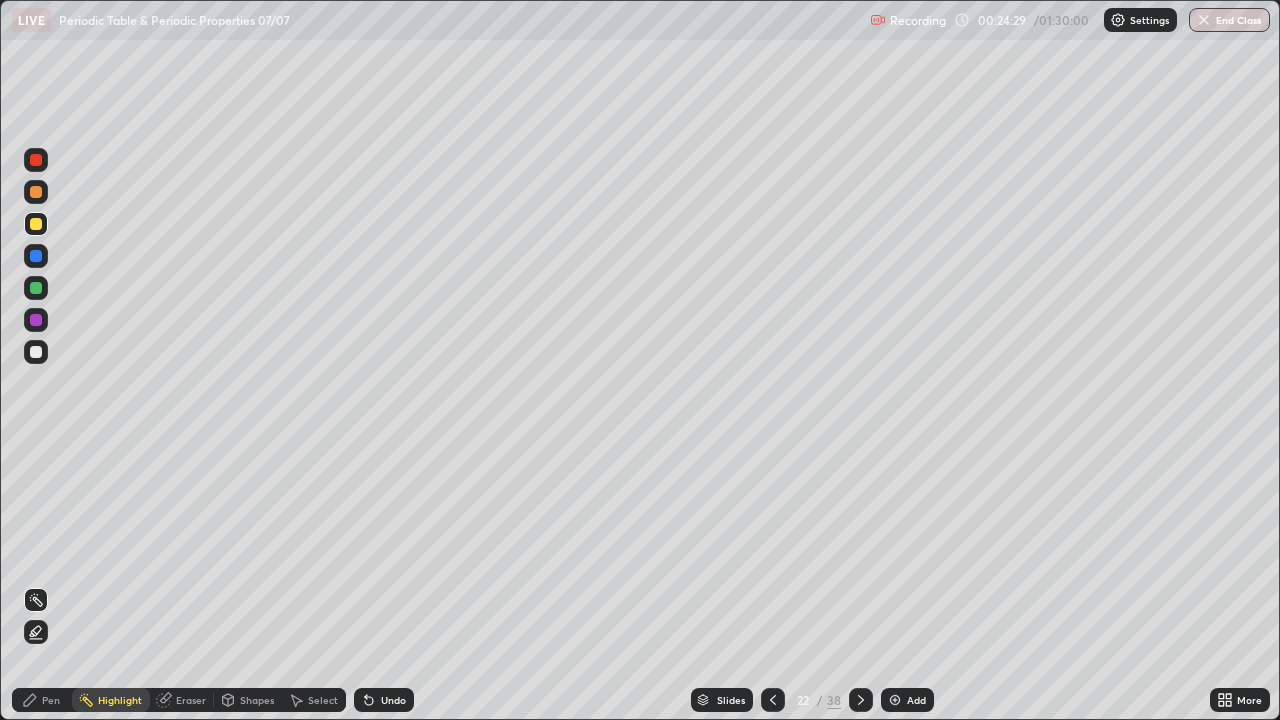 click on "Pen" at bounding box center (51, 700) 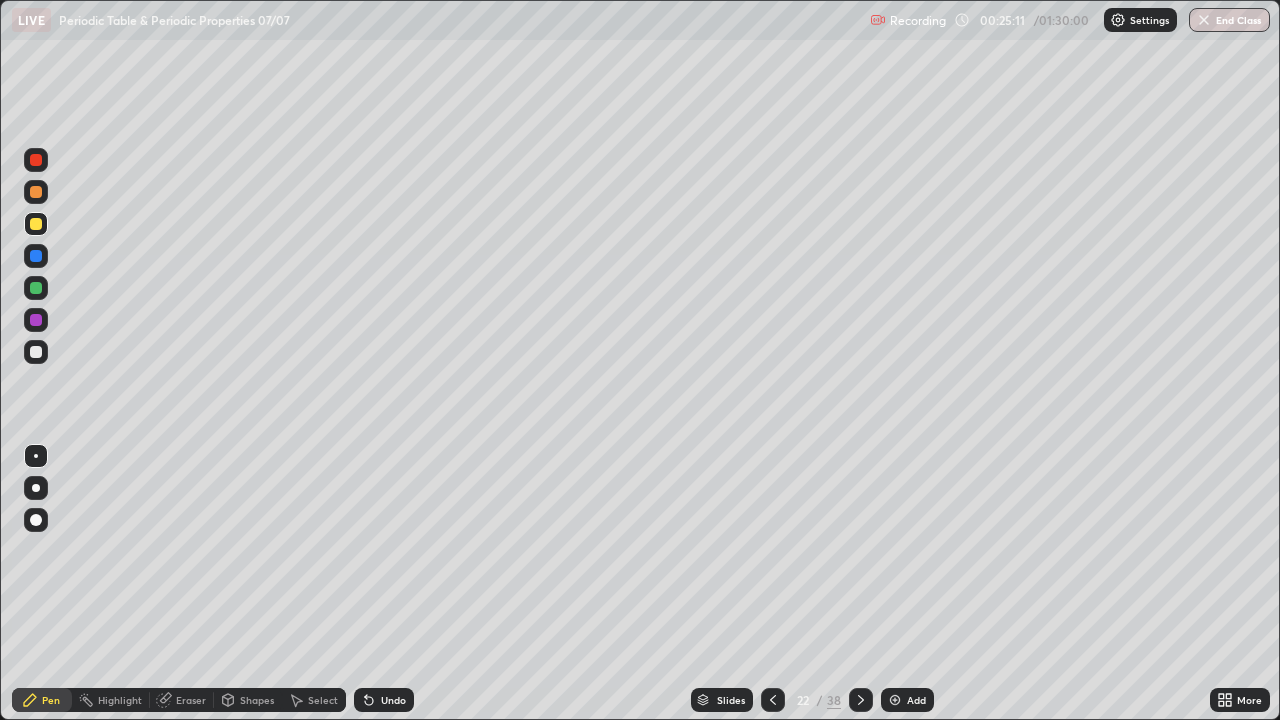 click on "Undo" at bounding box center [384, 700] 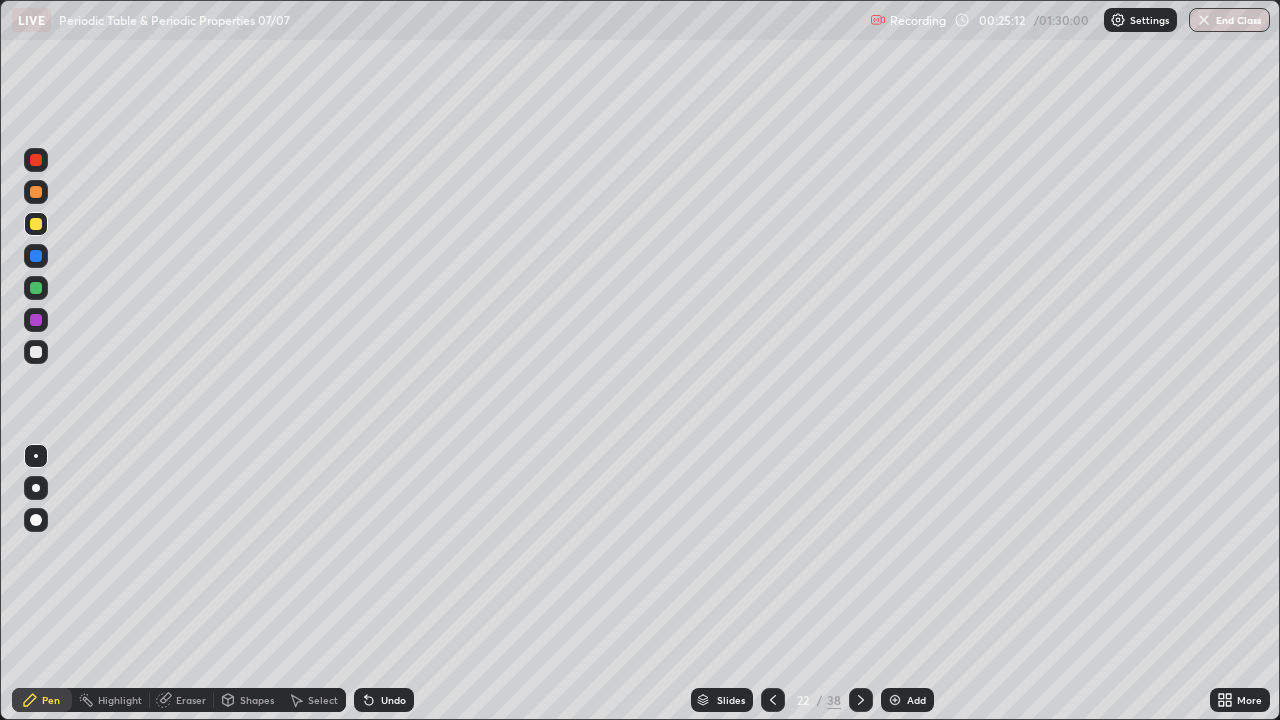click on "Undo" at bounding box center [384, 700] 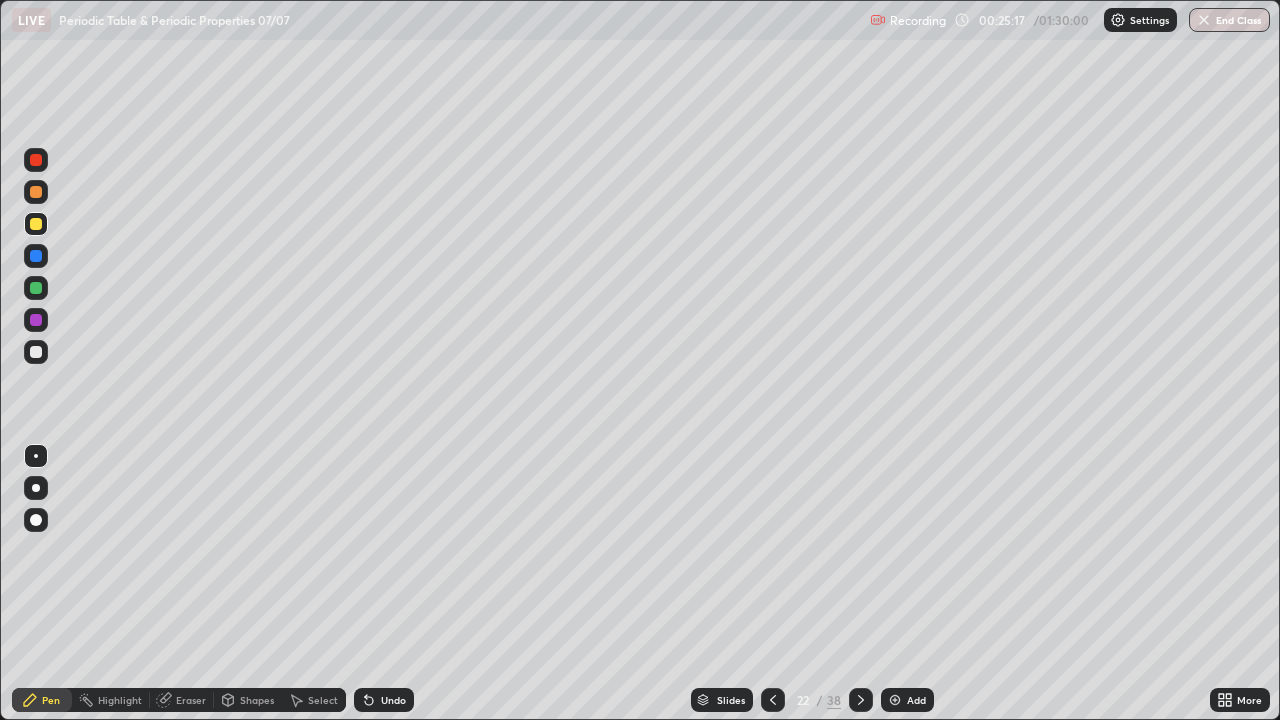 click 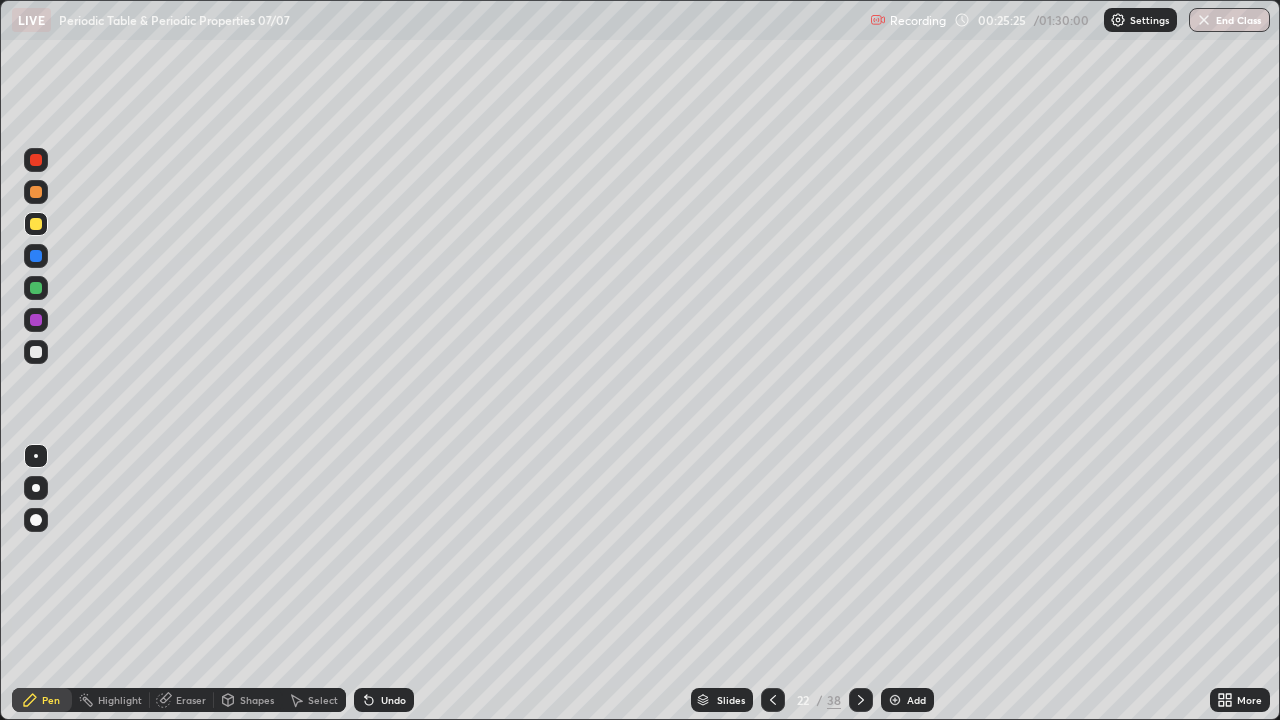 click on "Undo" at bounding box center [393, 700] 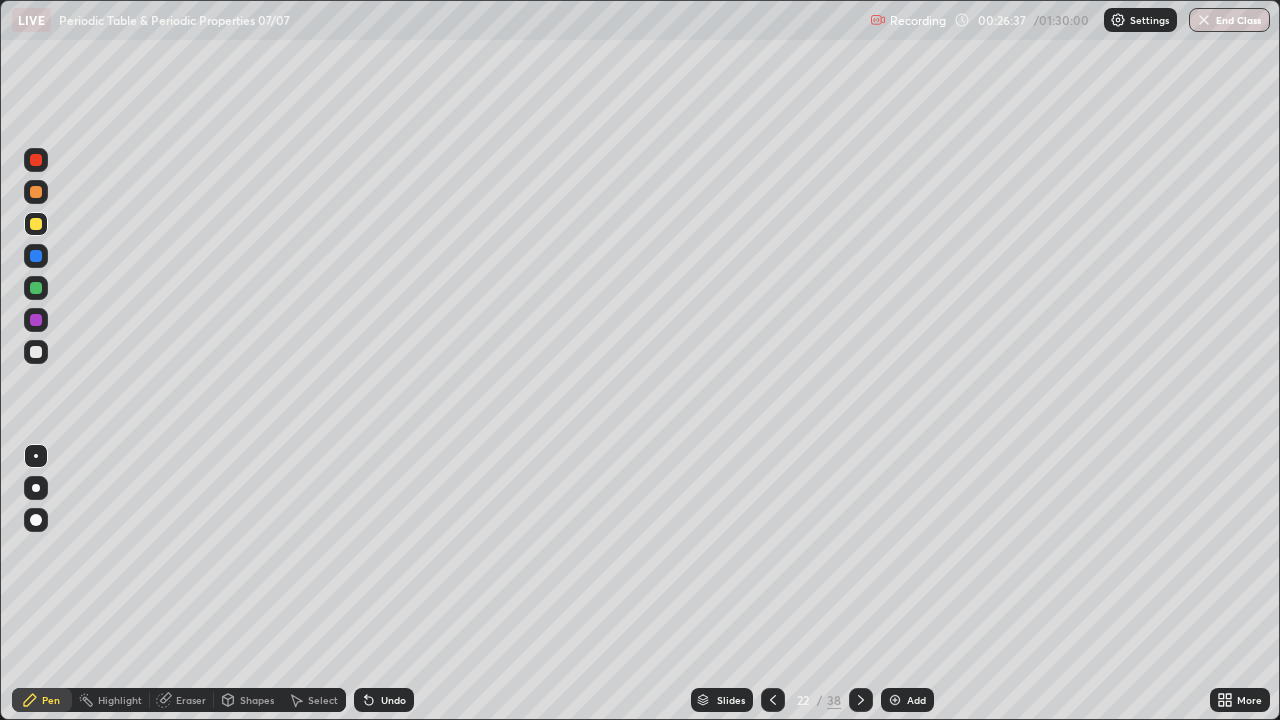 click at bounding box center (773, 700) 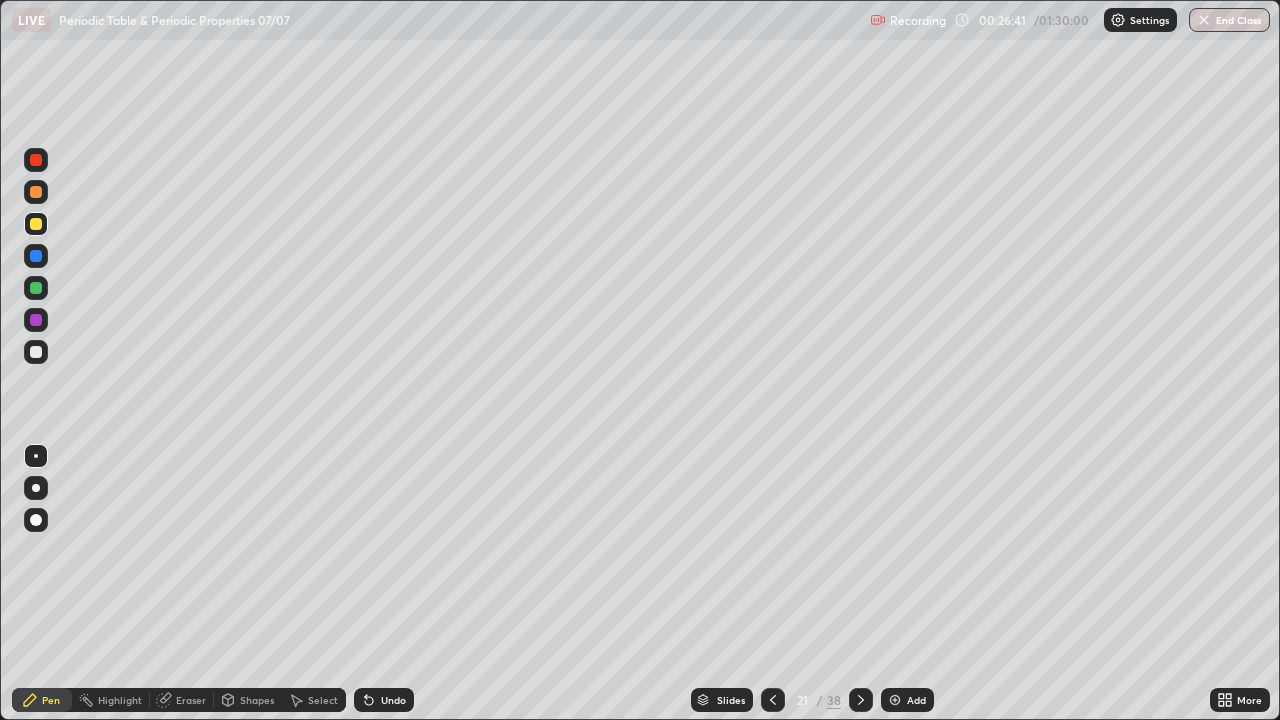 click at bounding box center [36, 352] 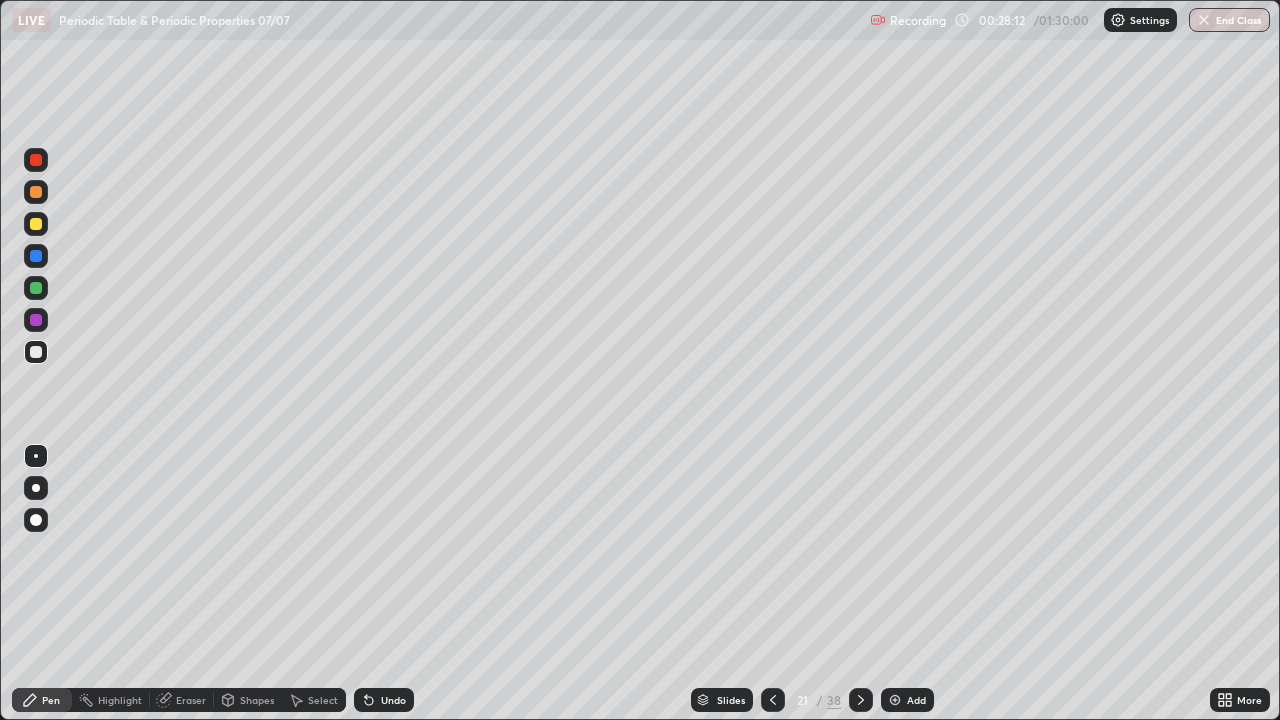 click 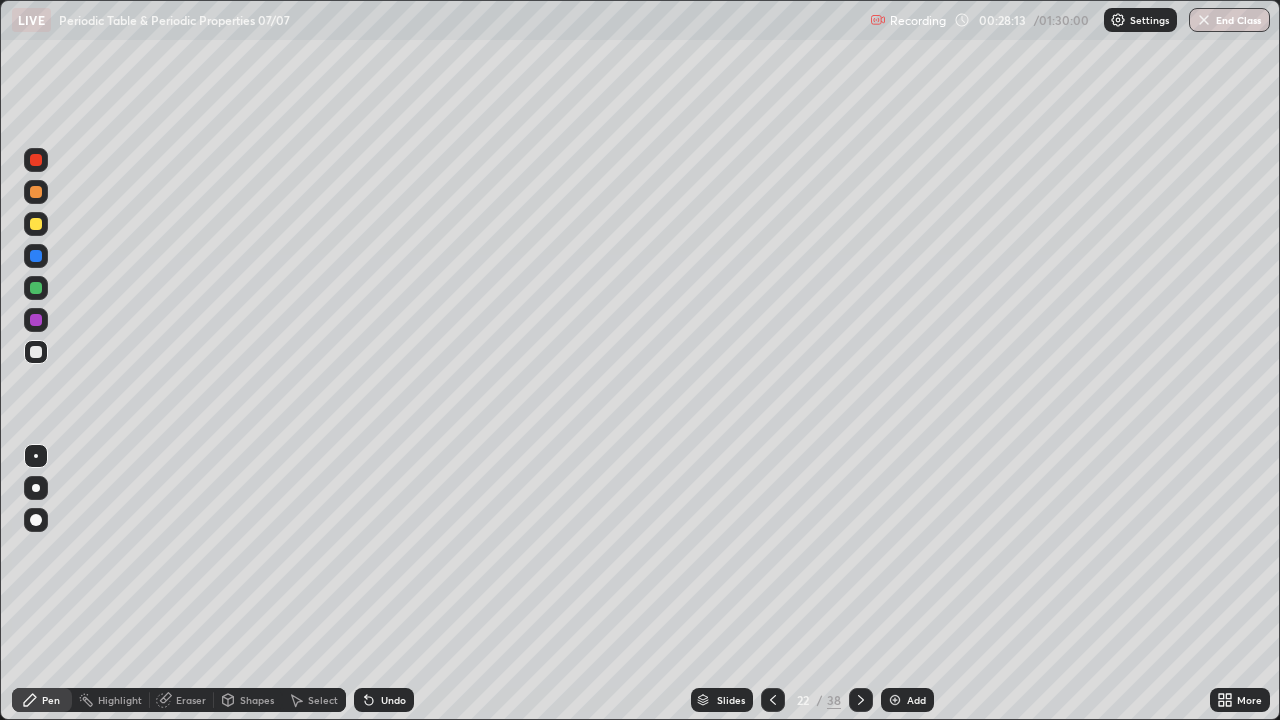 click at bounding box center (895, 700) 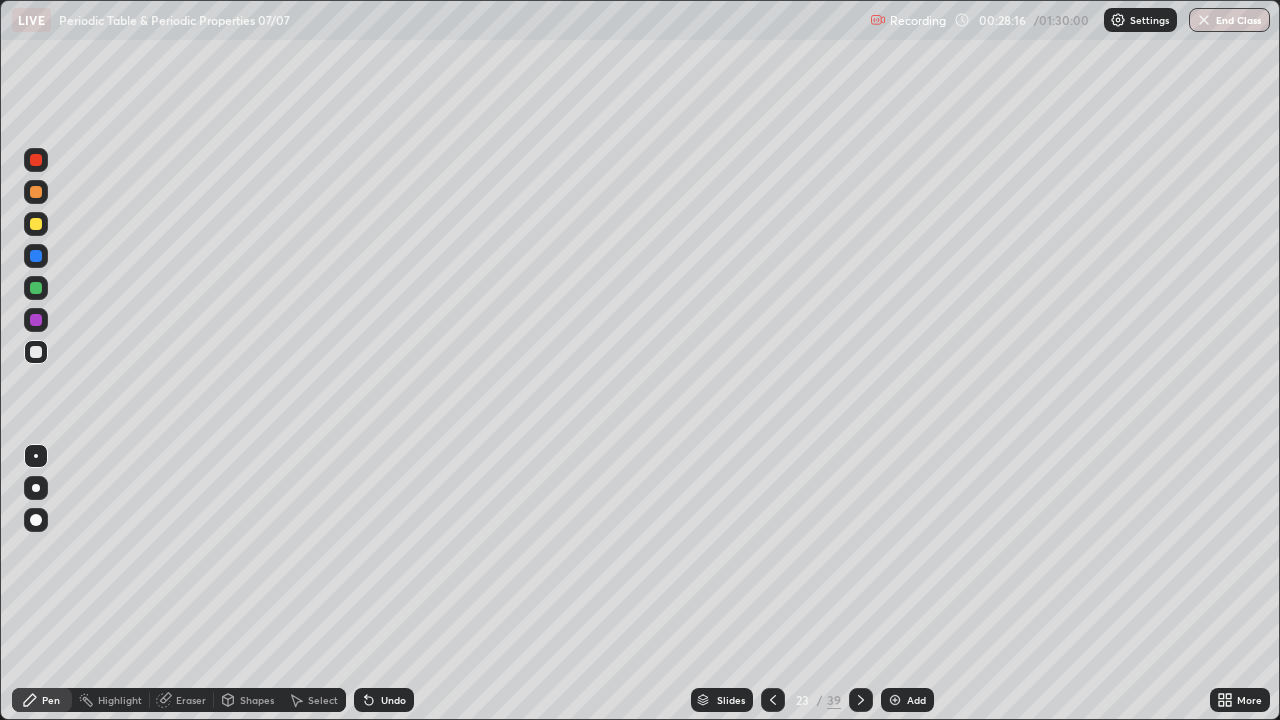 click at bounding box center (36, 224) 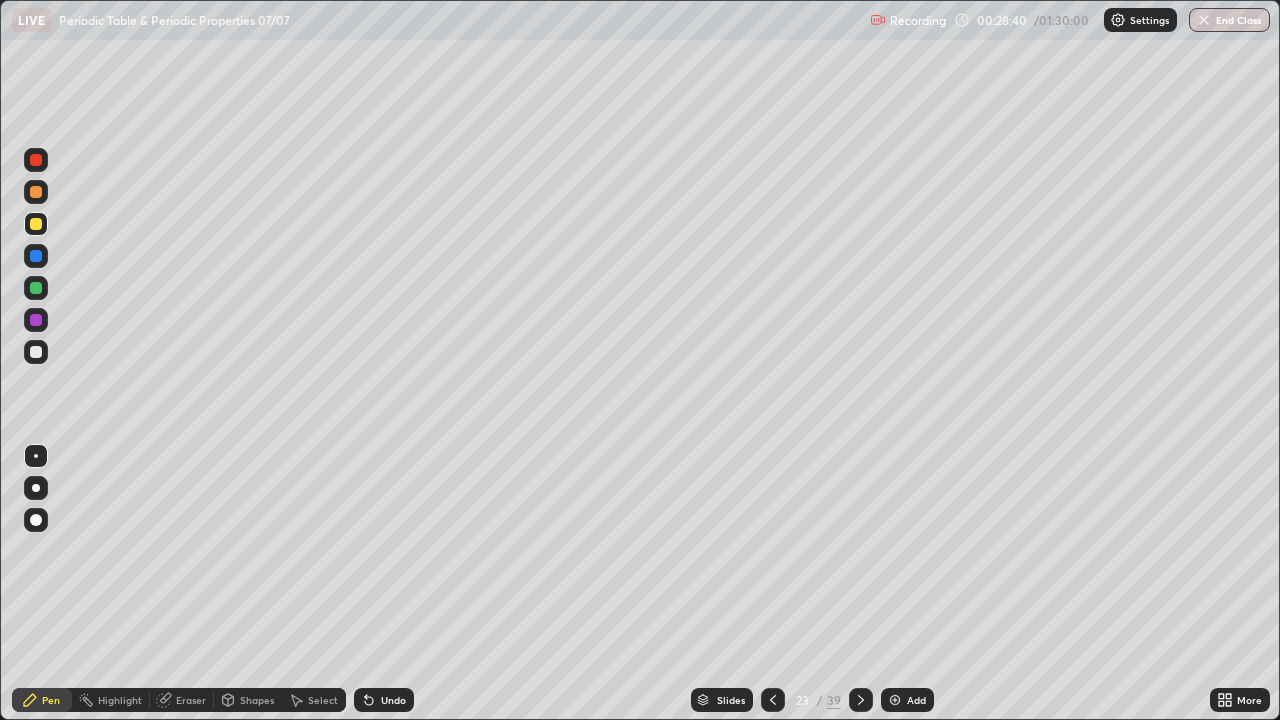 click on "Undo" at bounding box center (384, 700) 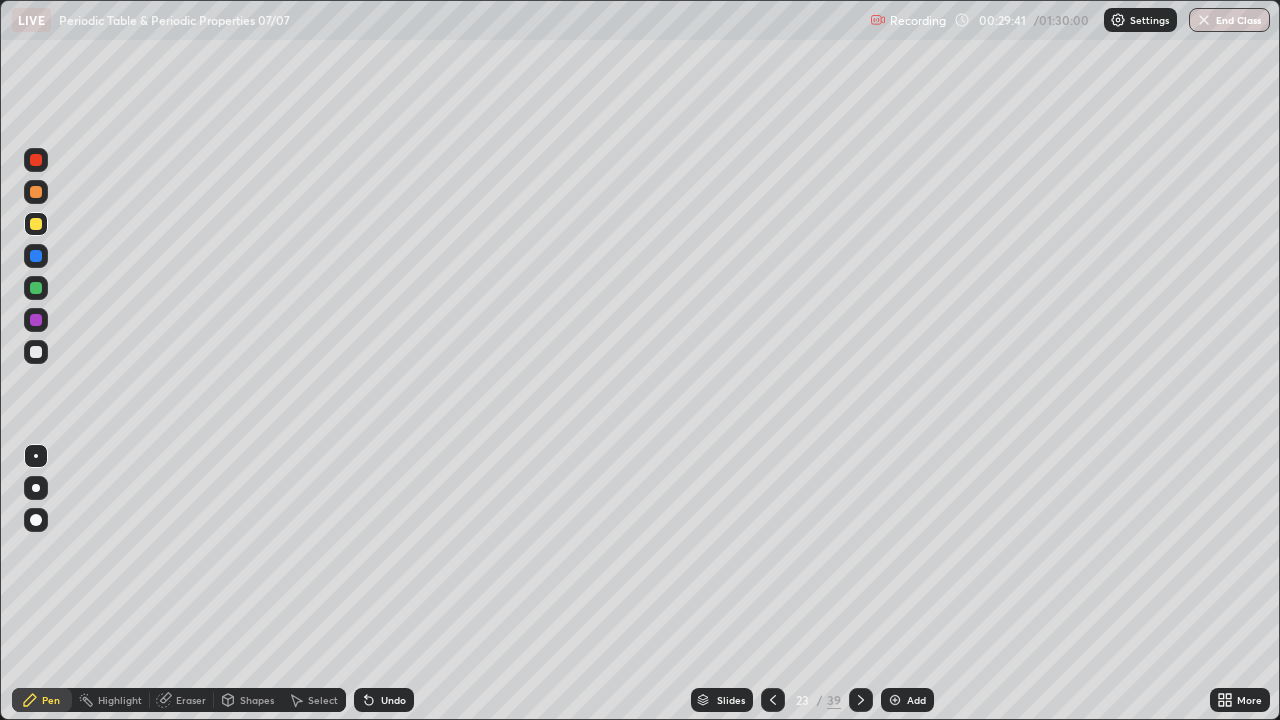click 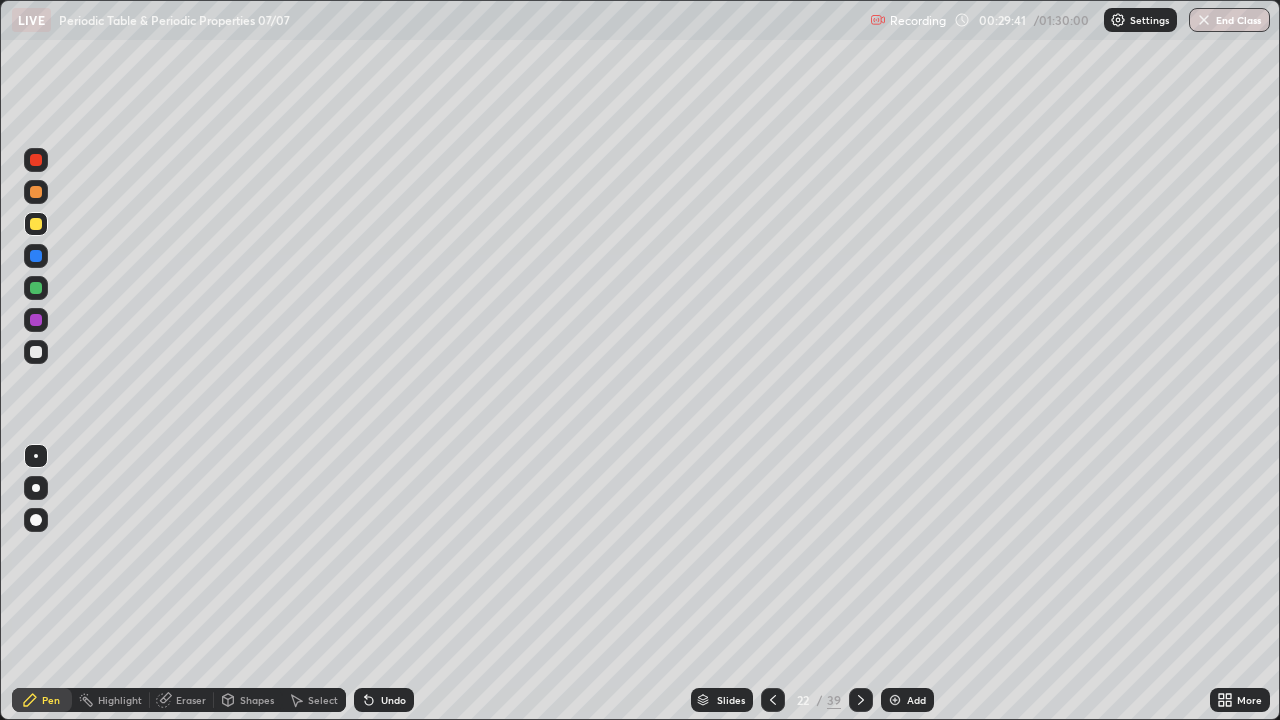 click 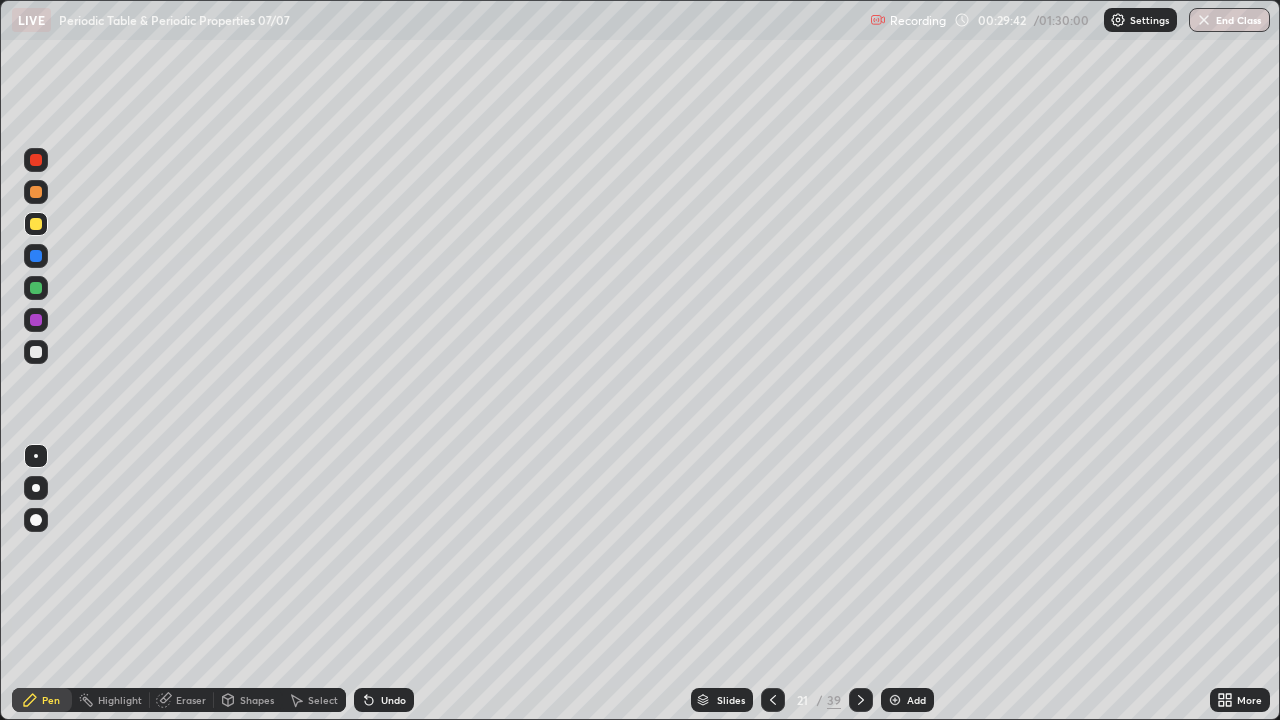click at bounding box center [773, 700] 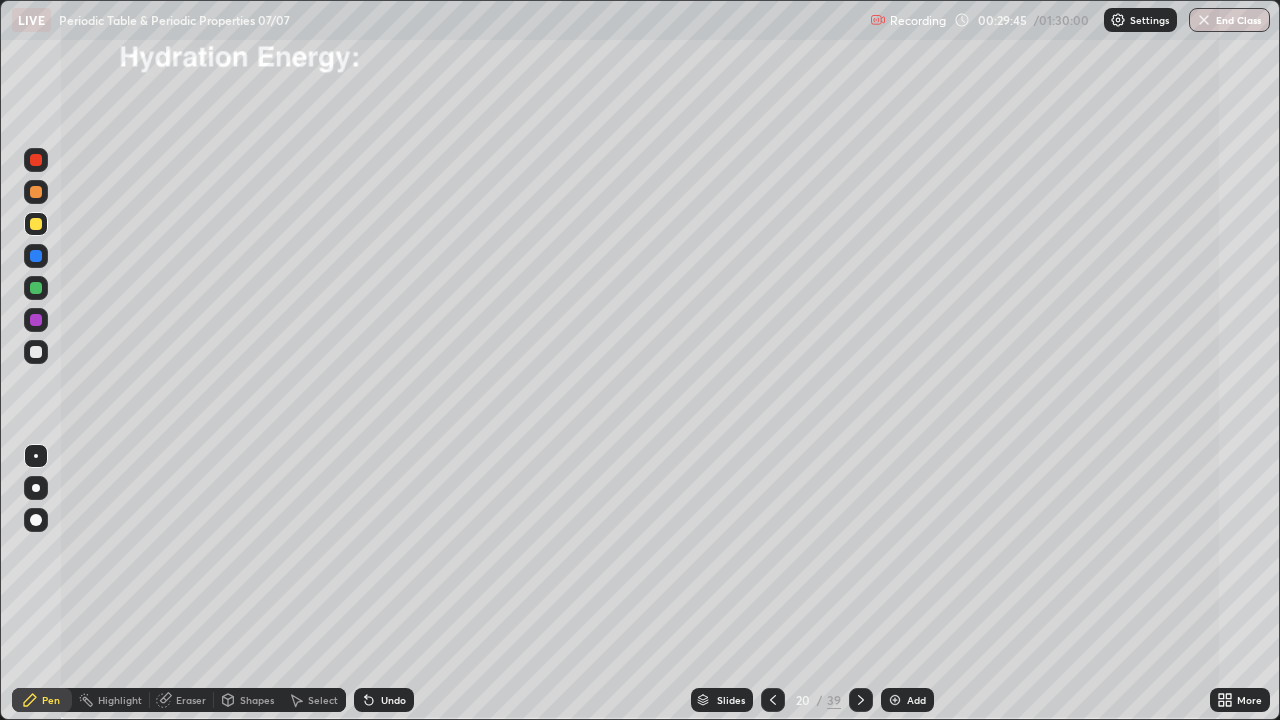 click 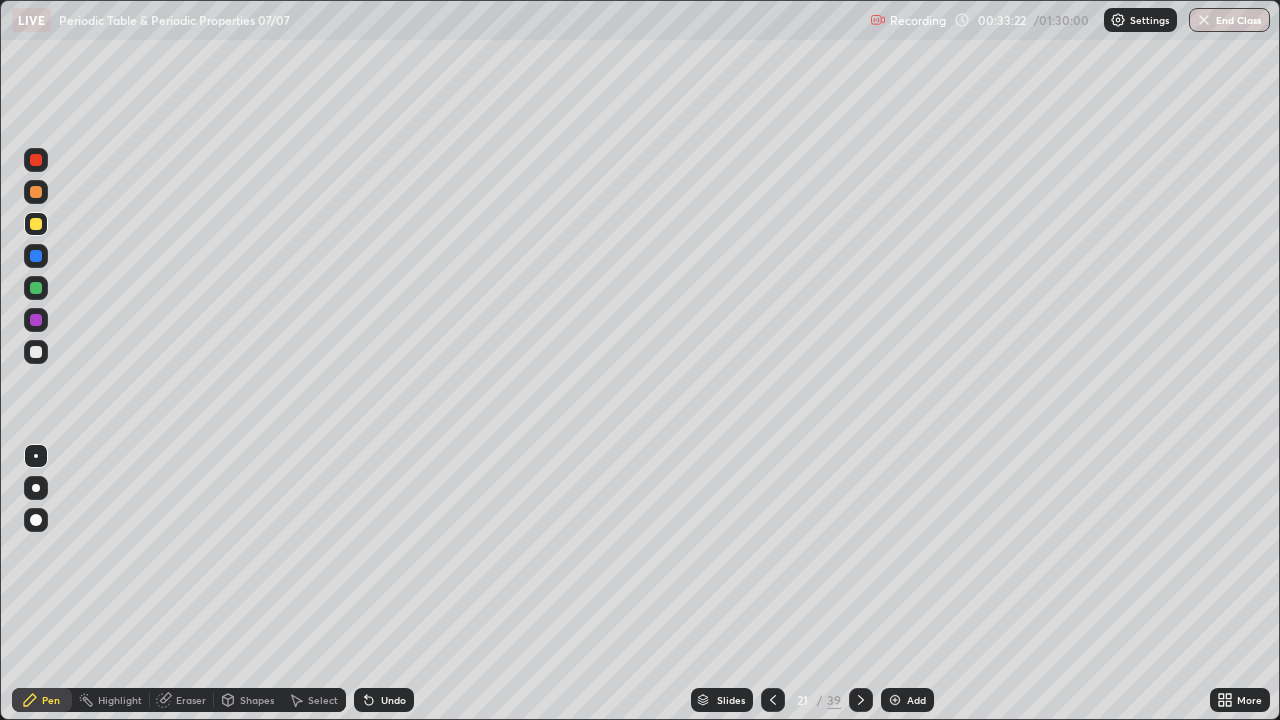 click on "Setting up your live class" at bounding box center (640, 360) 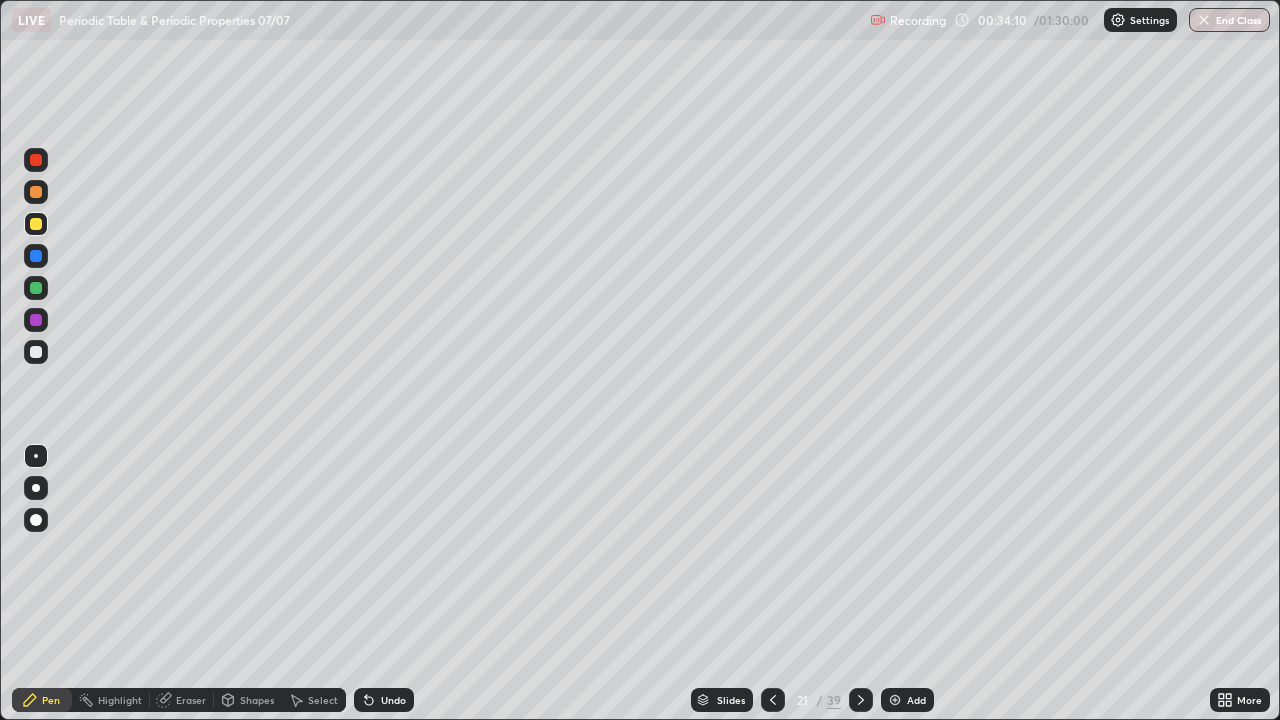 click 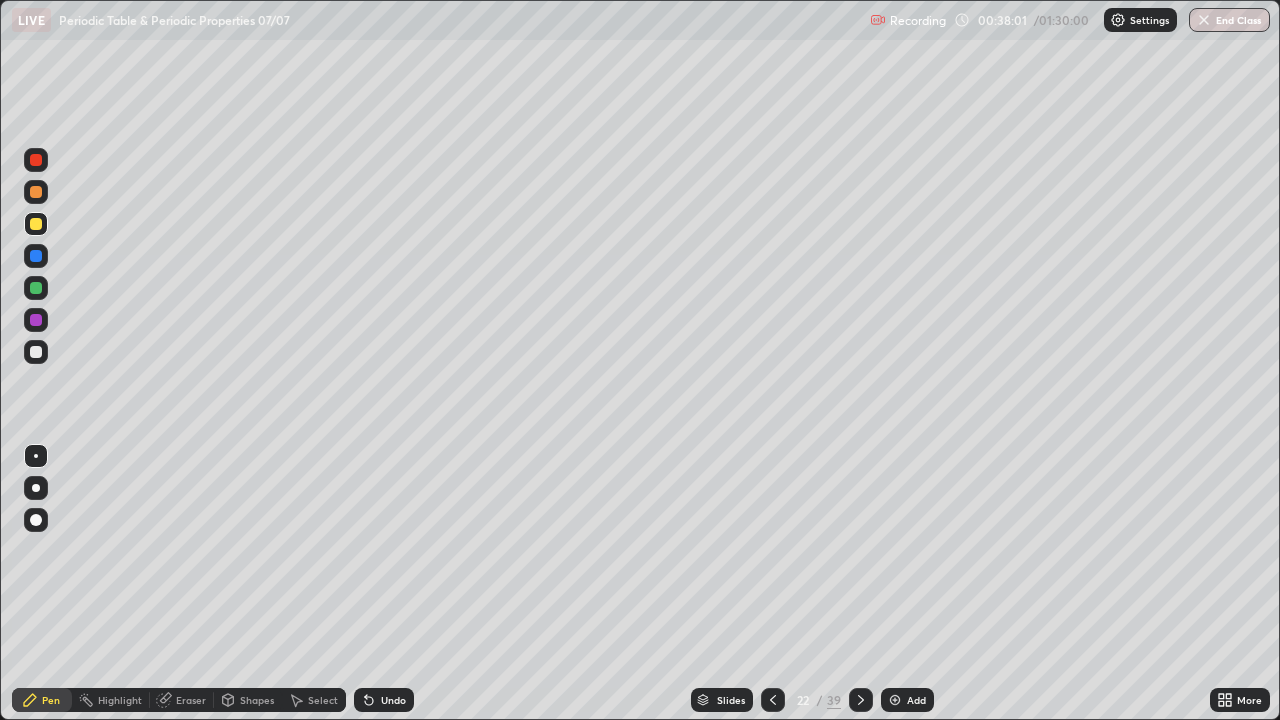click 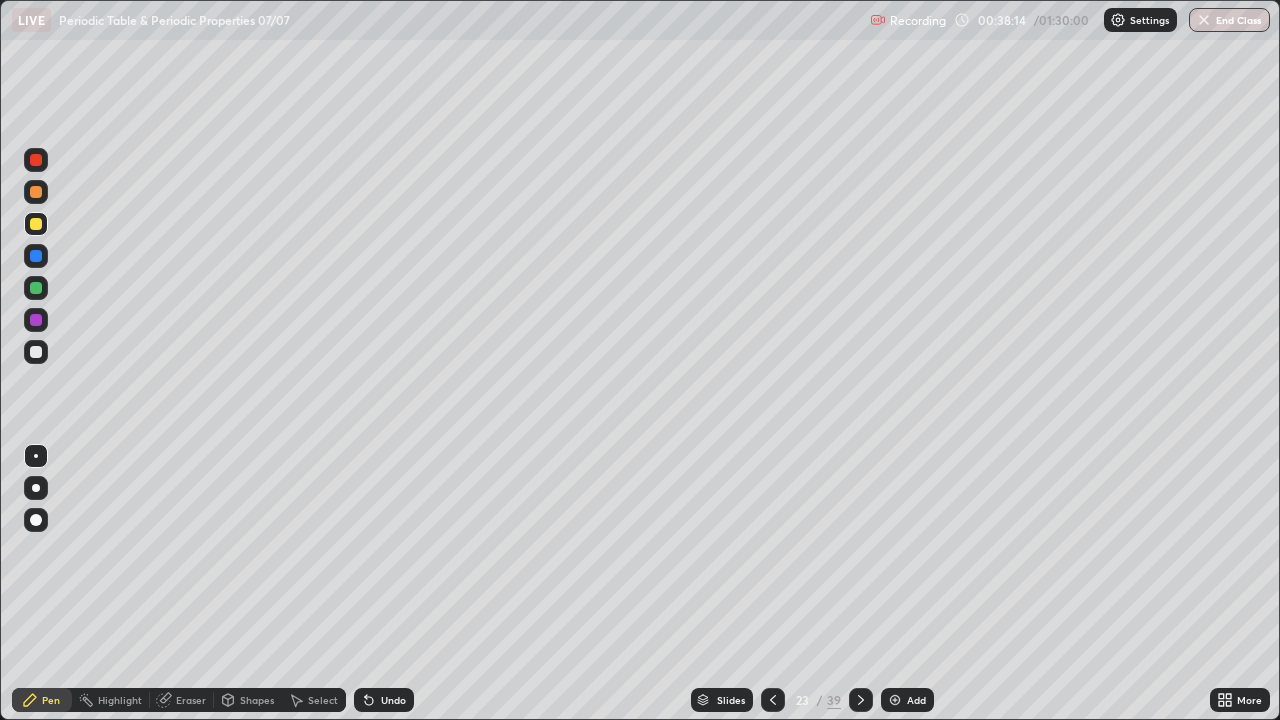 click 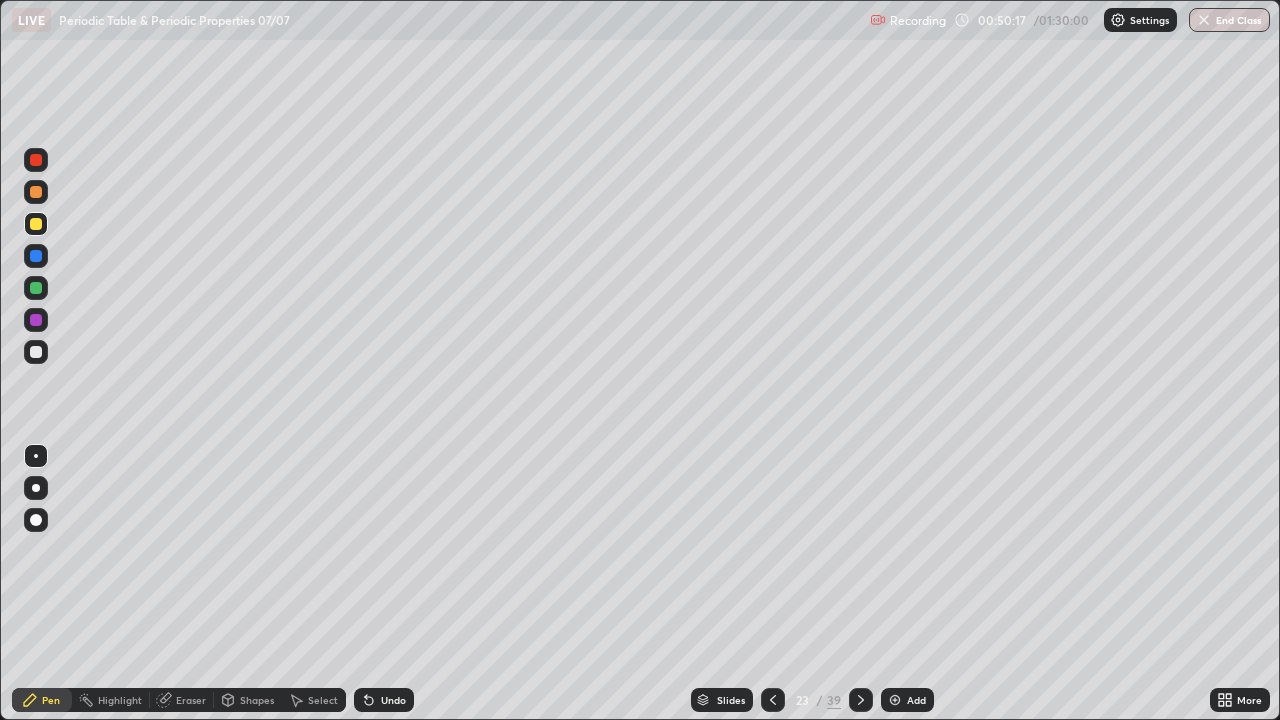 click at bounding box center [861, 700] 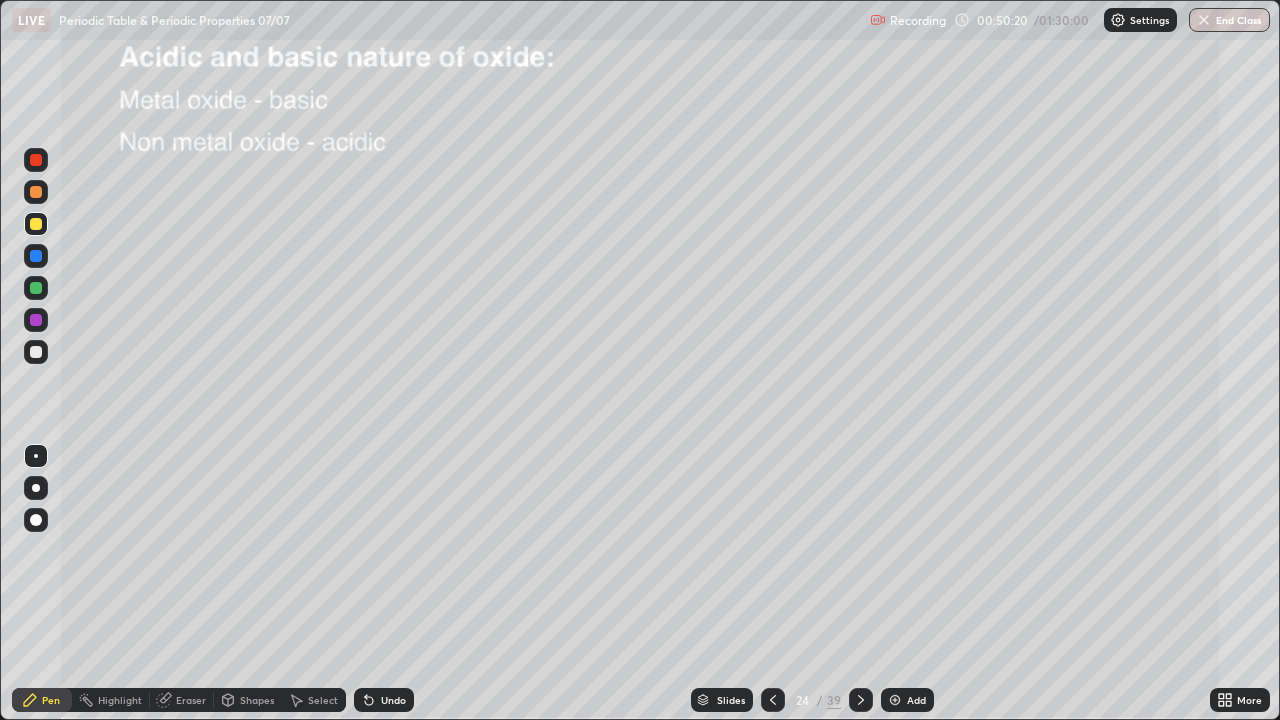 click on "39" at bounding box center [834, 700] 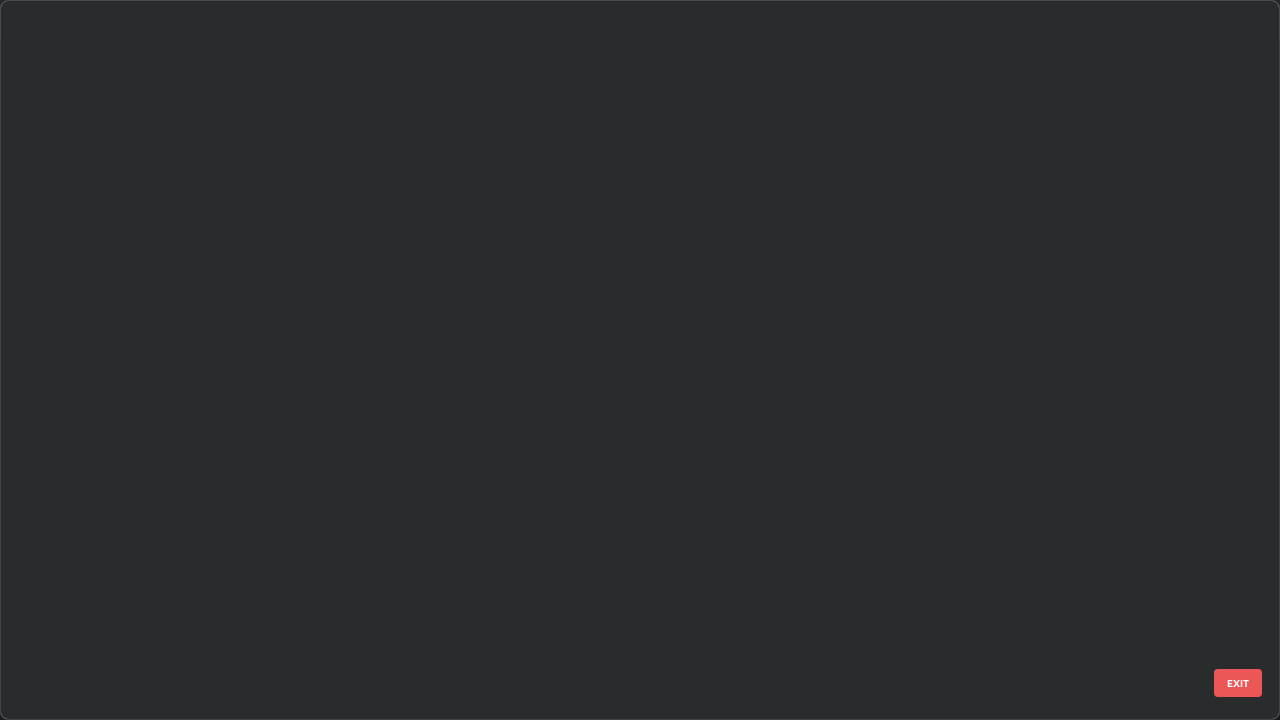 scroll, scrollTop: 1079, scrollLeft: 0, axis: vertical 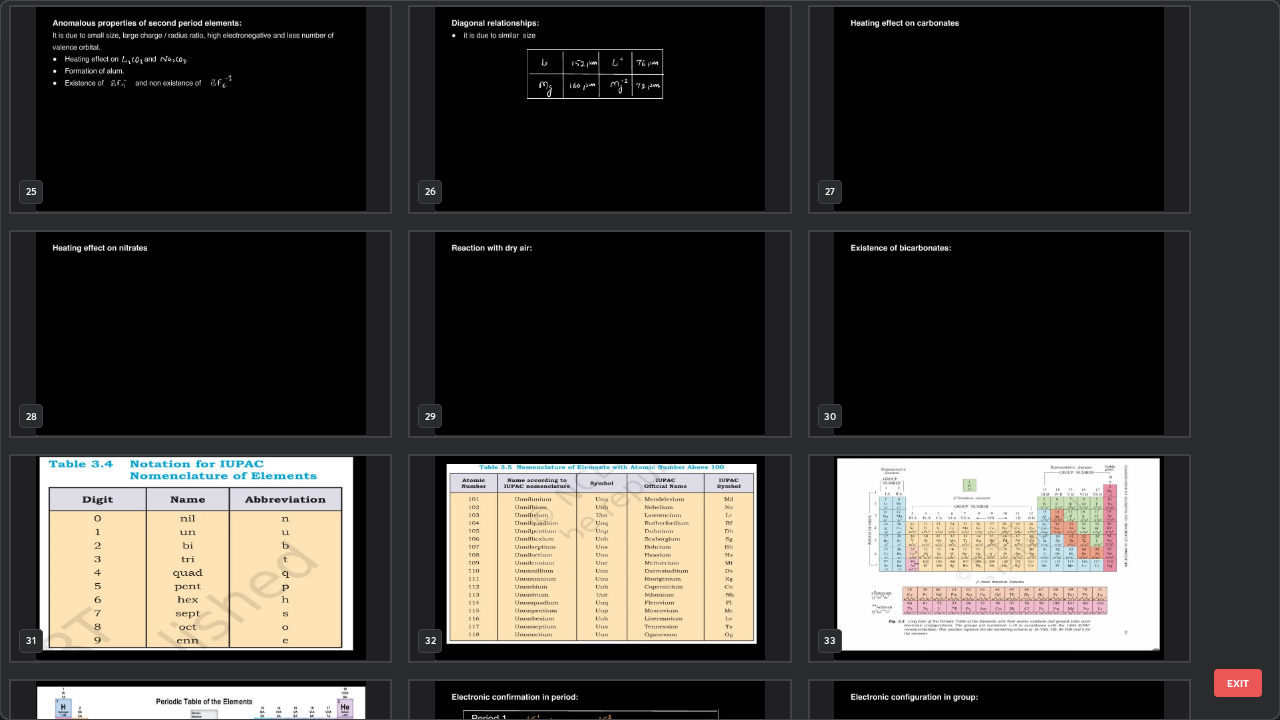 click at bounding box center [200, 558] 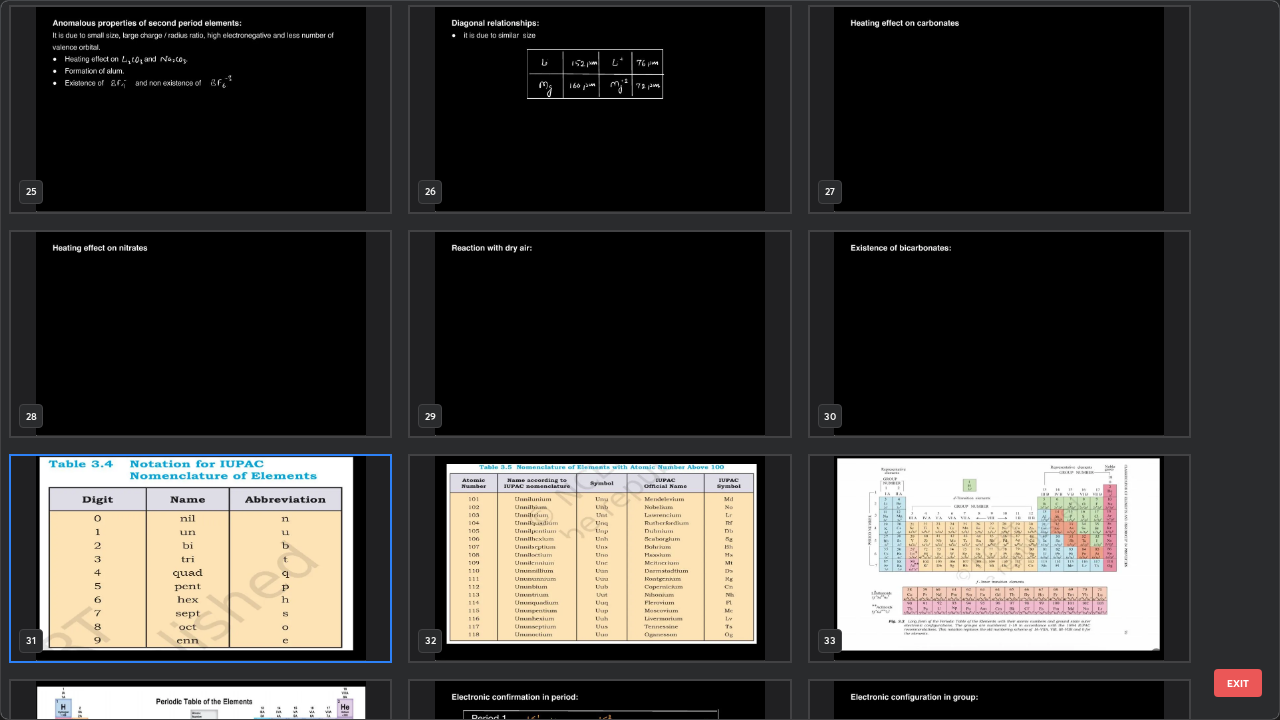 click at bounding box center [200, 558] 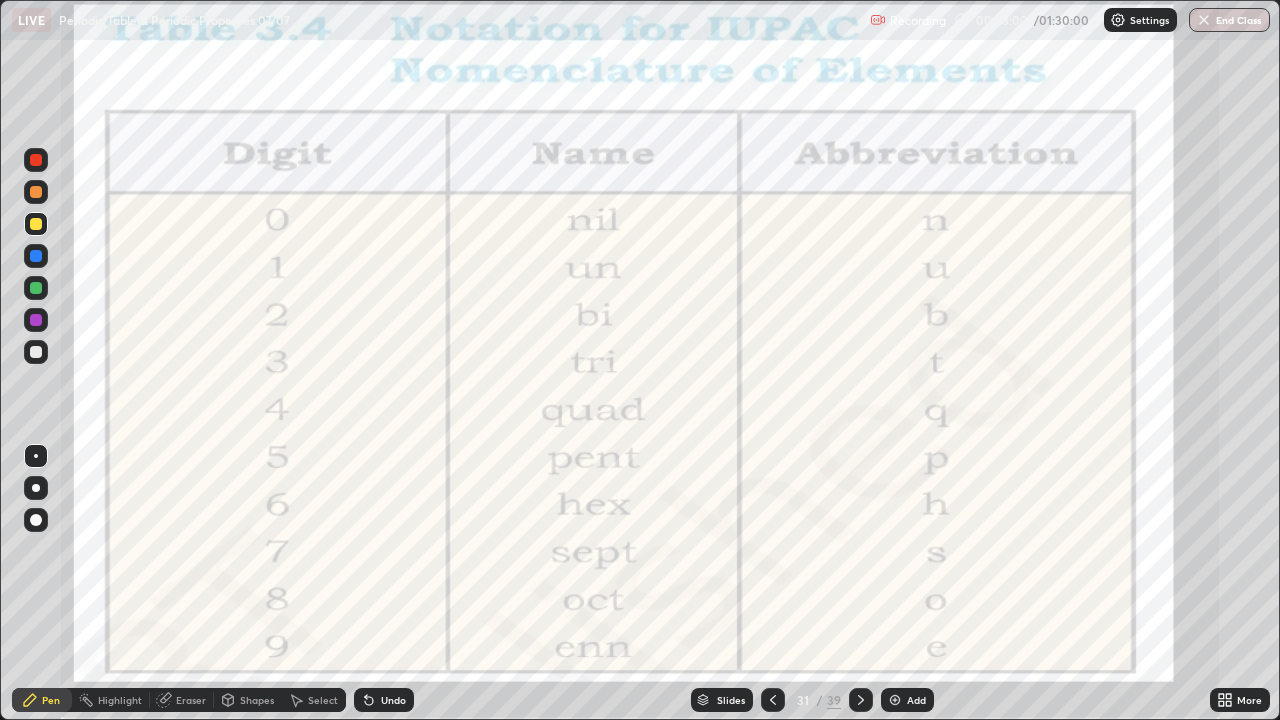 click at bounding box center (36, 352) 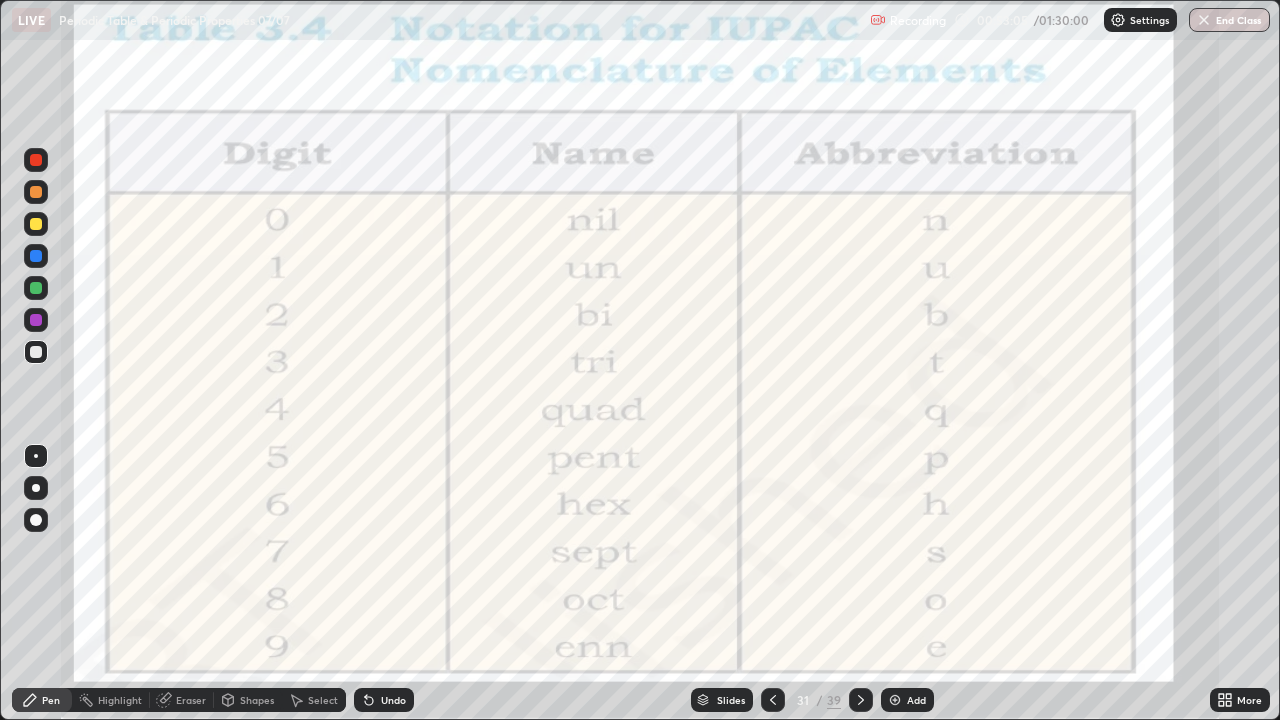 click at bounding box center (36, 160) 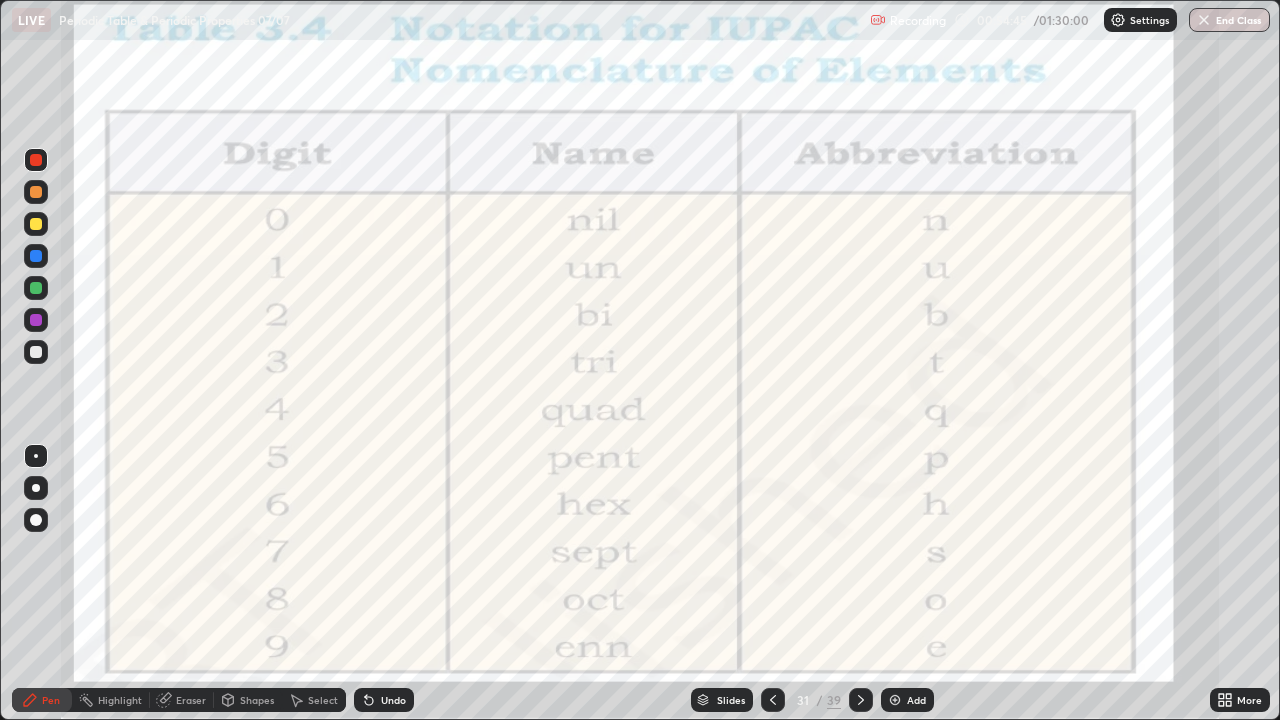 click at bounding box center [36, 352] 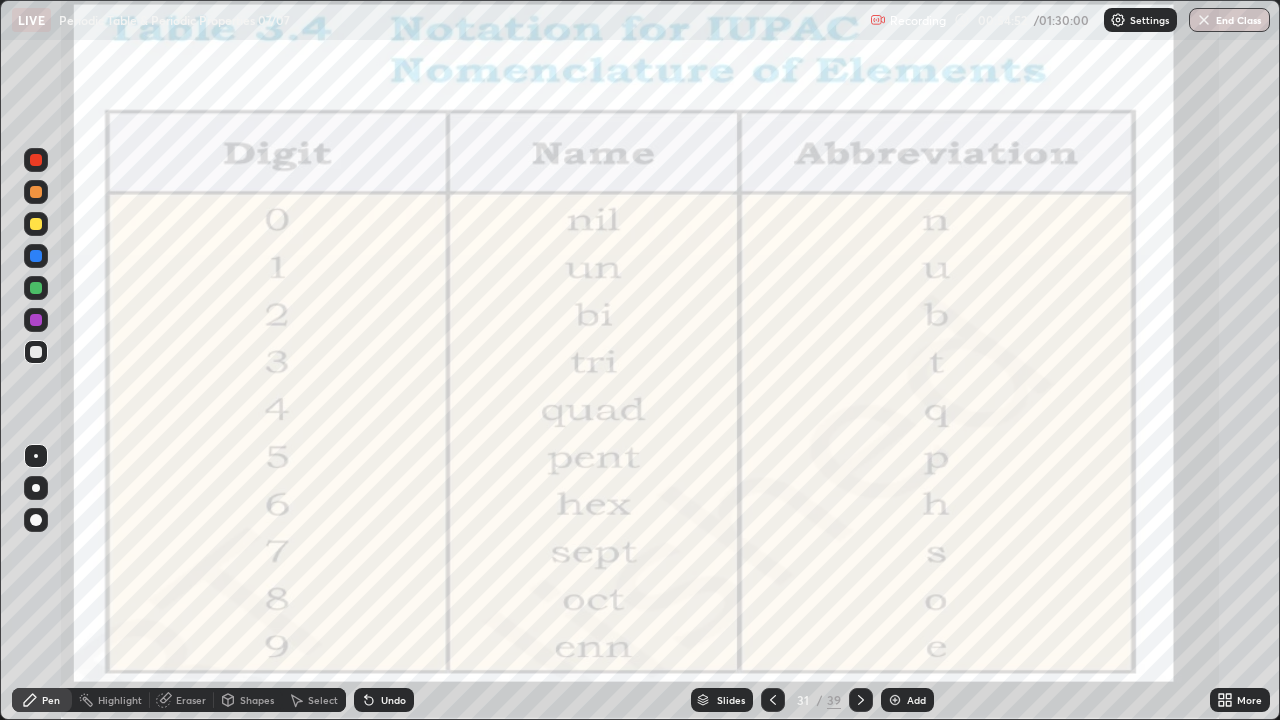 click on "Undo" at bounding box center (384, 700) 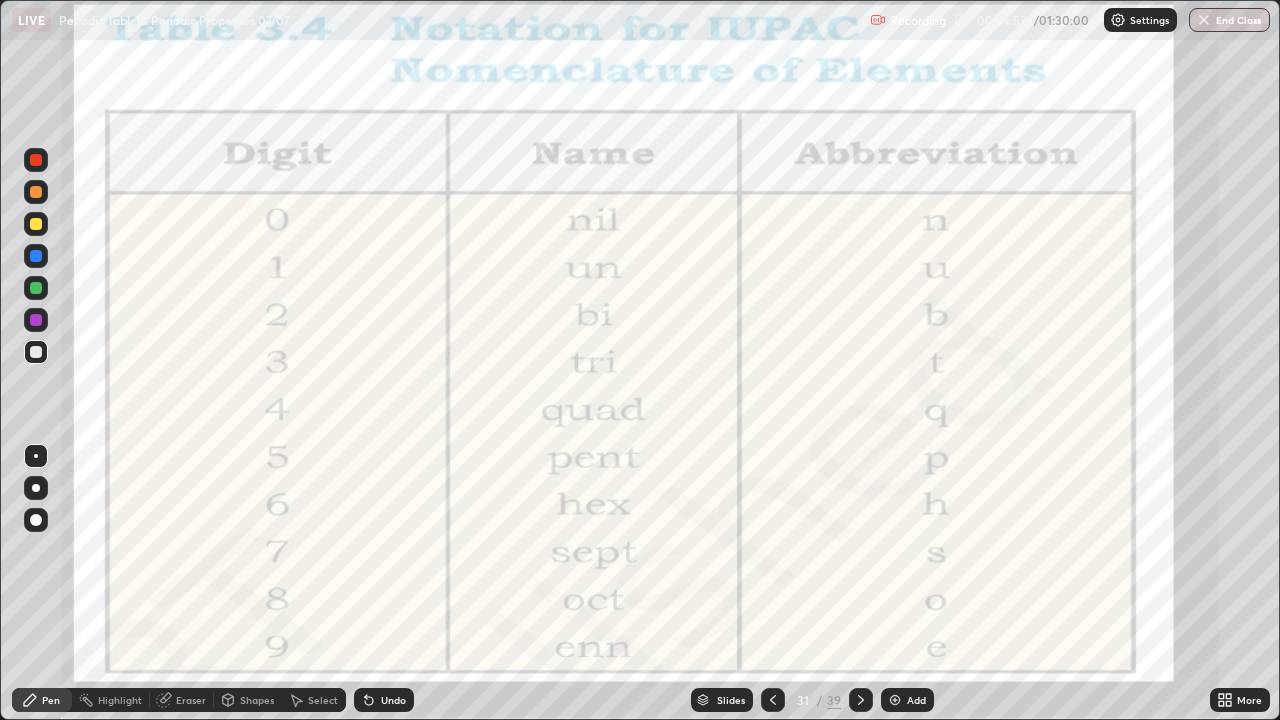 click at bounding box center [36, 160] 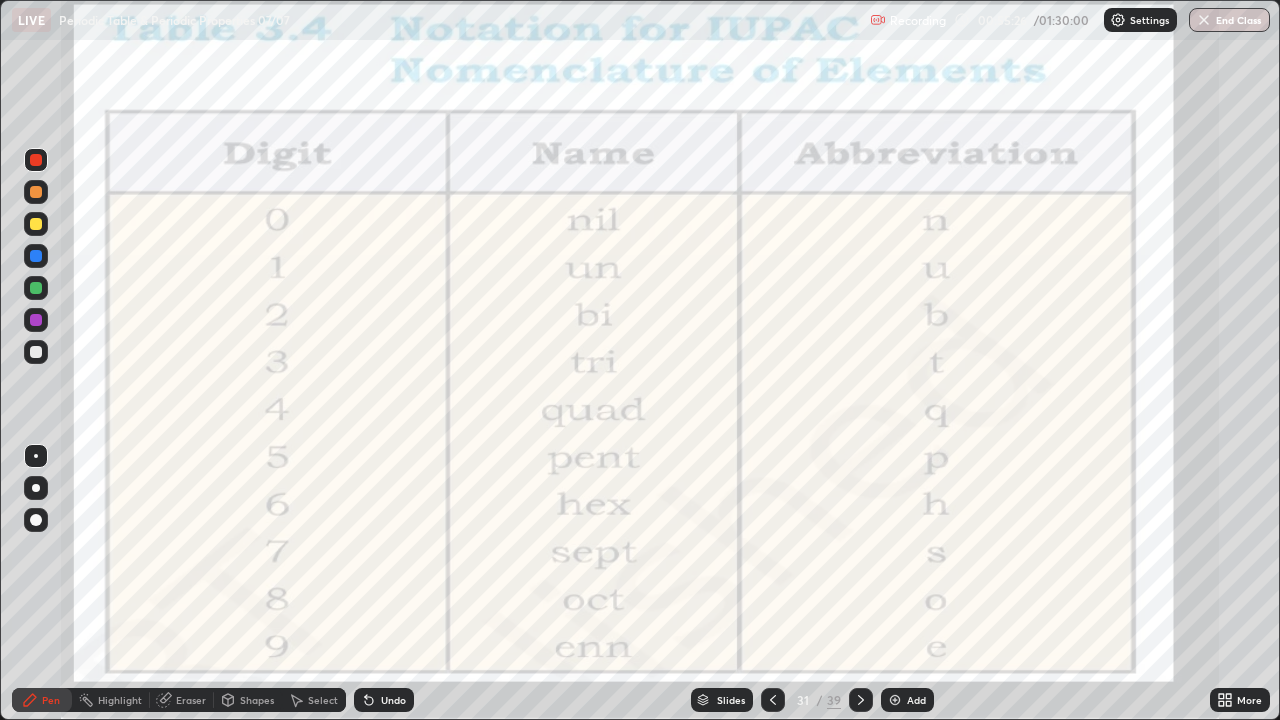 click on "Pen" at bounding box center (51, 700) 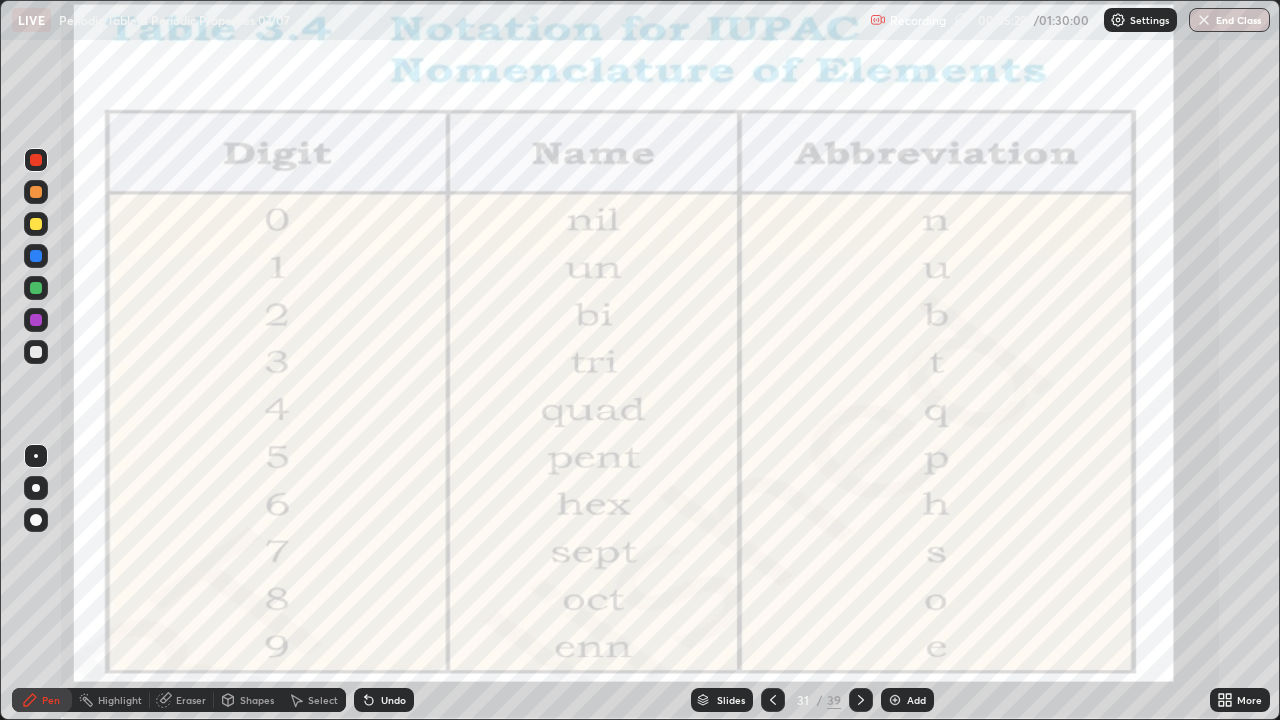 click at bounding box center [36, 352] 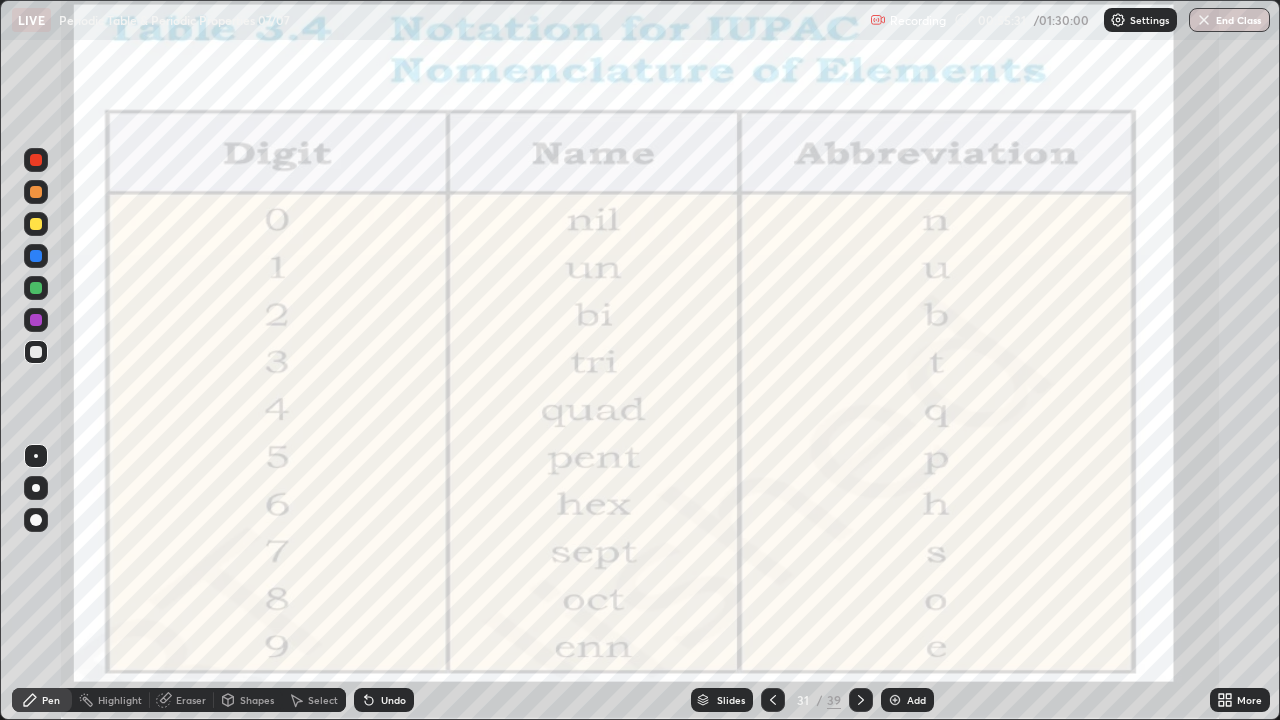 click on "Undo" at bounding box center (393, 700) 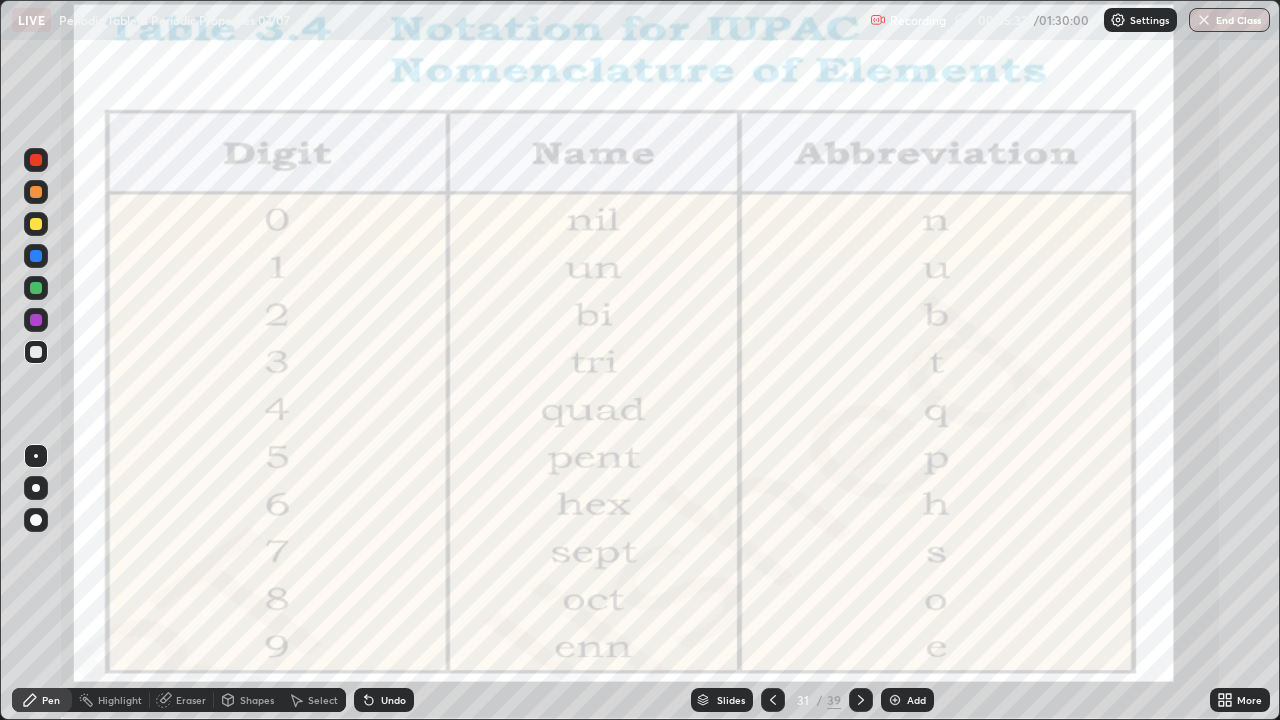 click at bounding box center [36, 160] 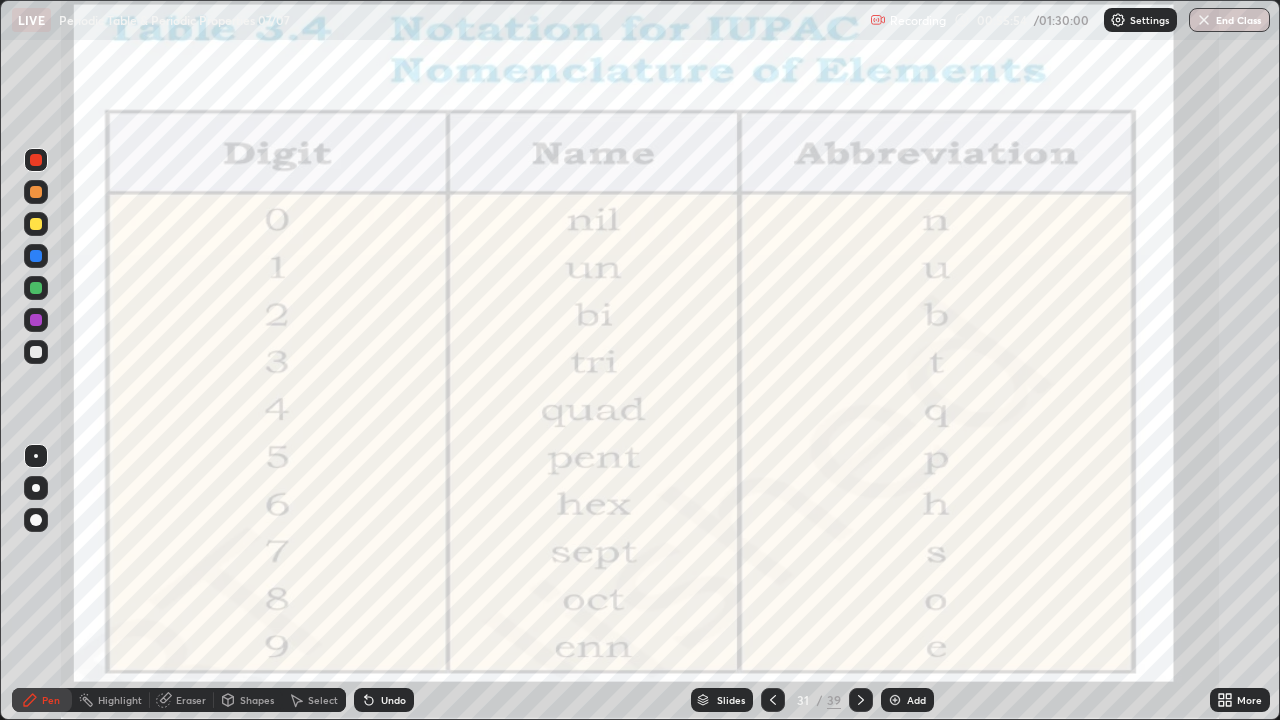 click 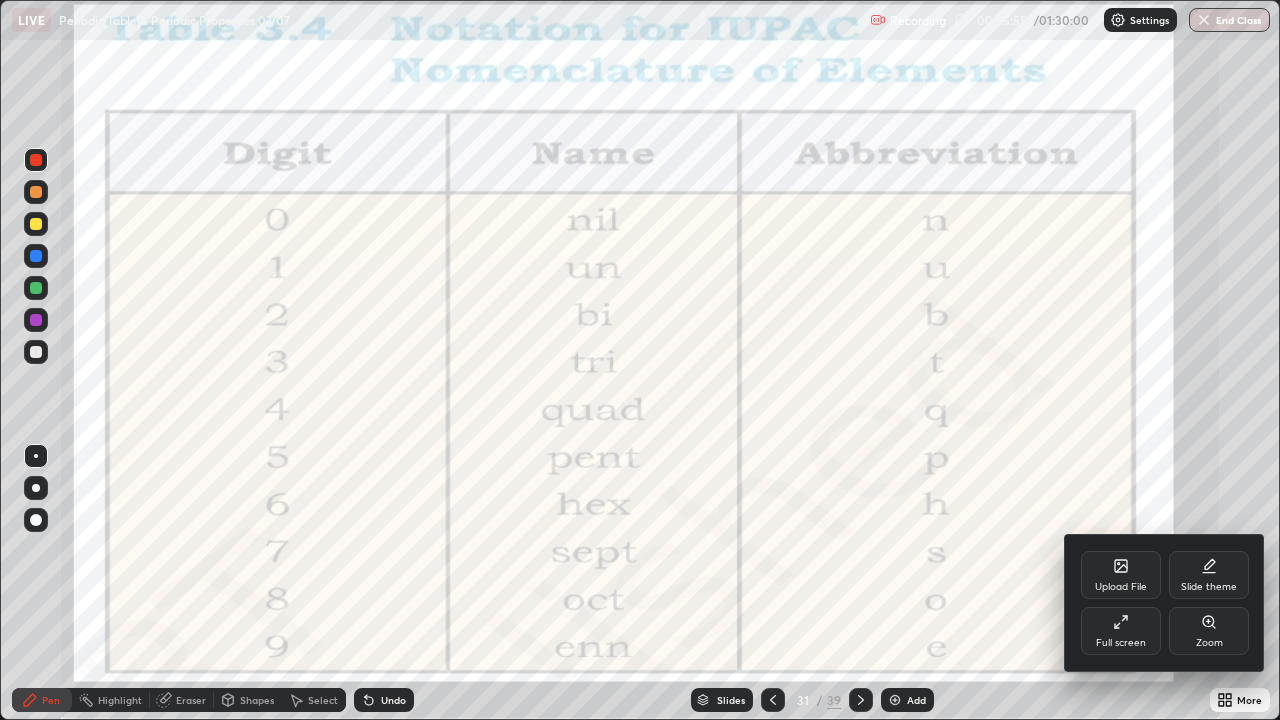 click 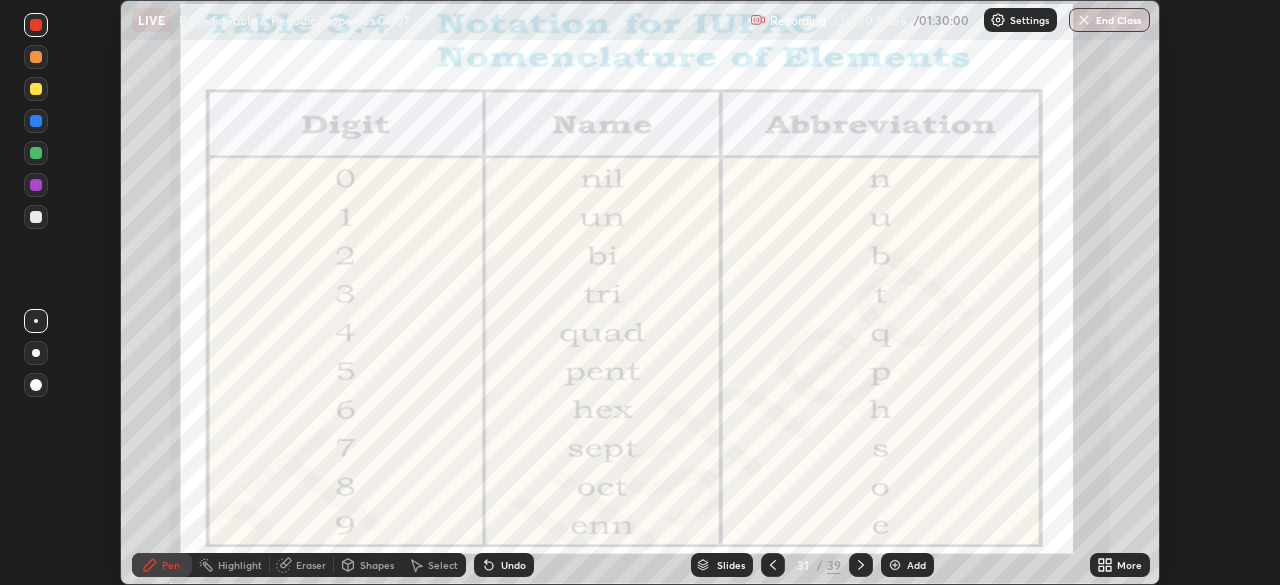 scroll, scrollTop: 585, scrollLeft: 1280, axis: both 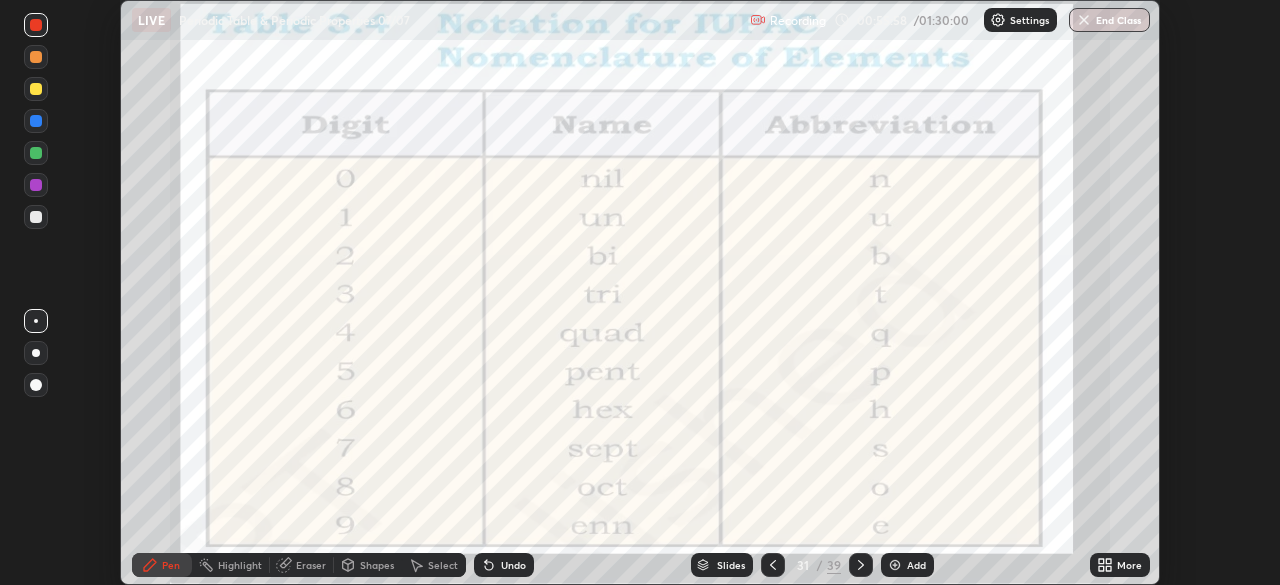 click on "39" at bounding box center (834, 565) 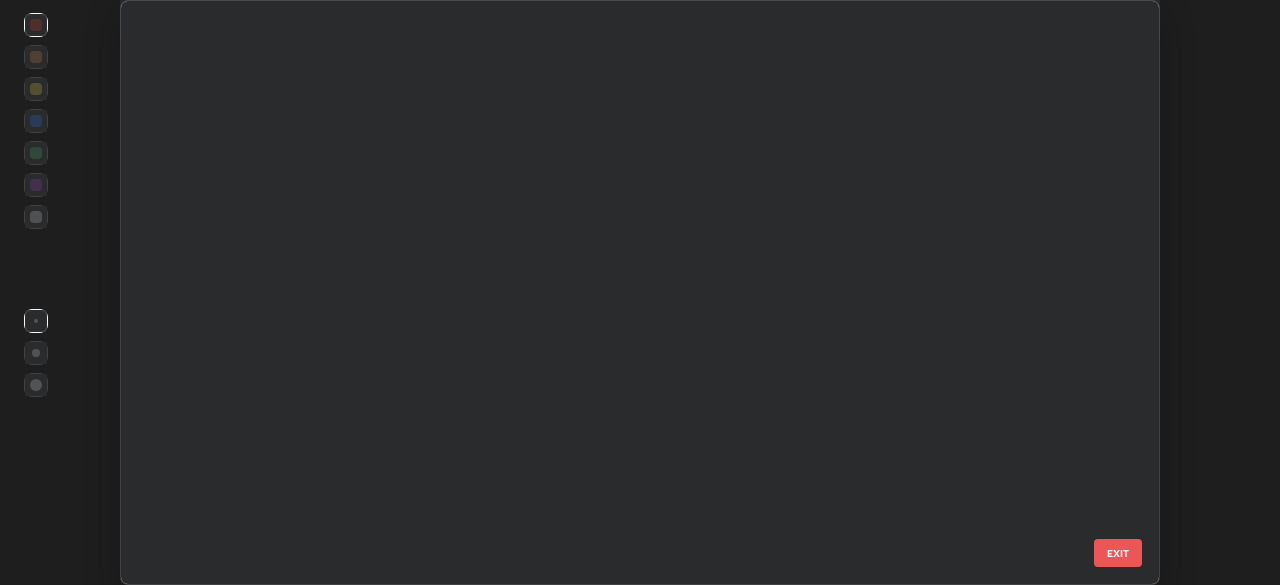 scroll, scrollTop: 1393, scrollLeft: 0, axis: vertical 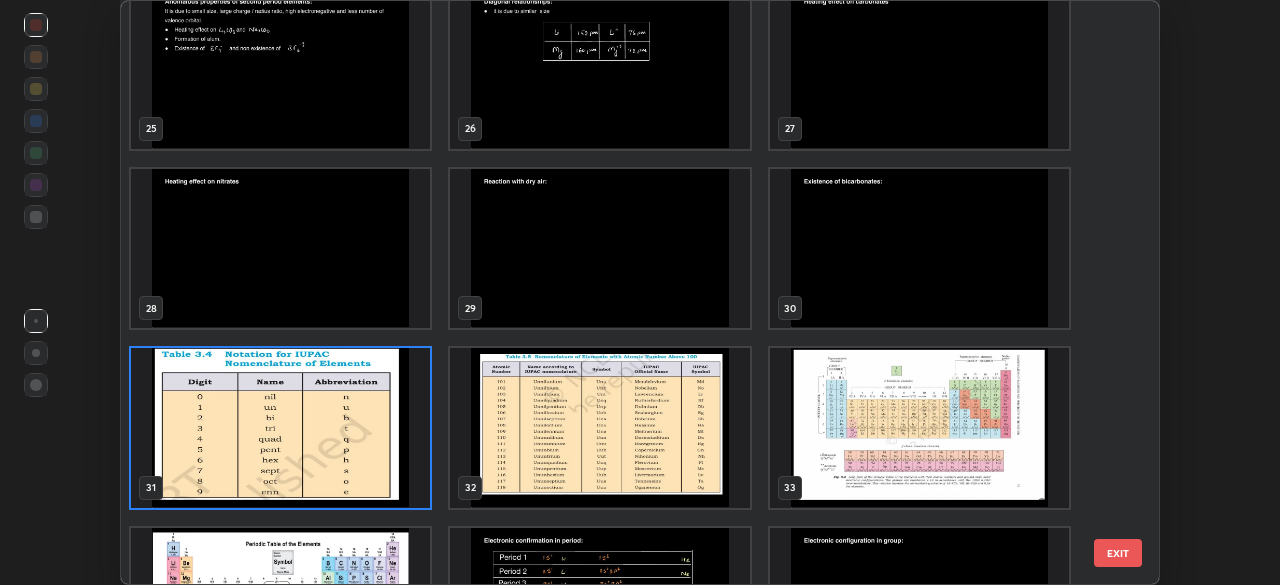 click at bounding box center [280, 428] 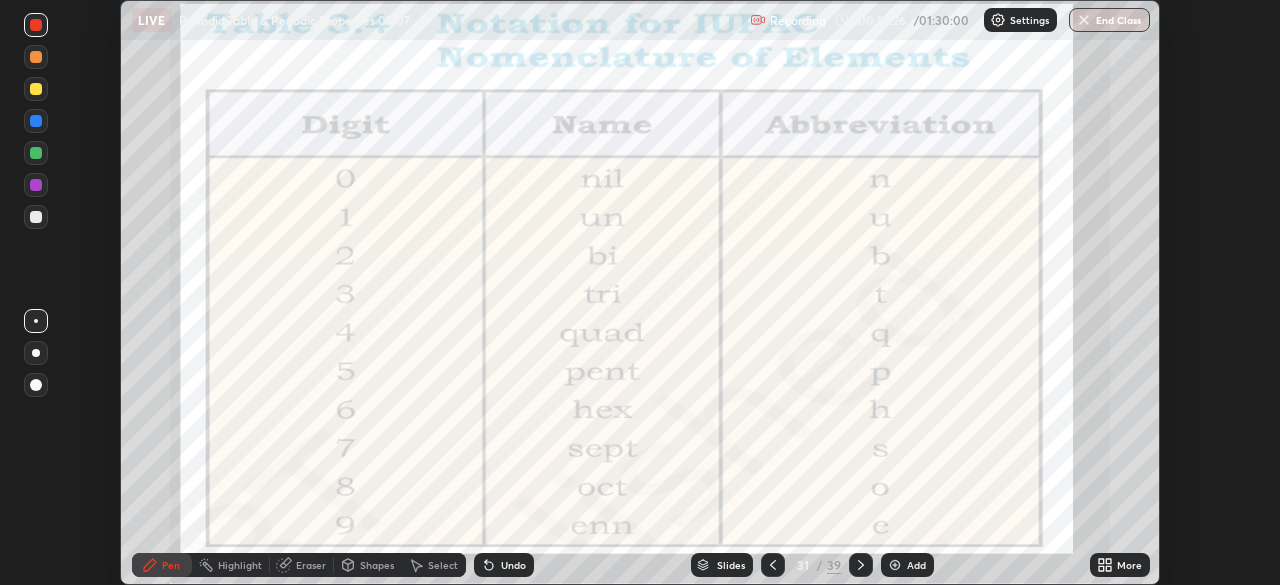 click 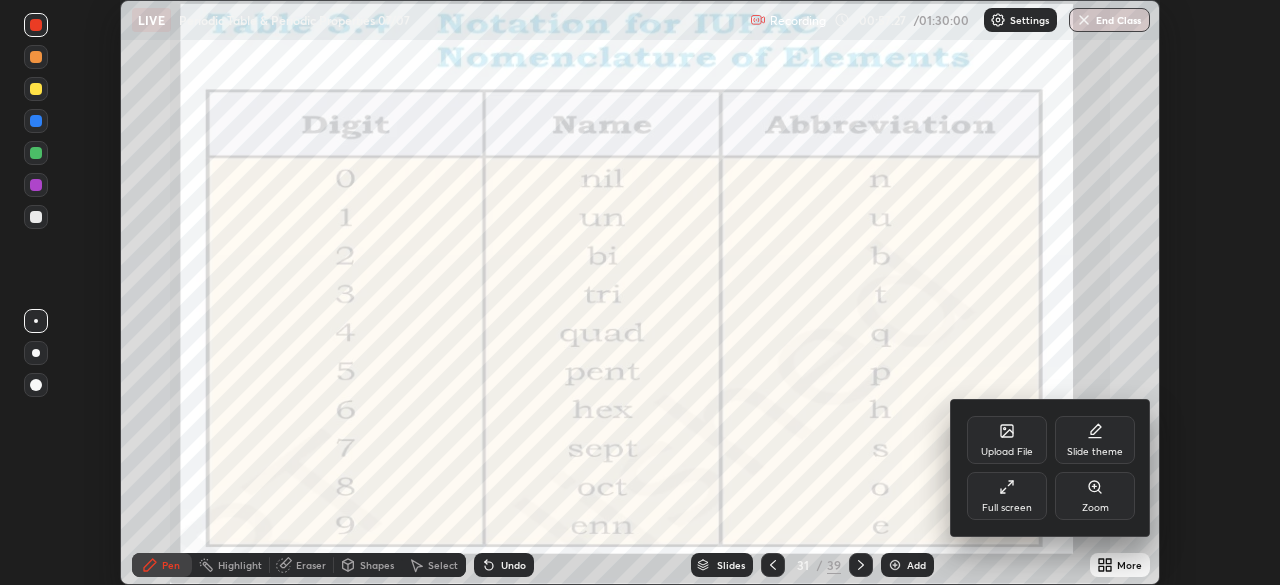 click on "Full screen" at bounding box center (1007, 496) 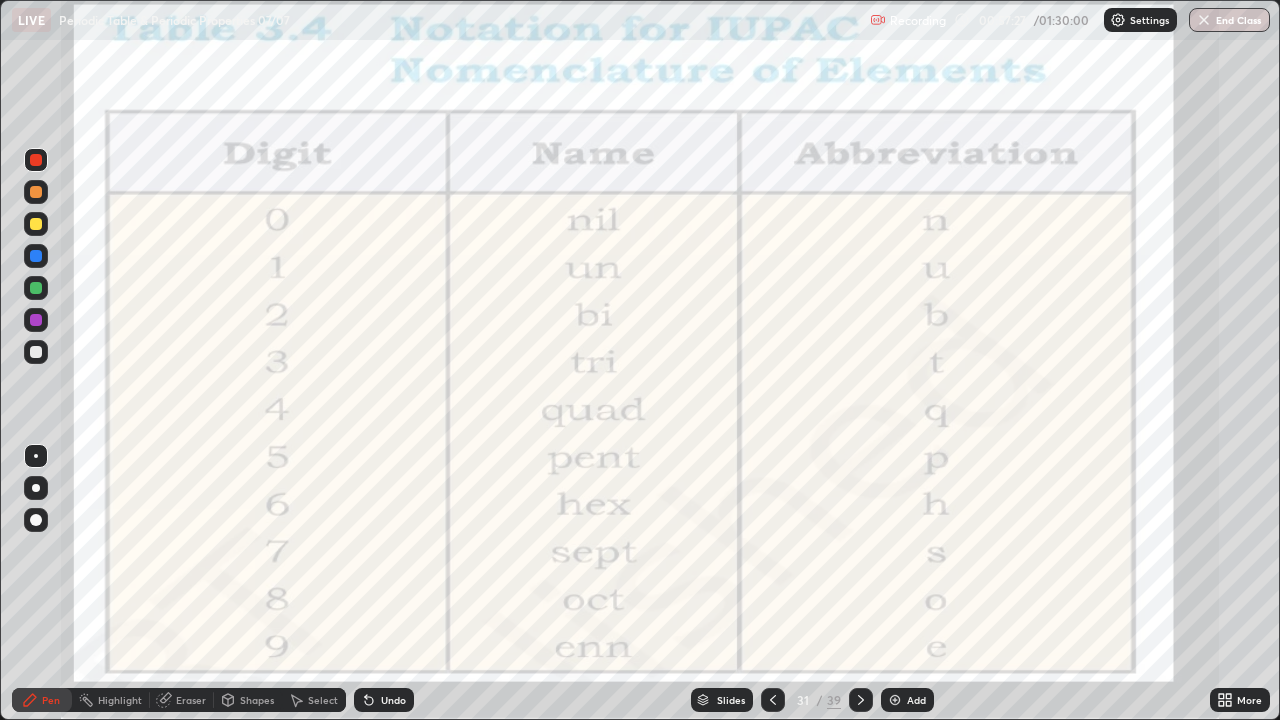 scroll, scrollTop: 99280, scrollLeft: 98720, axis: both 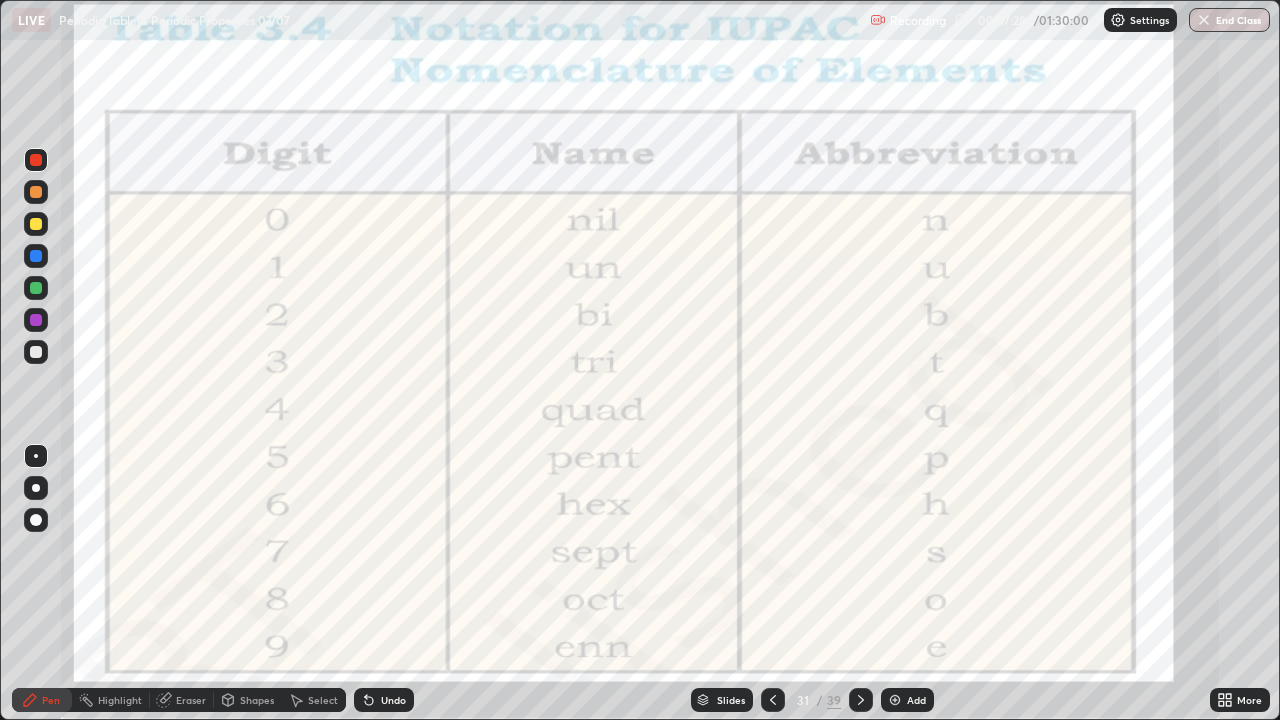 click on "Eraser" at bounding box center (191, 700) 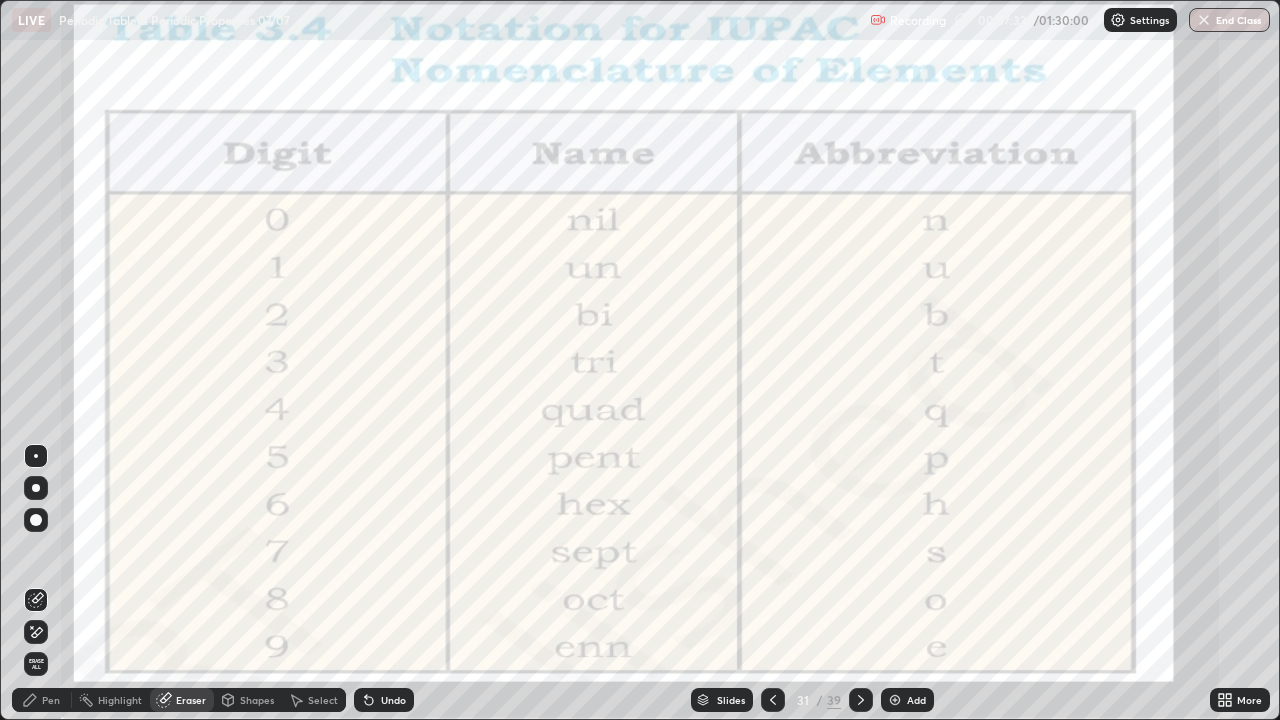 click on "Pen" at bounding box center (51, 700) 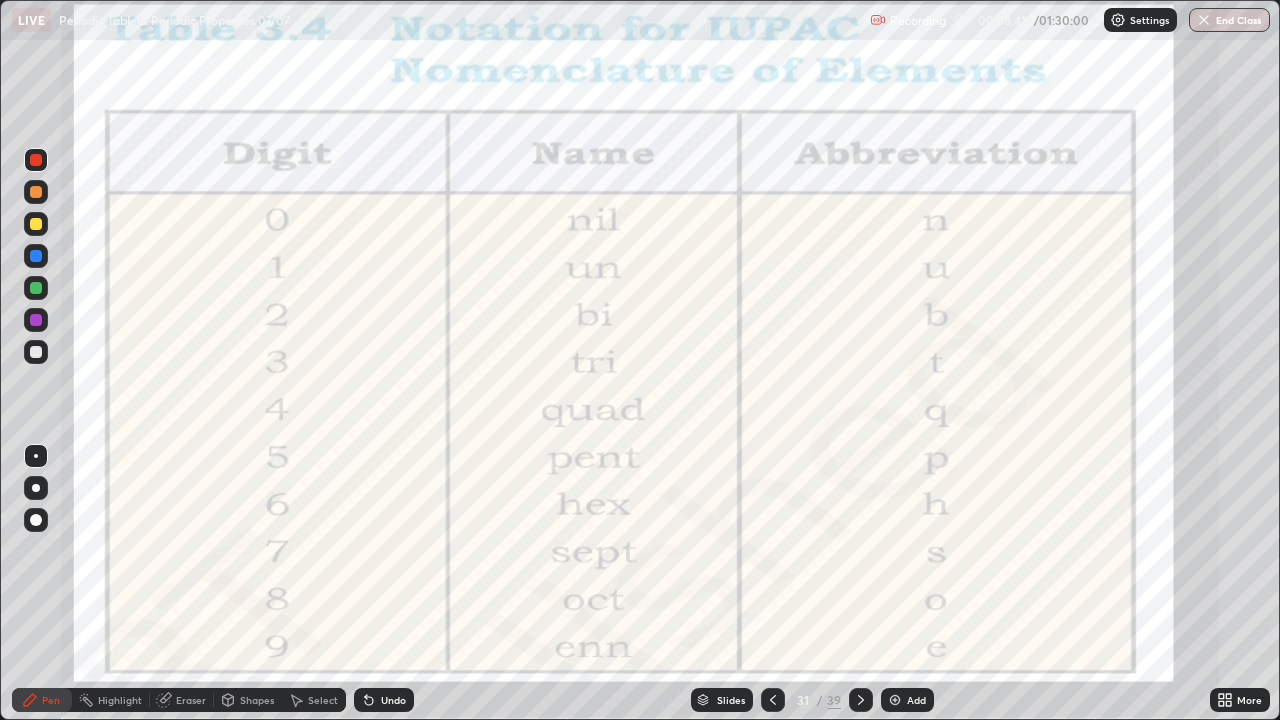 click 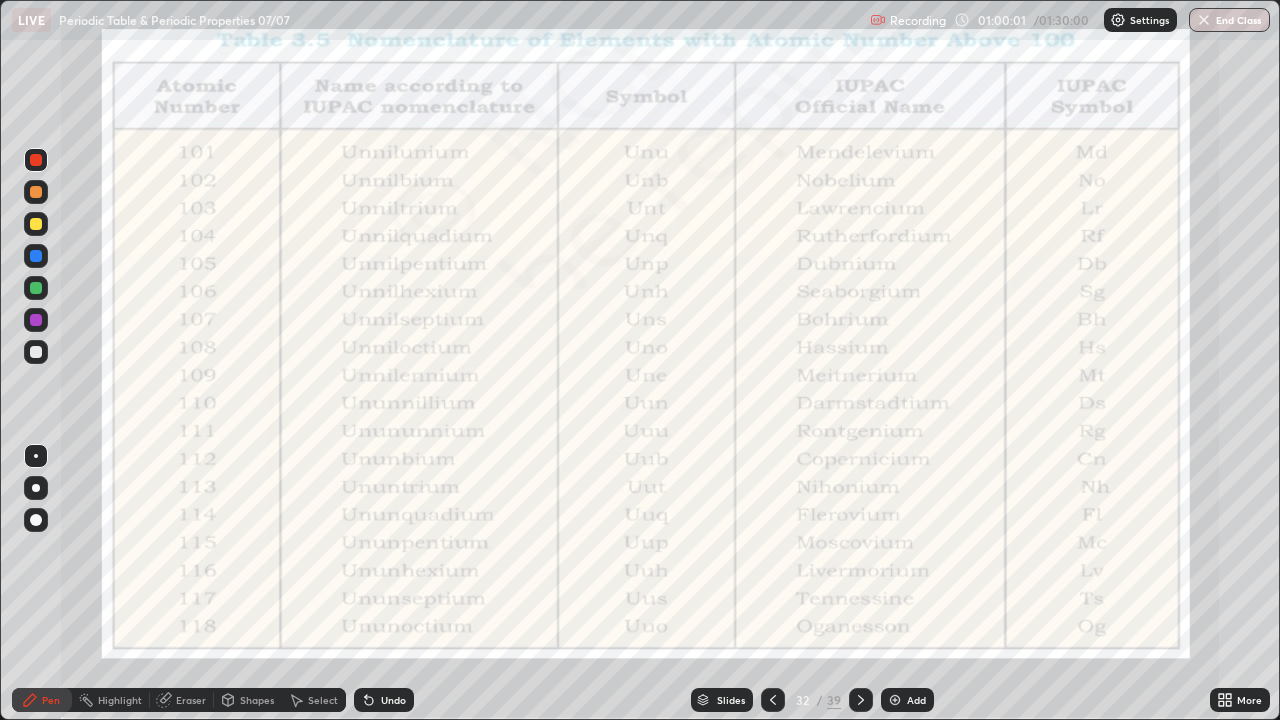 click 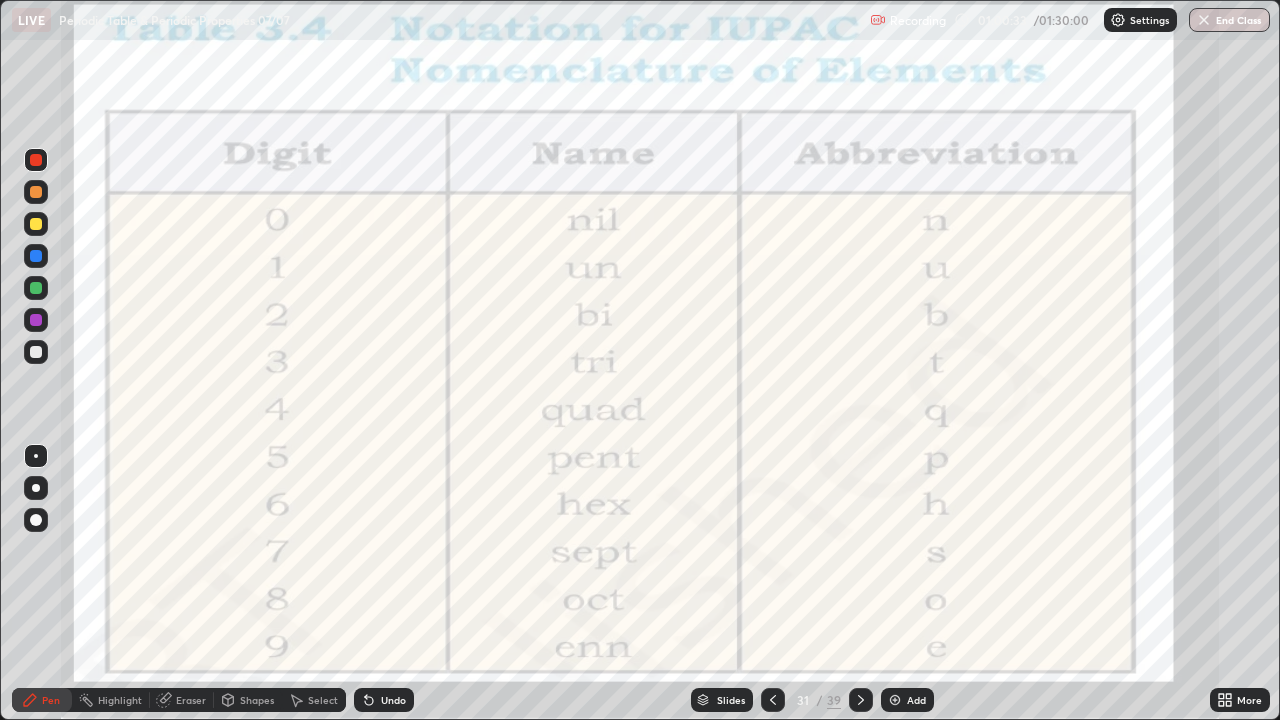 click on "Eraser" at bounding box center [191, 700] 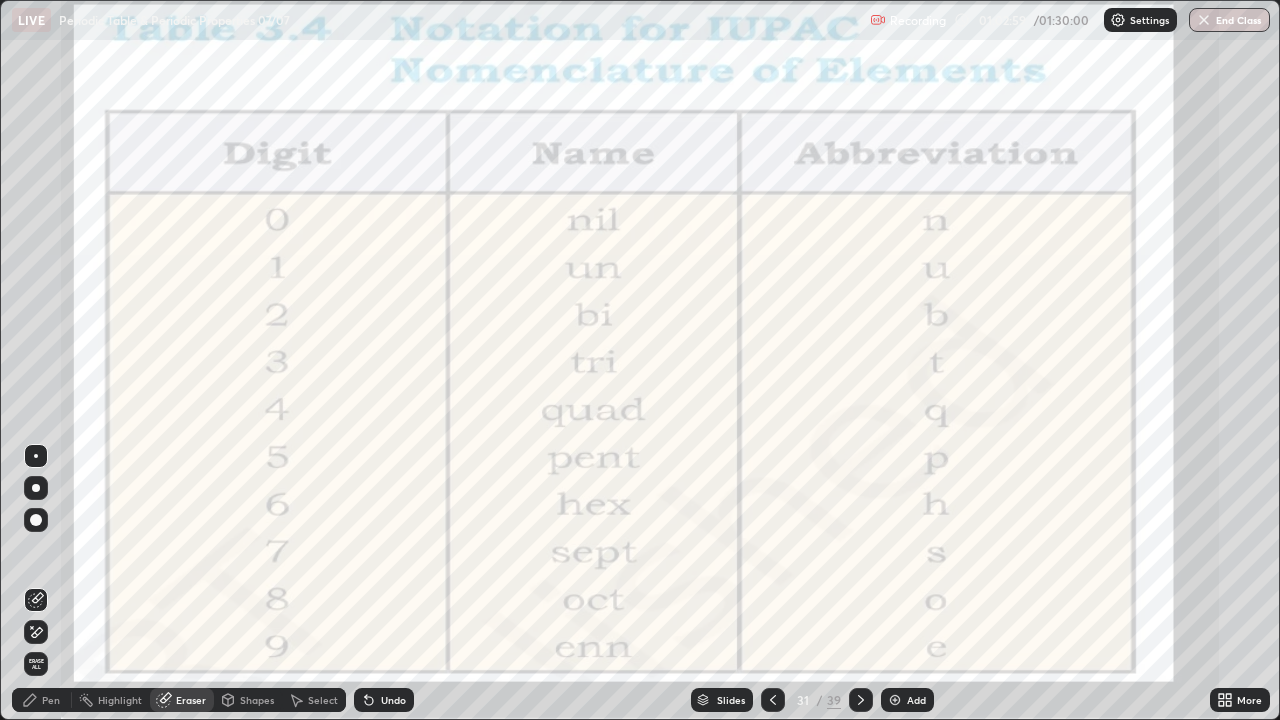 click 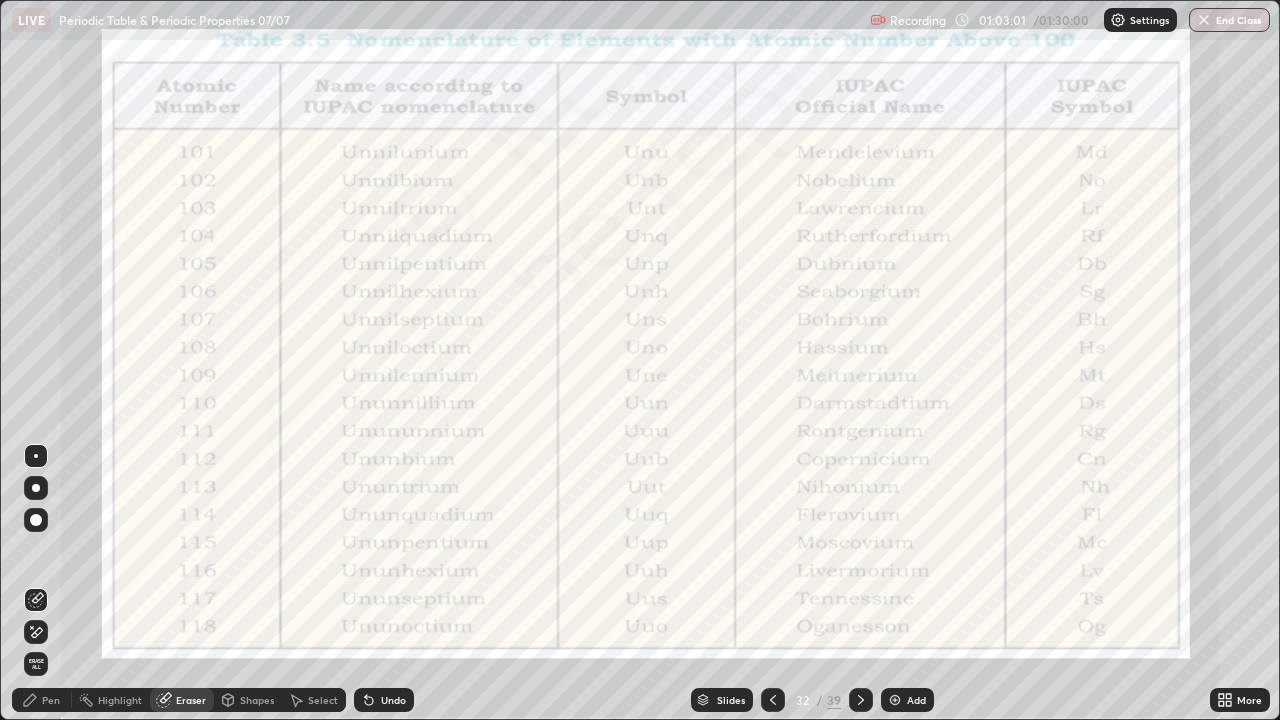 click 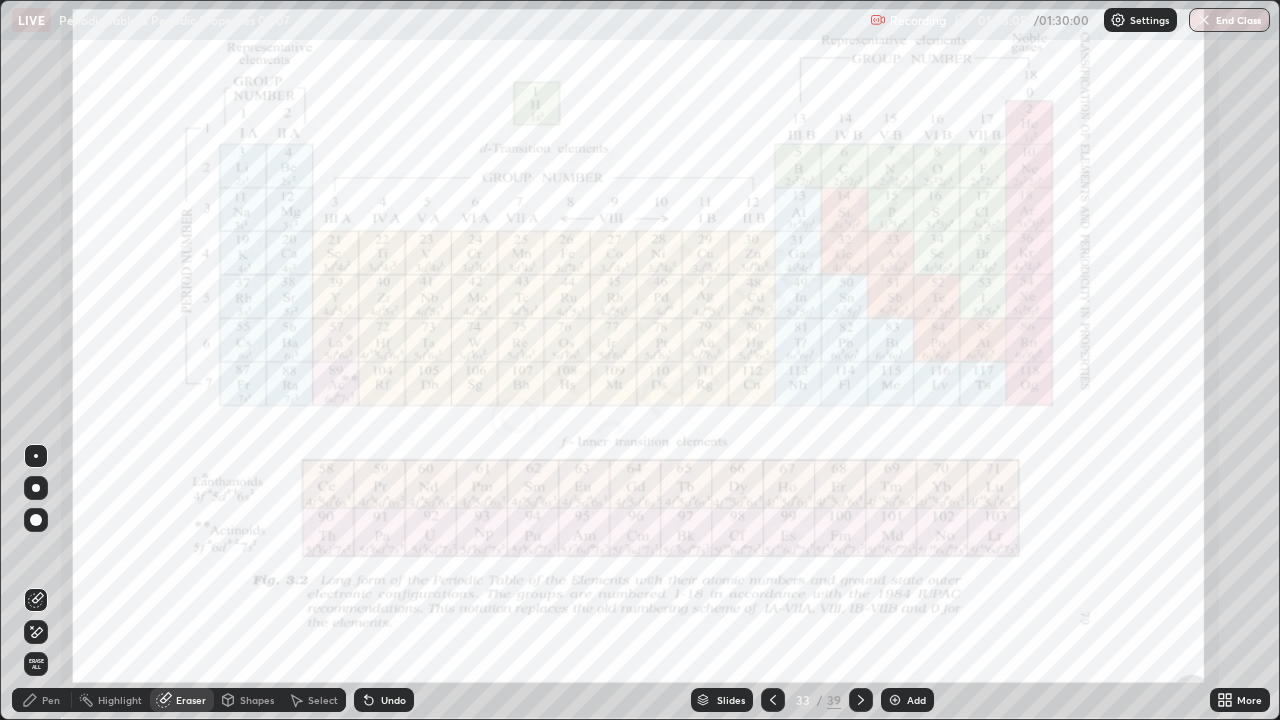 click 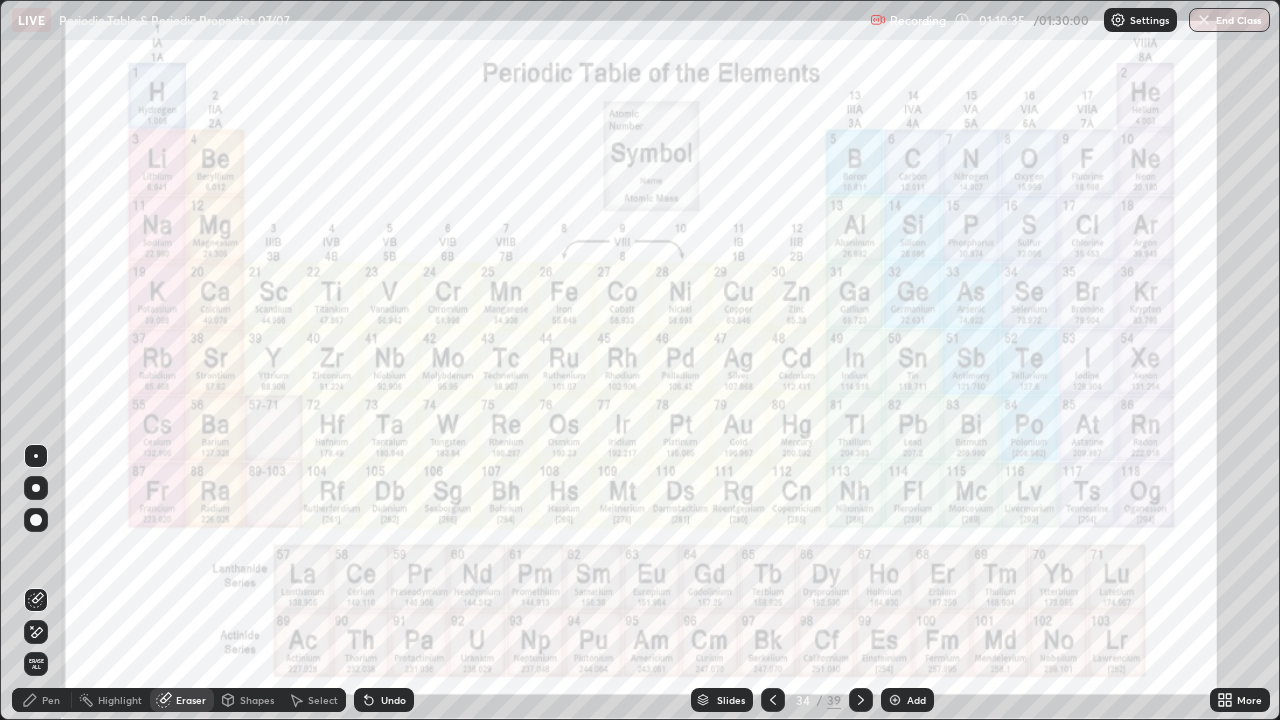 click 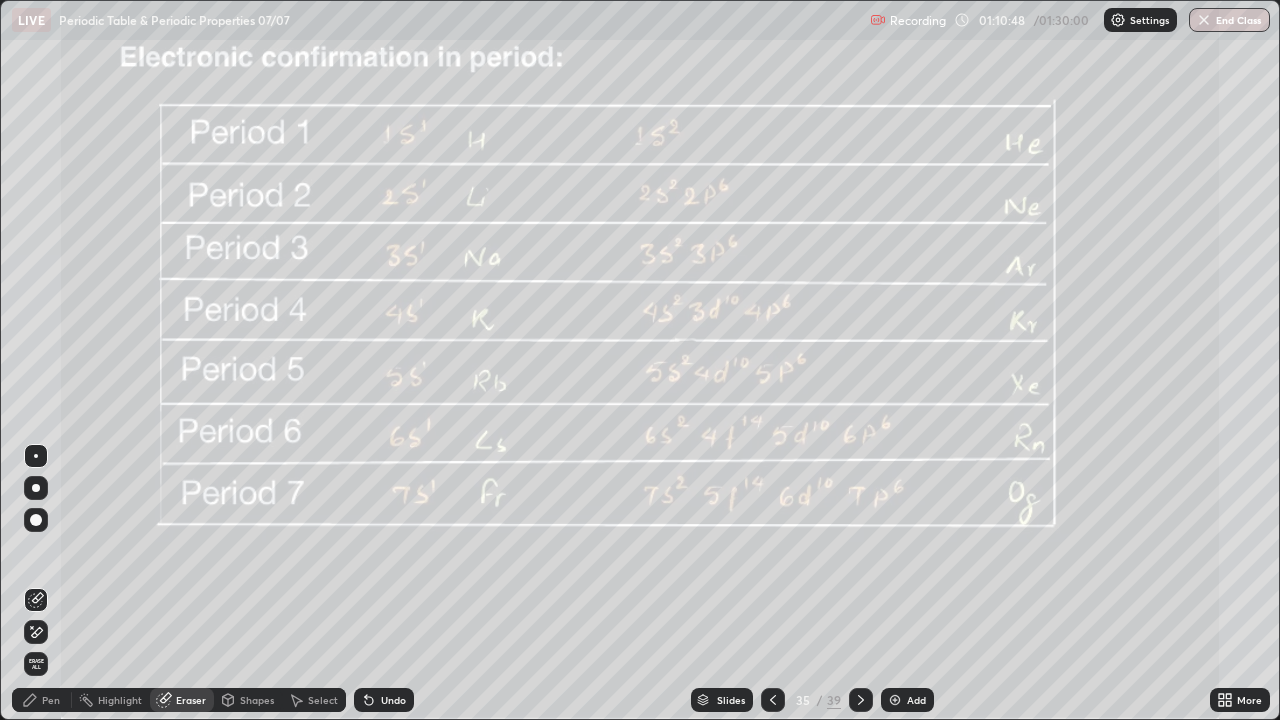 click at bounding box center [36, 456] 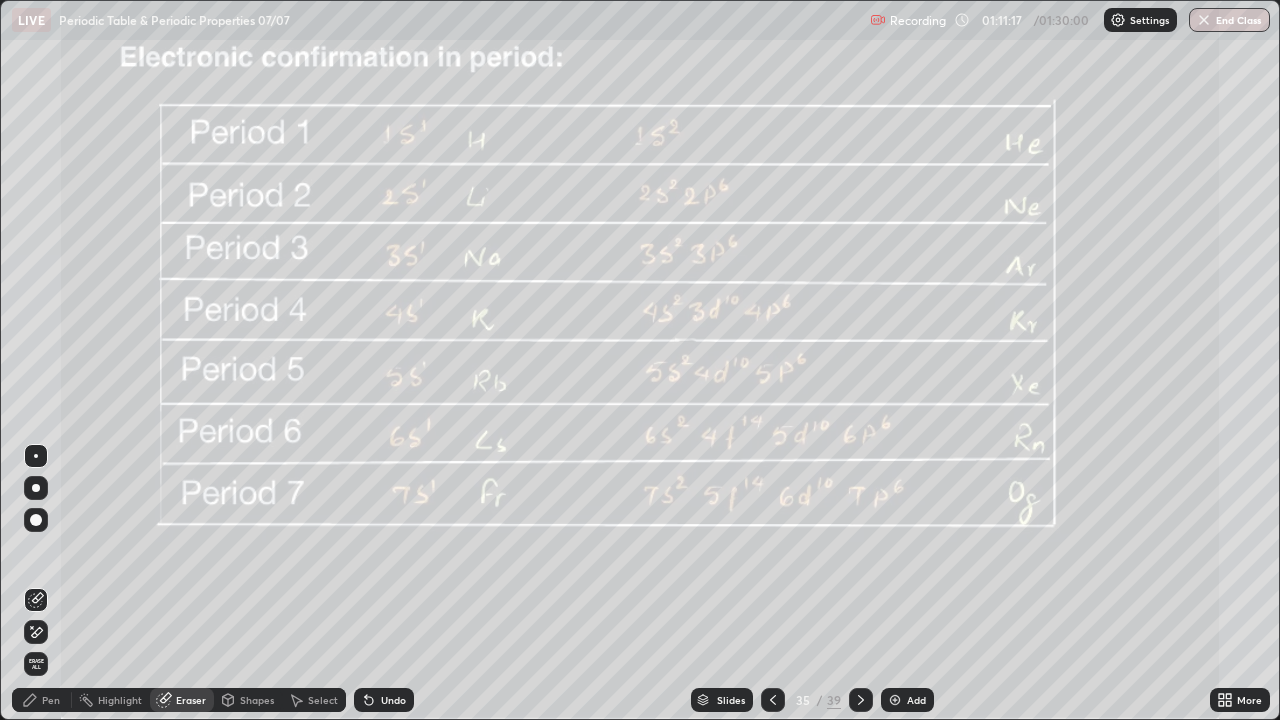 click on "Highlight" at bounding box center (111, 700) 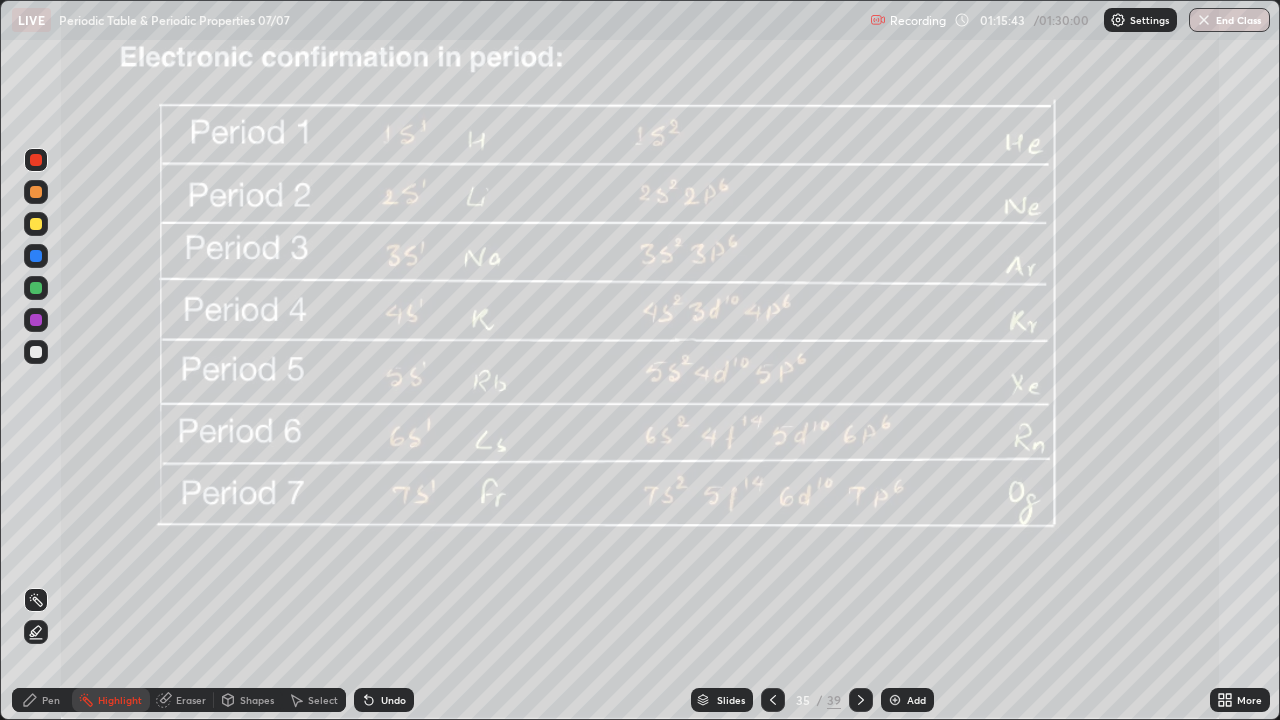 click 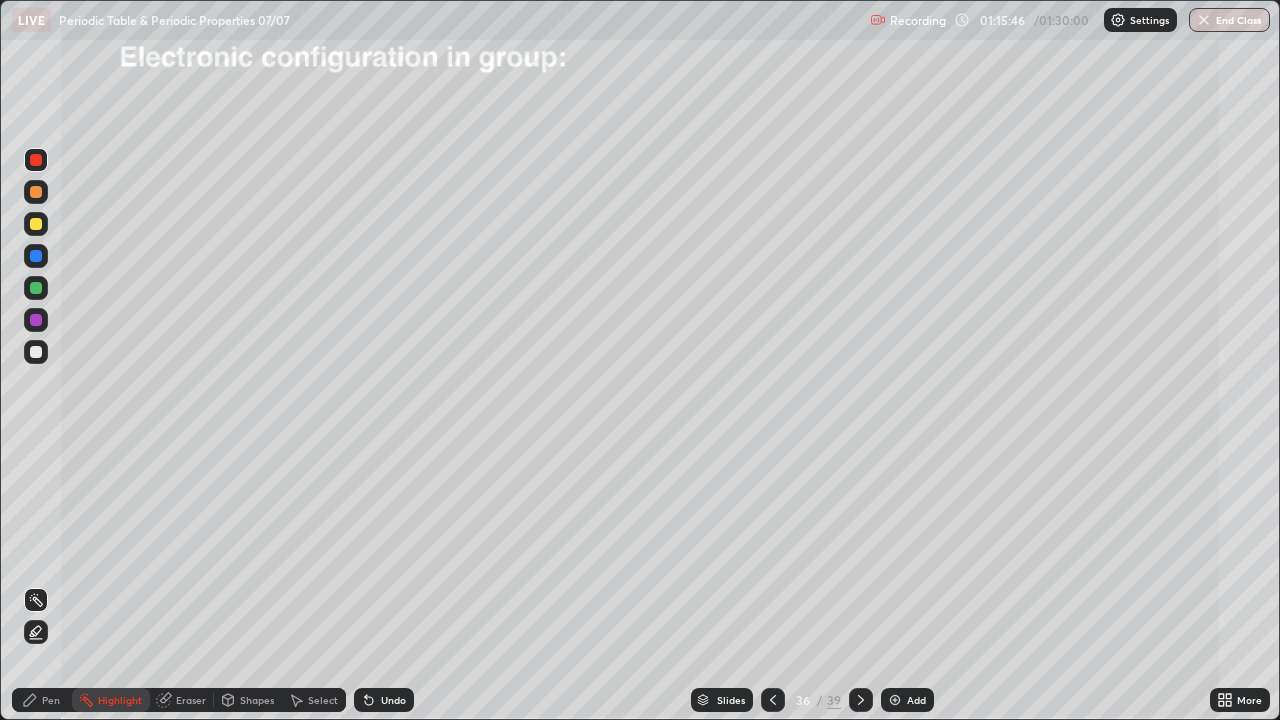 click 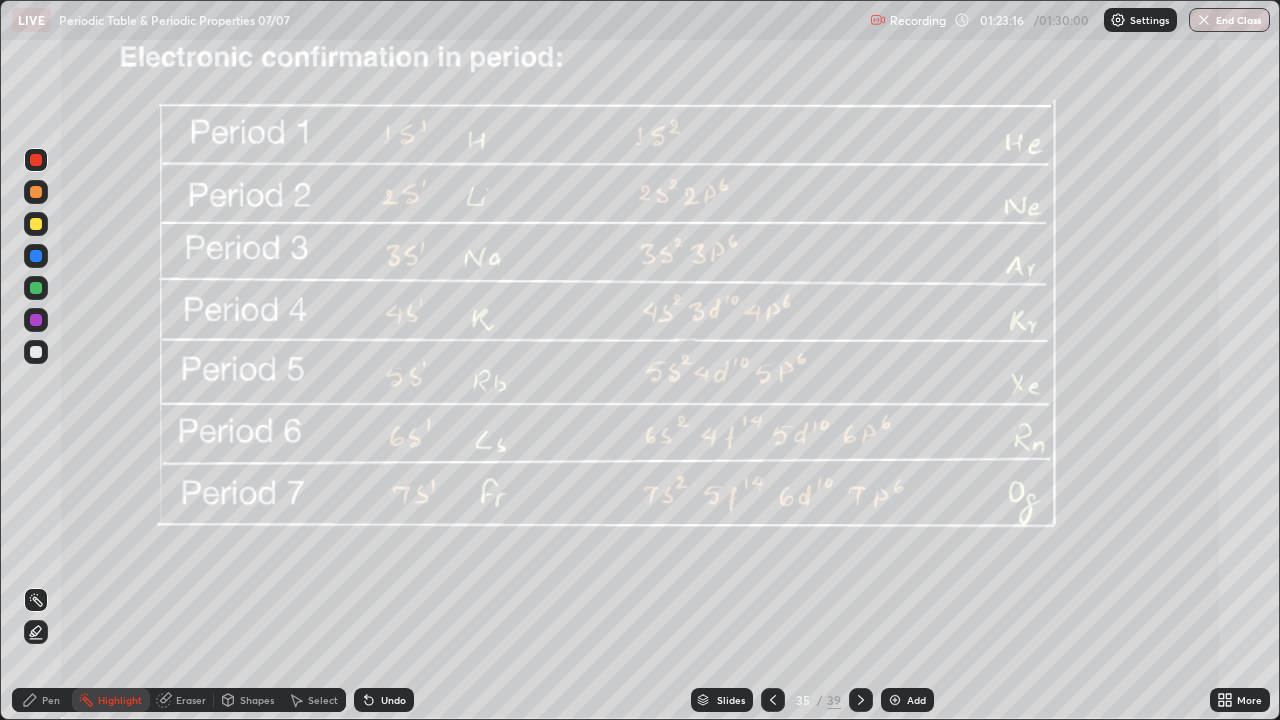 click at bounding box center [1204, 20] 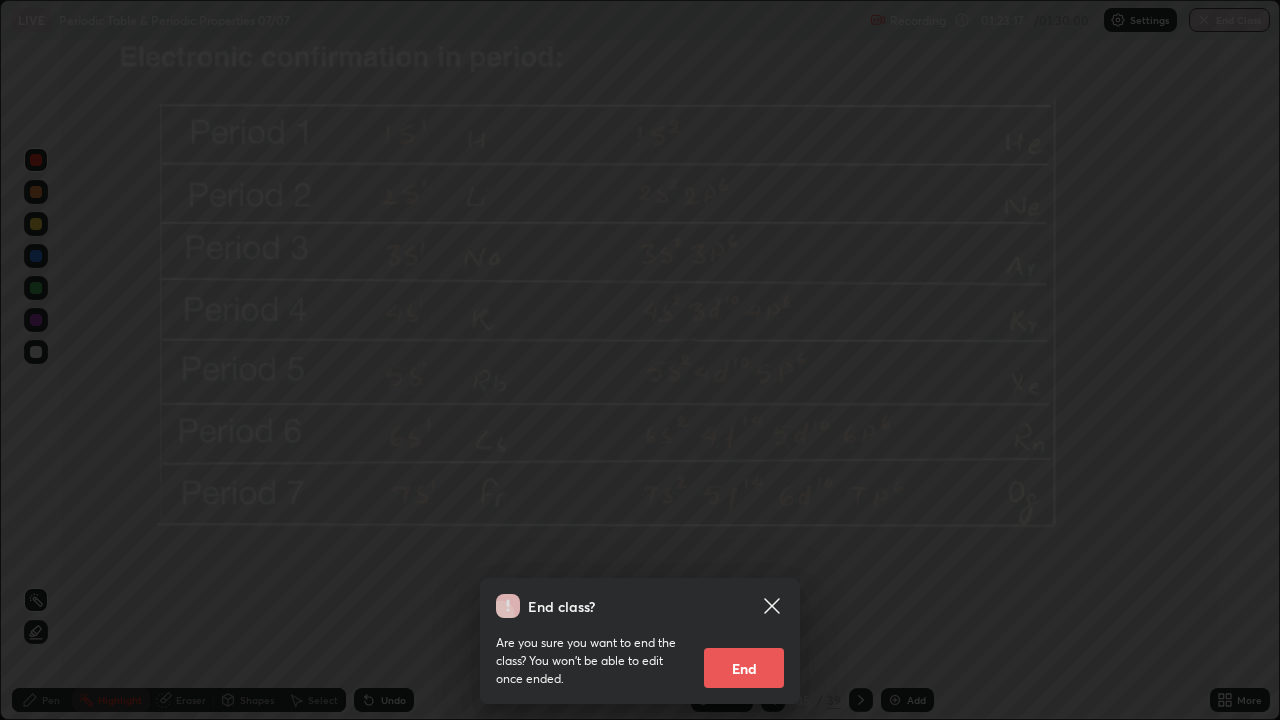 click on "End" at bounding box center [744, 668] 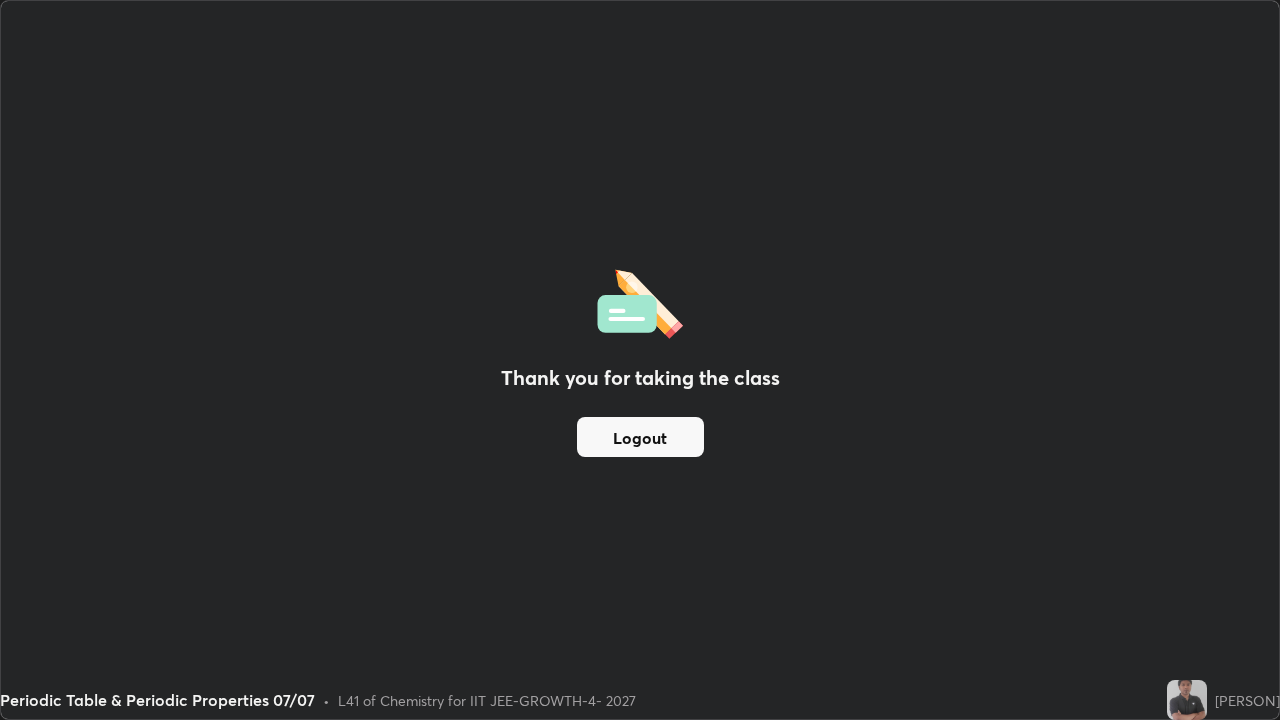 click on "Logout" at bounding box center (640, 437) 